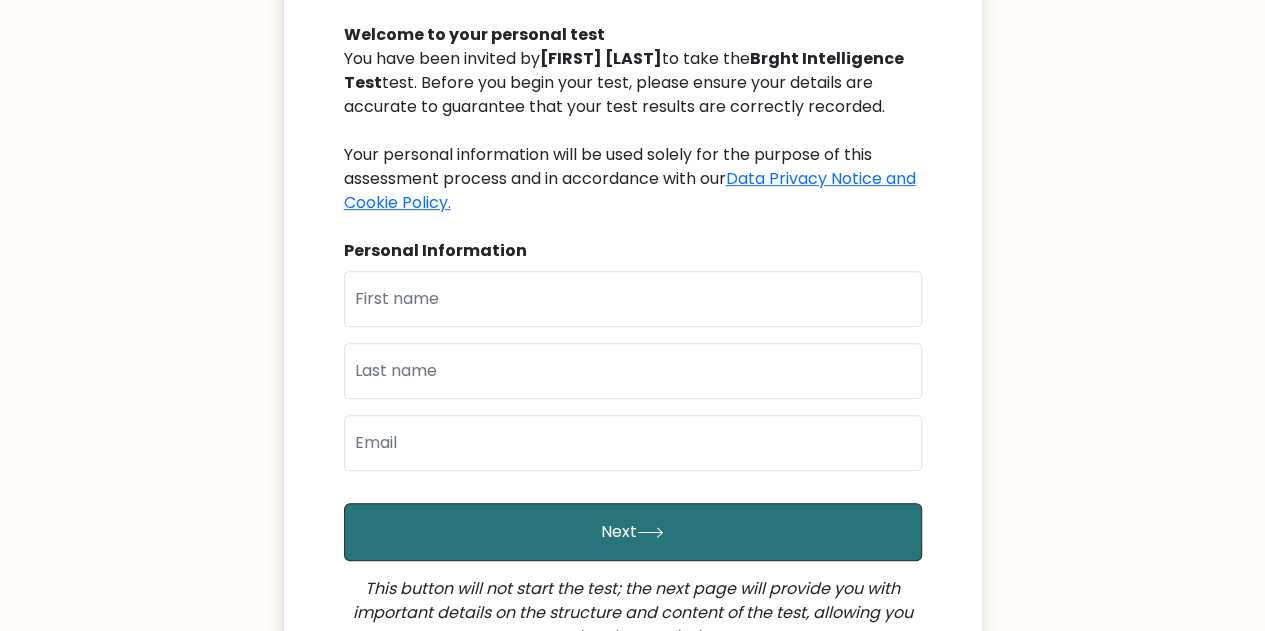 scroll, scrollTop: 218, scrollLeft: 0, axis: vertical 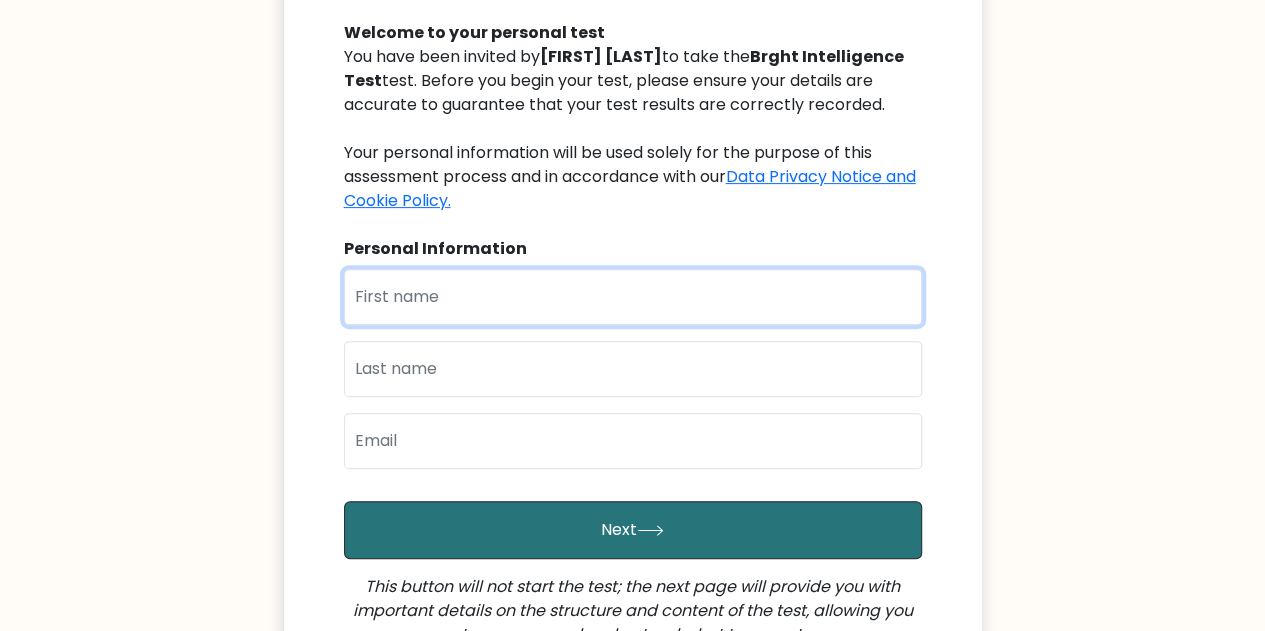 click at bounding box center (633, 297) 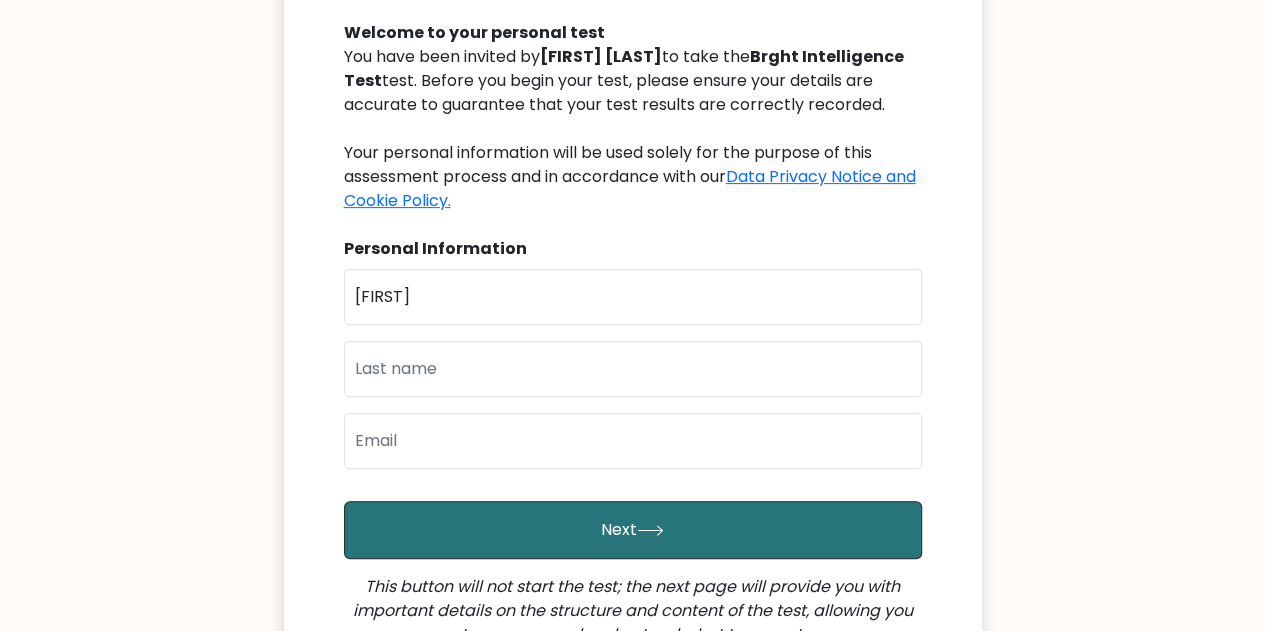 type on "Inoue" 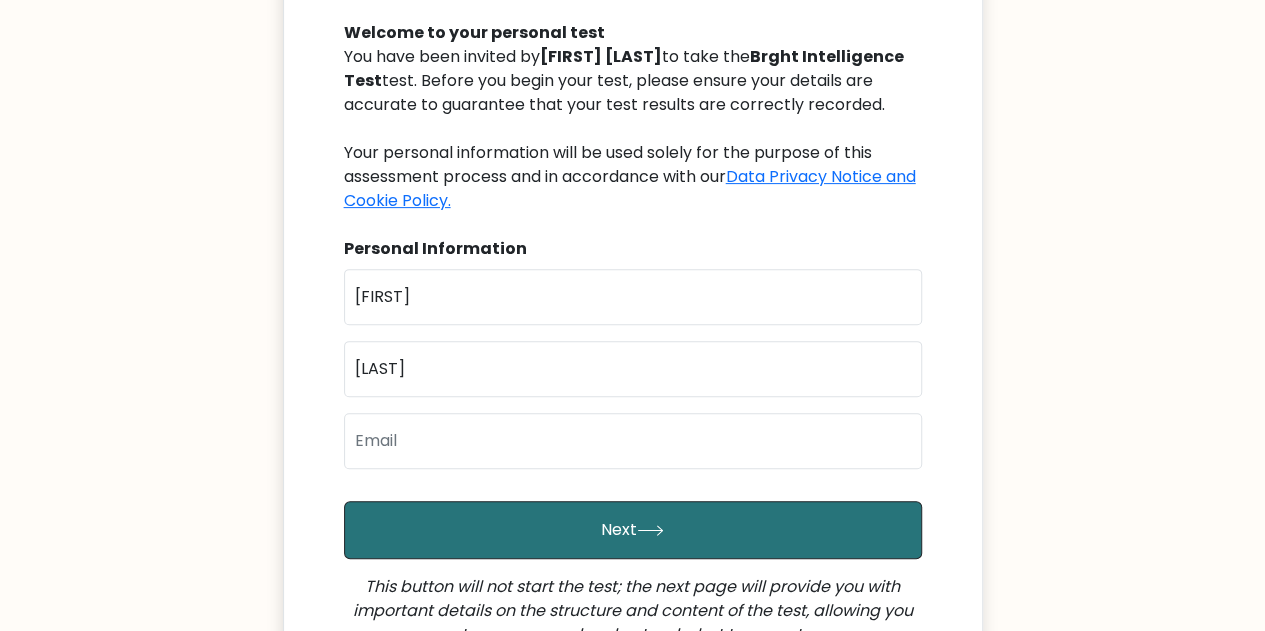 type on "hiroyukiinoue1444@gmail.com" 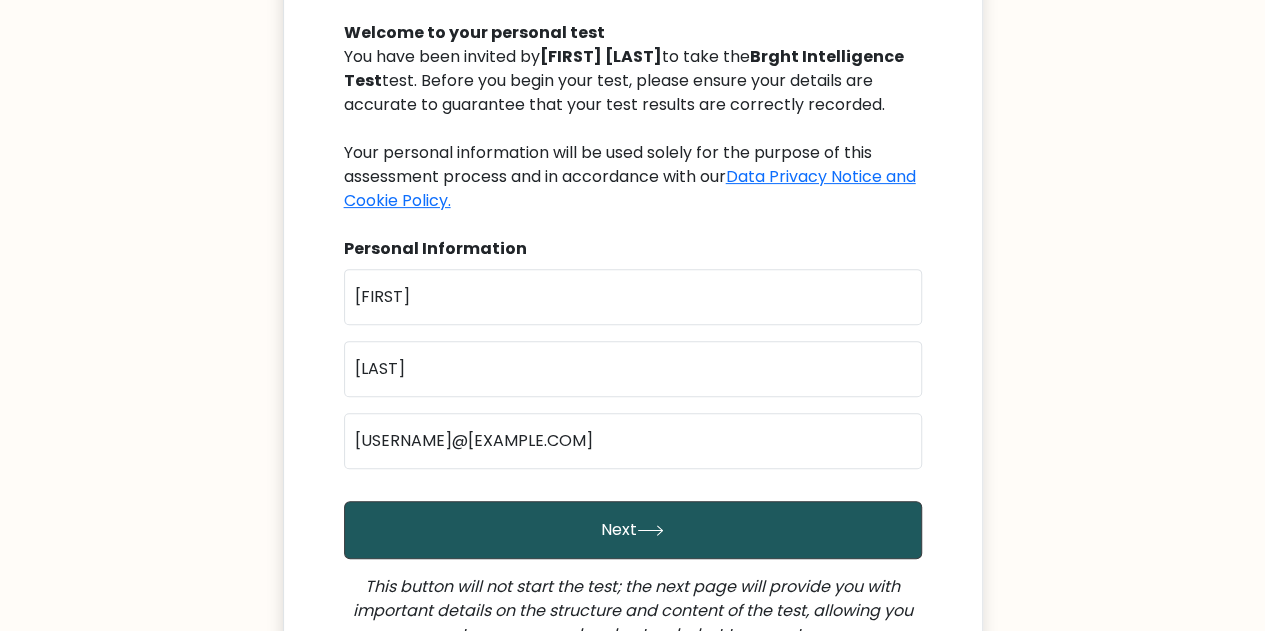 click on "Next" at bounding box center (633, 530) 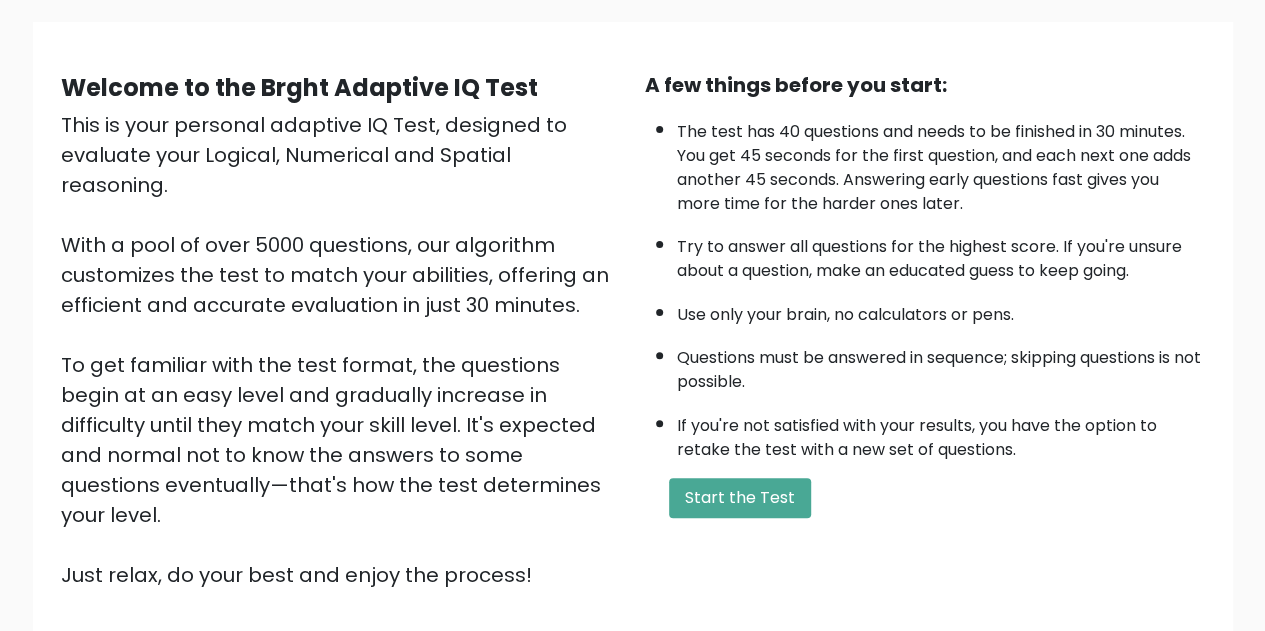scroll, scrollTop: 131, scrollLeft: 0, axis: vertical 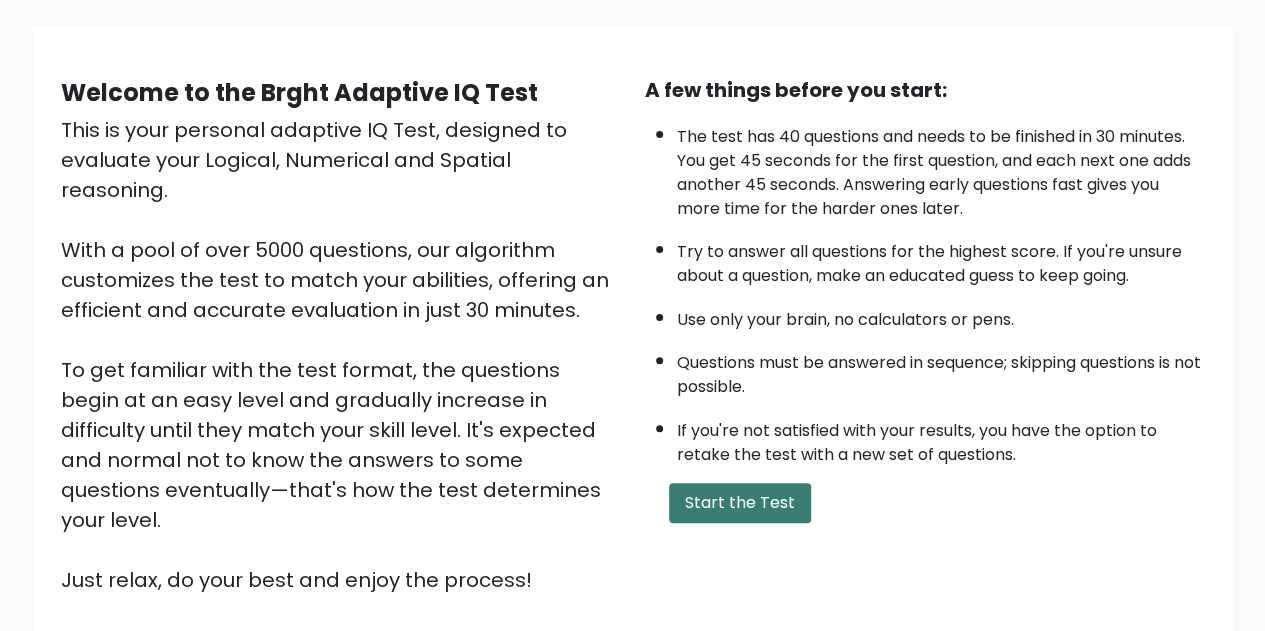 click on "Start the Test" at bounding box center (740, 503) 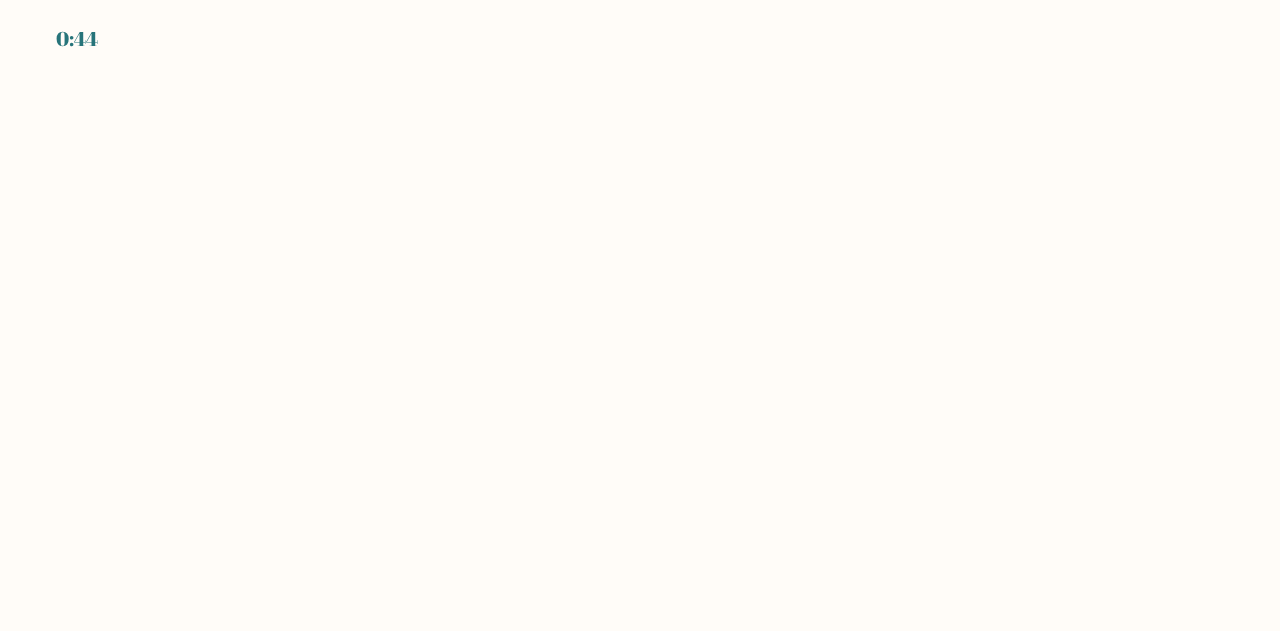 scroll, scrollTop: 0, scrollLeft: 0, axis: both 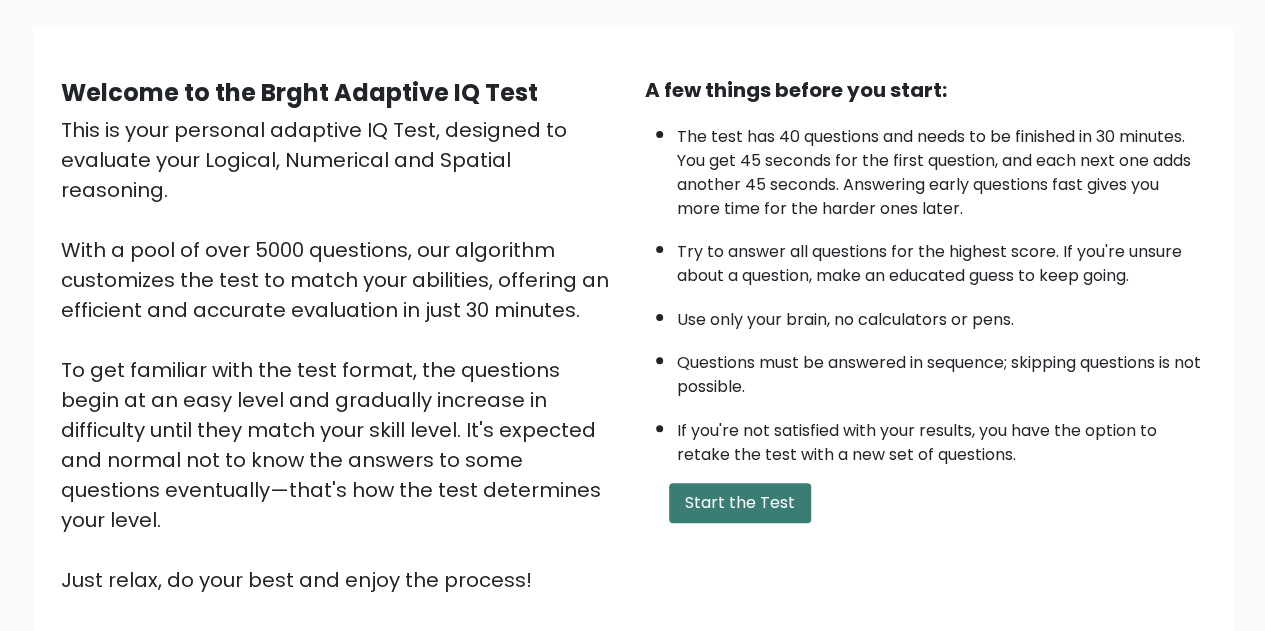 click on "Start the Test" at bounding box center (740, 503) 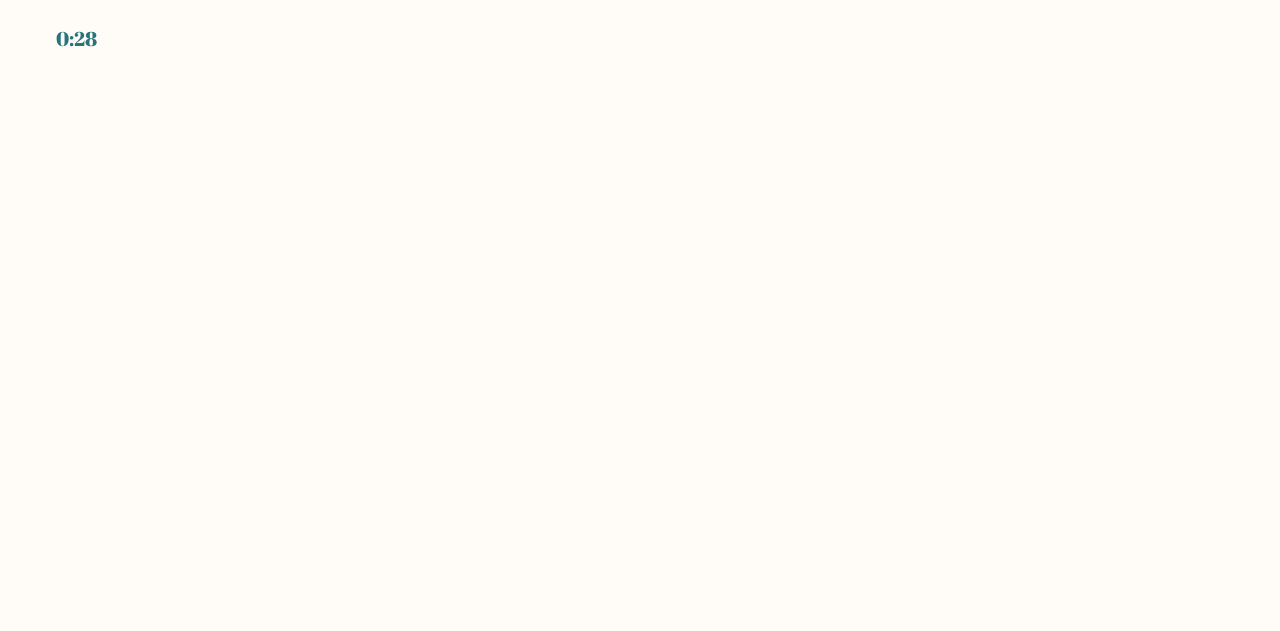 scroll, scrollTop: 0, scrollLeft: 0, axis: both 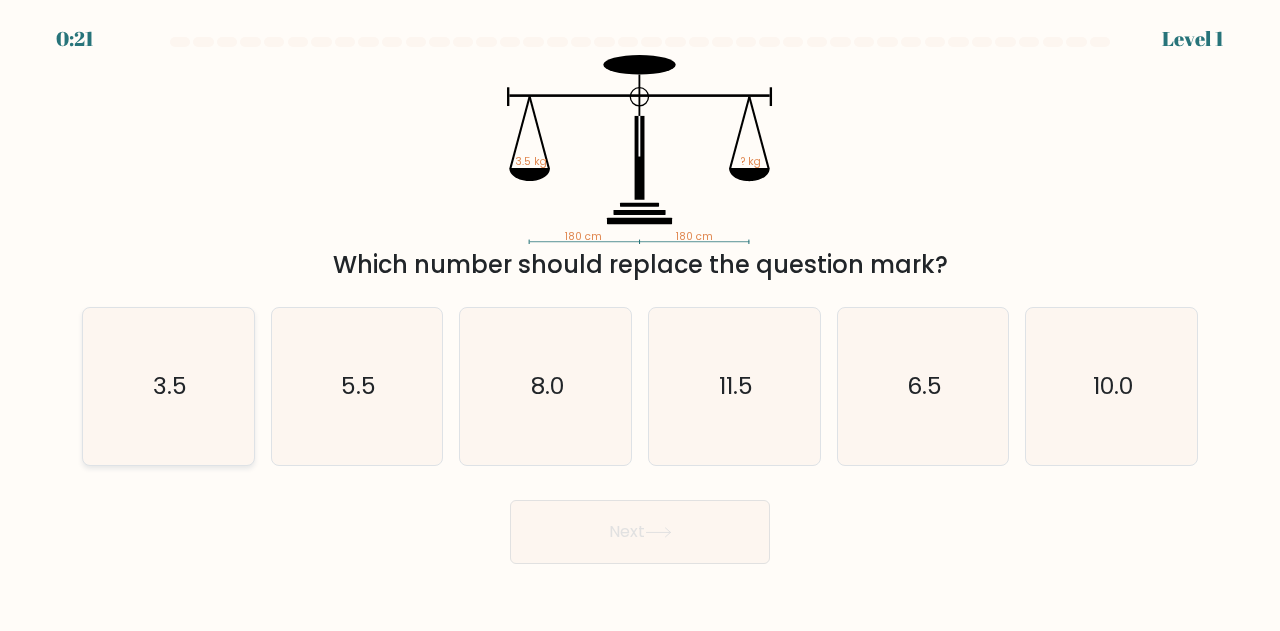 click on "3.5" 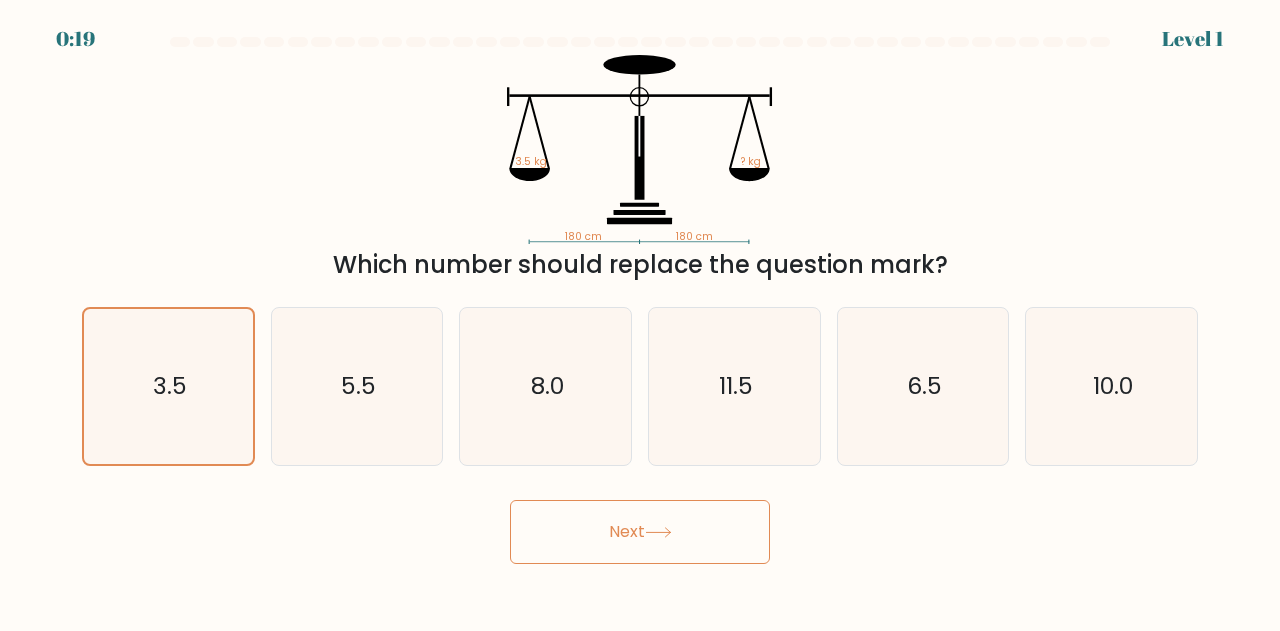 click on "Next" at bounding box center (640, 532) 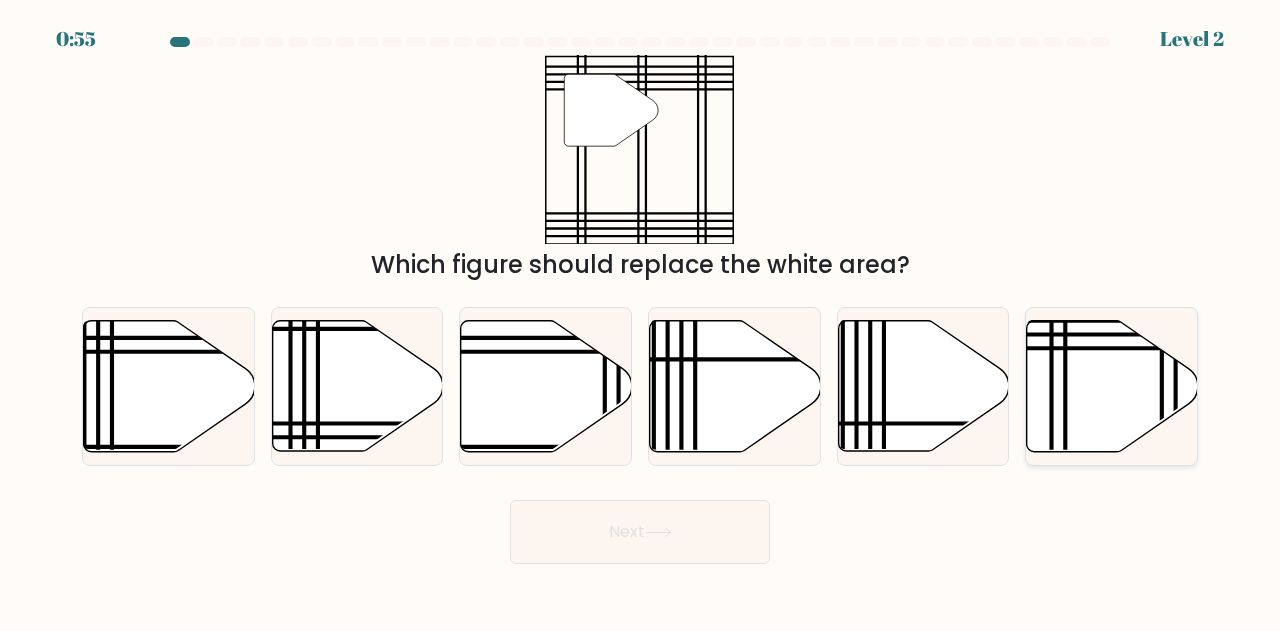 click 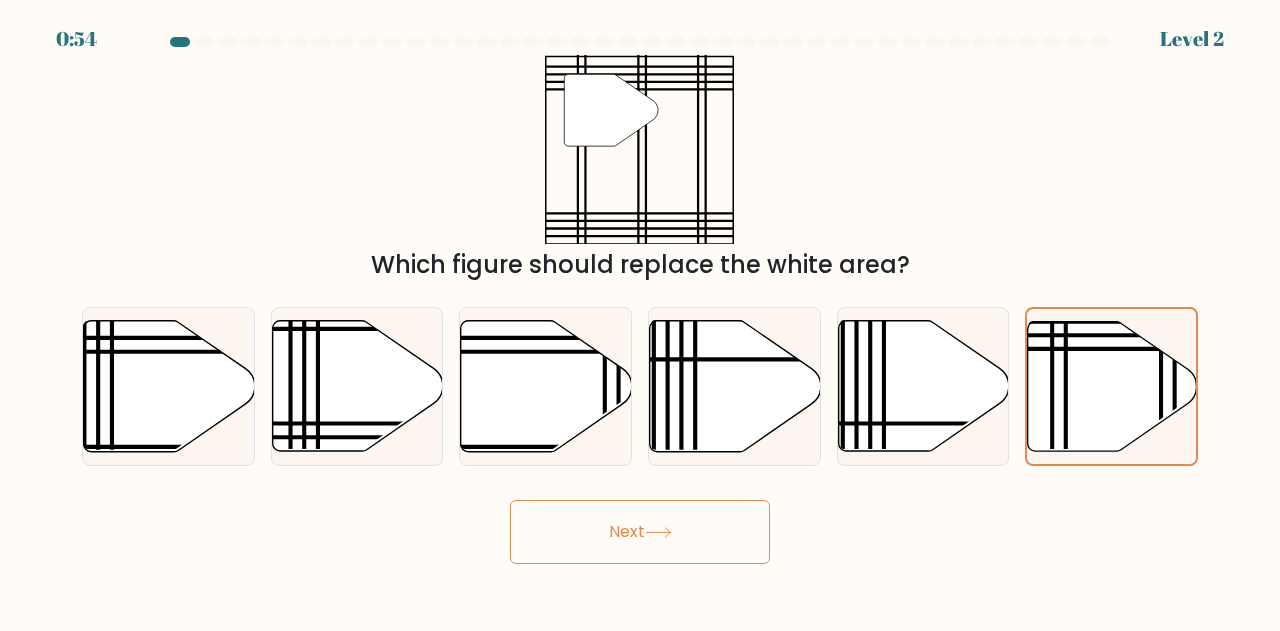 click on "Next" at bounding box center (640, 532) 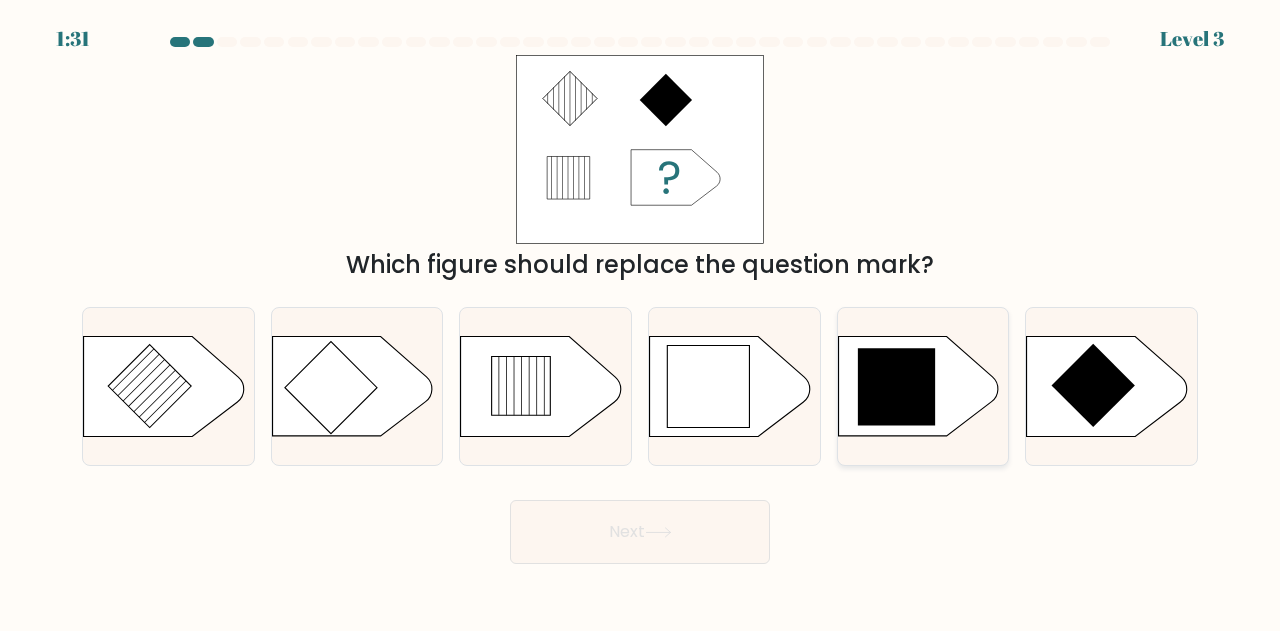 click 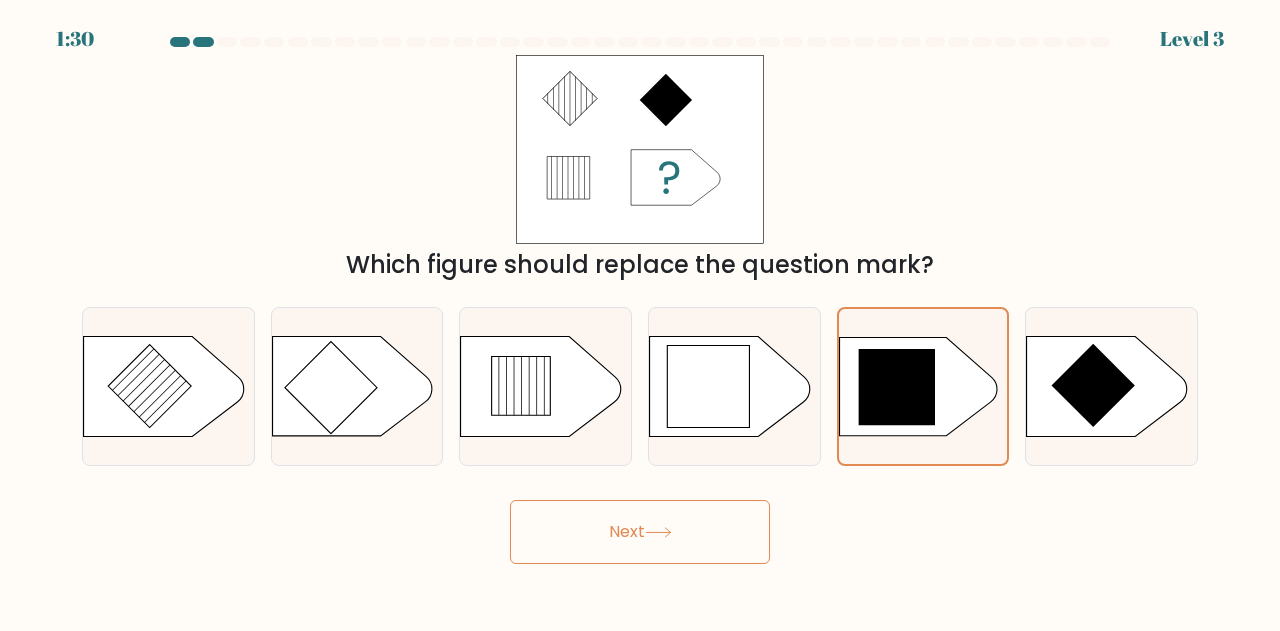 click on "Next" at bounding box center (640, 532) 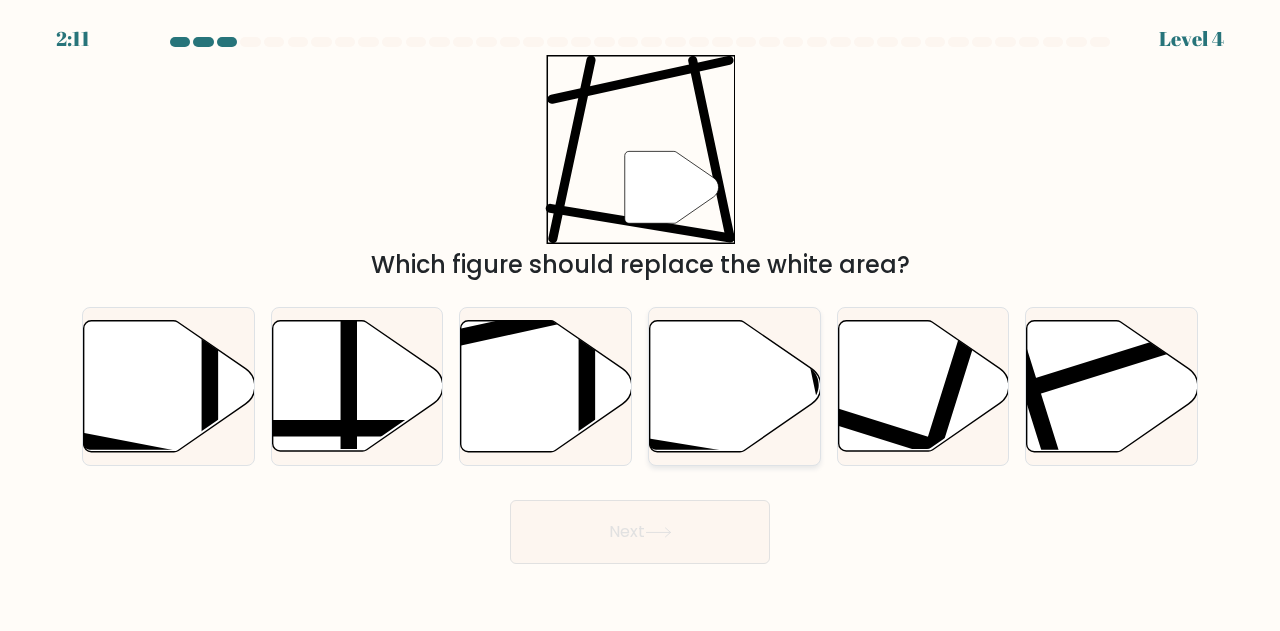 click 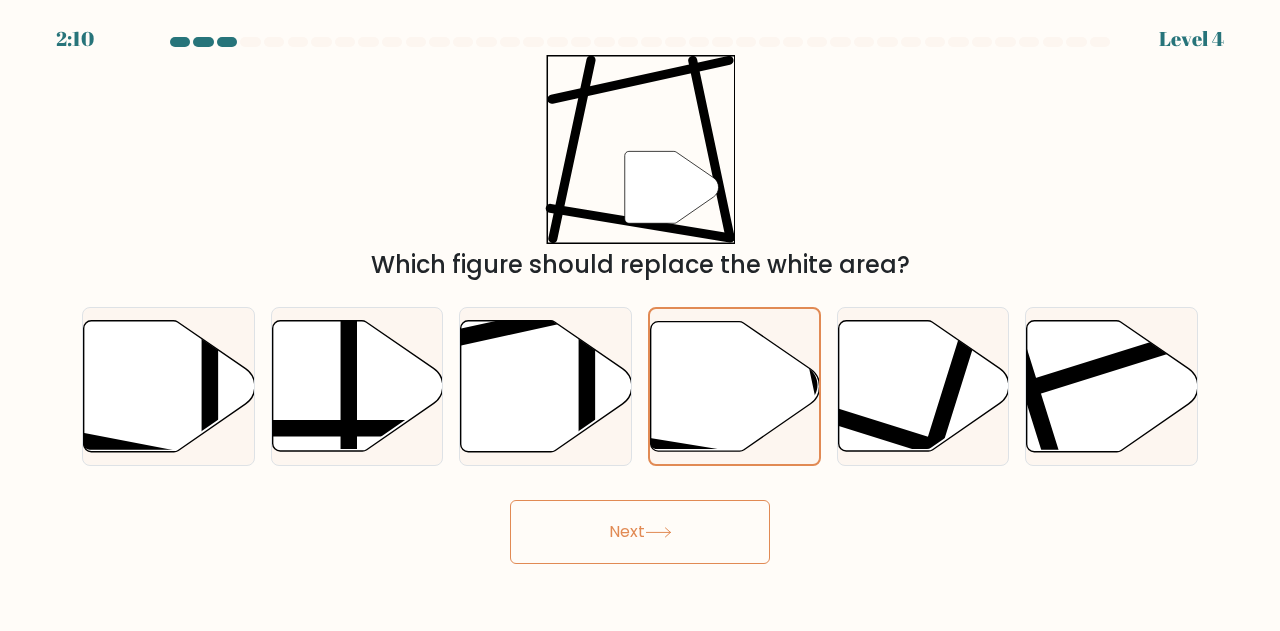 click on "Next" at bounding box center [640, 532] 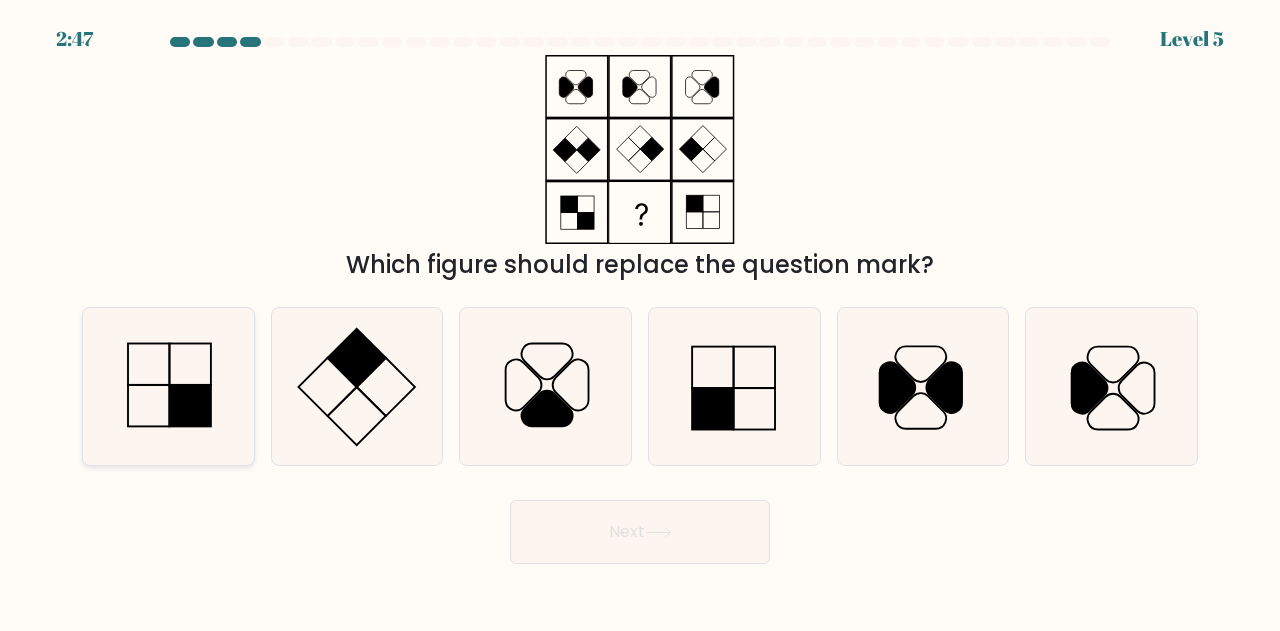 click 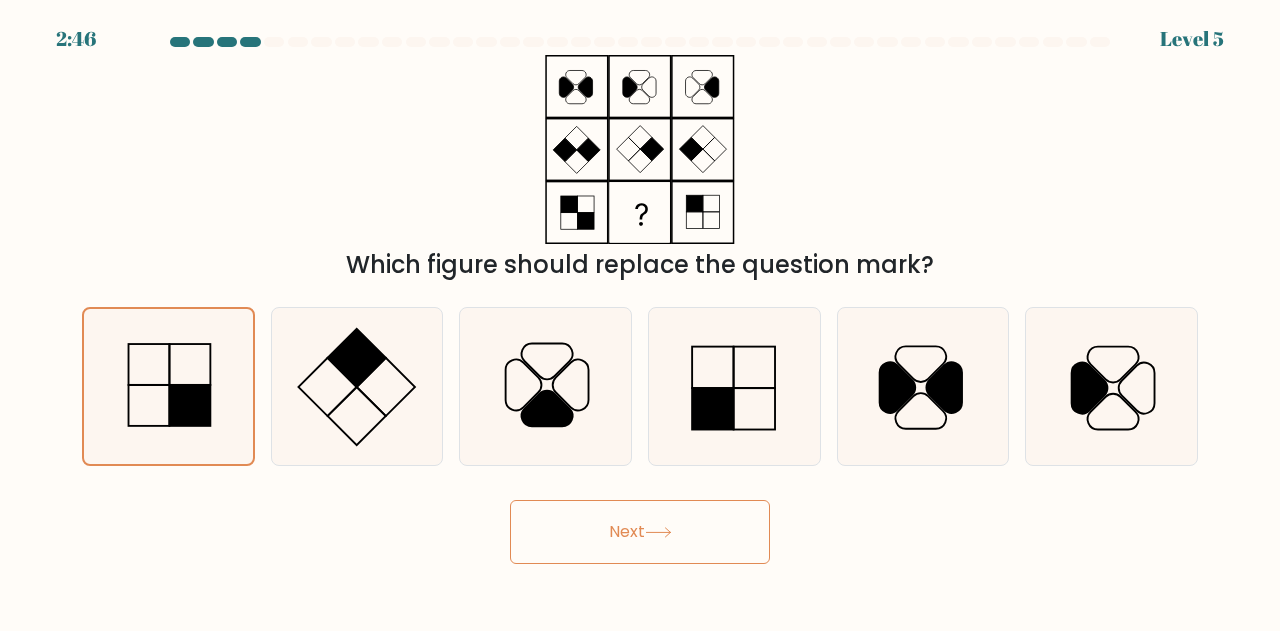 click on "Next" at bounding box center (640, 532) 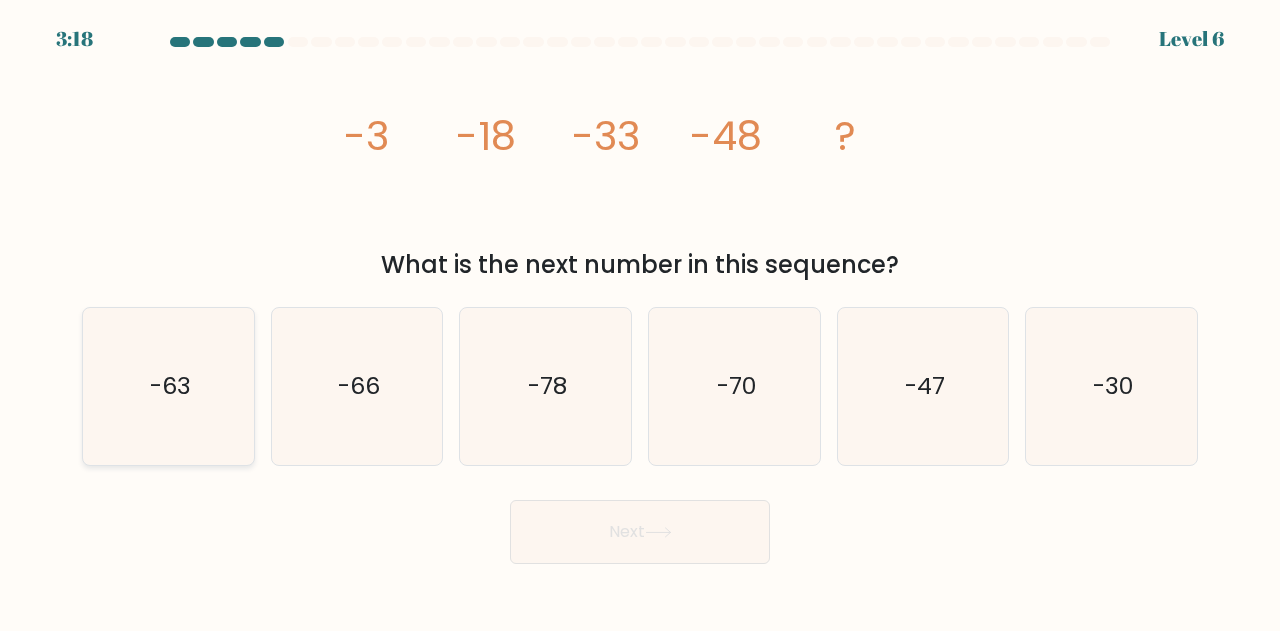 click on "-63" 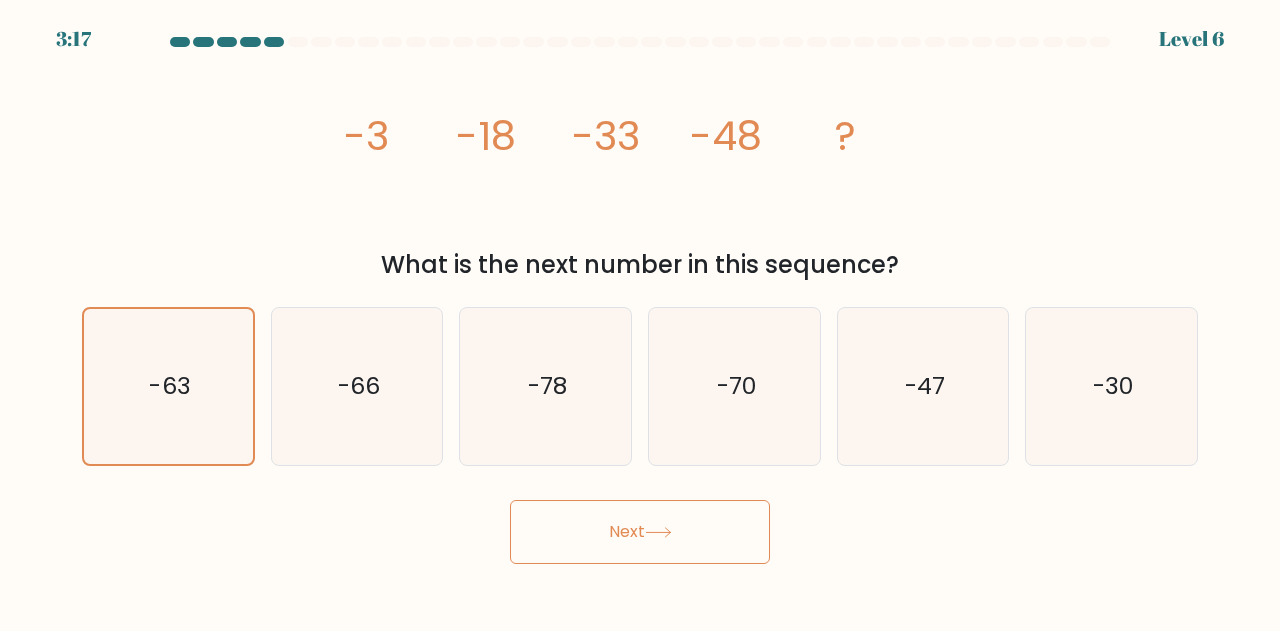 click on "Next" at bounding box center (640, 532) 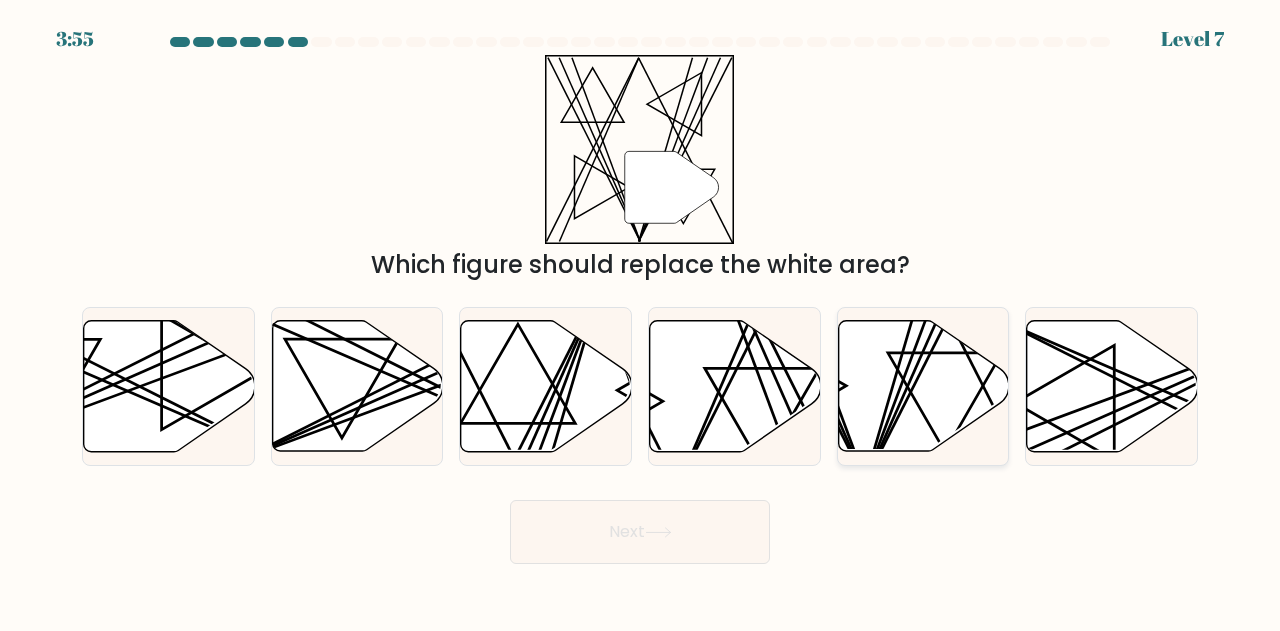 click 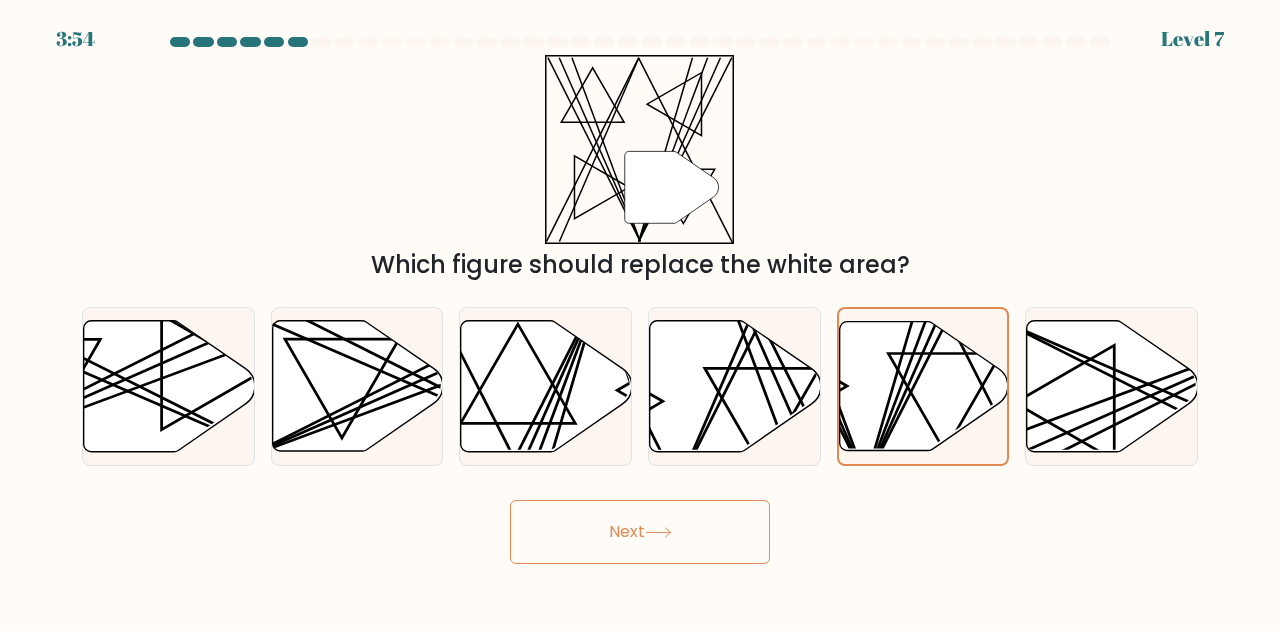 click 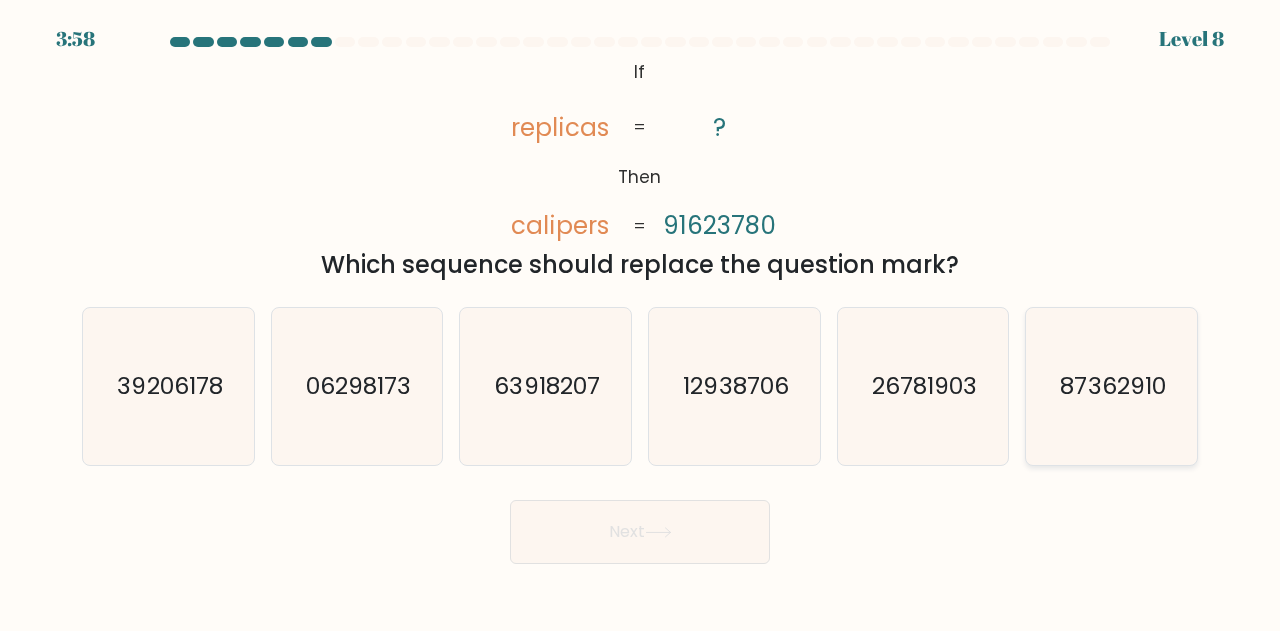 click on "87362910" 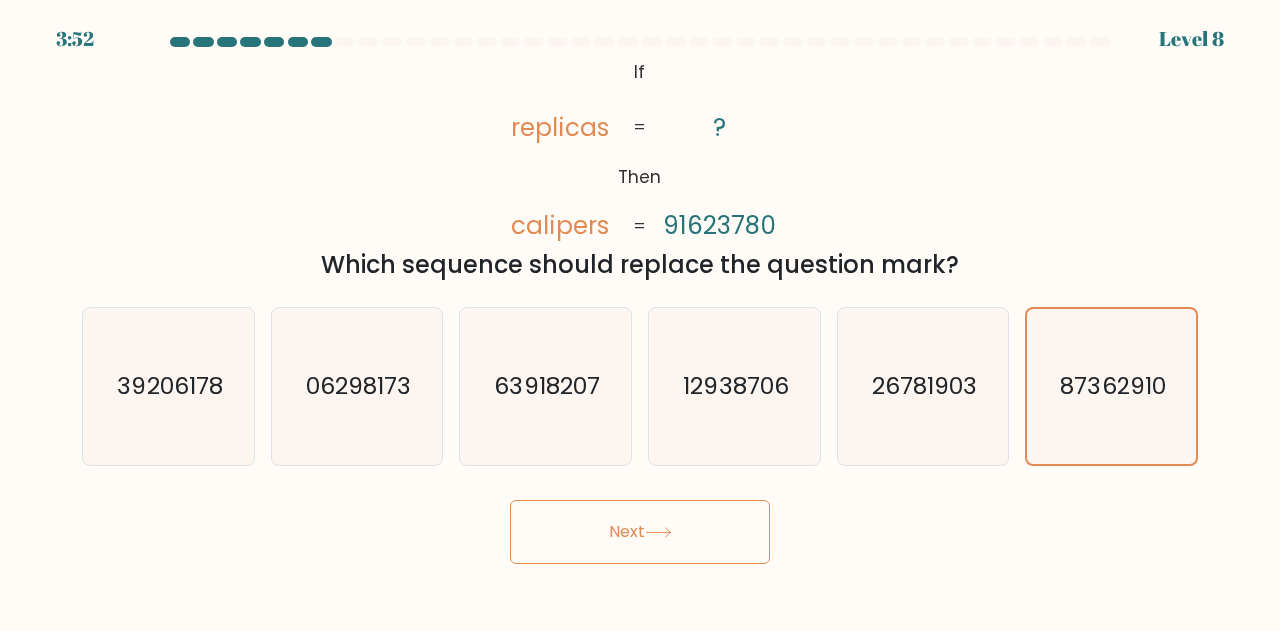 click on "Next" at bounding box center [640, 532] 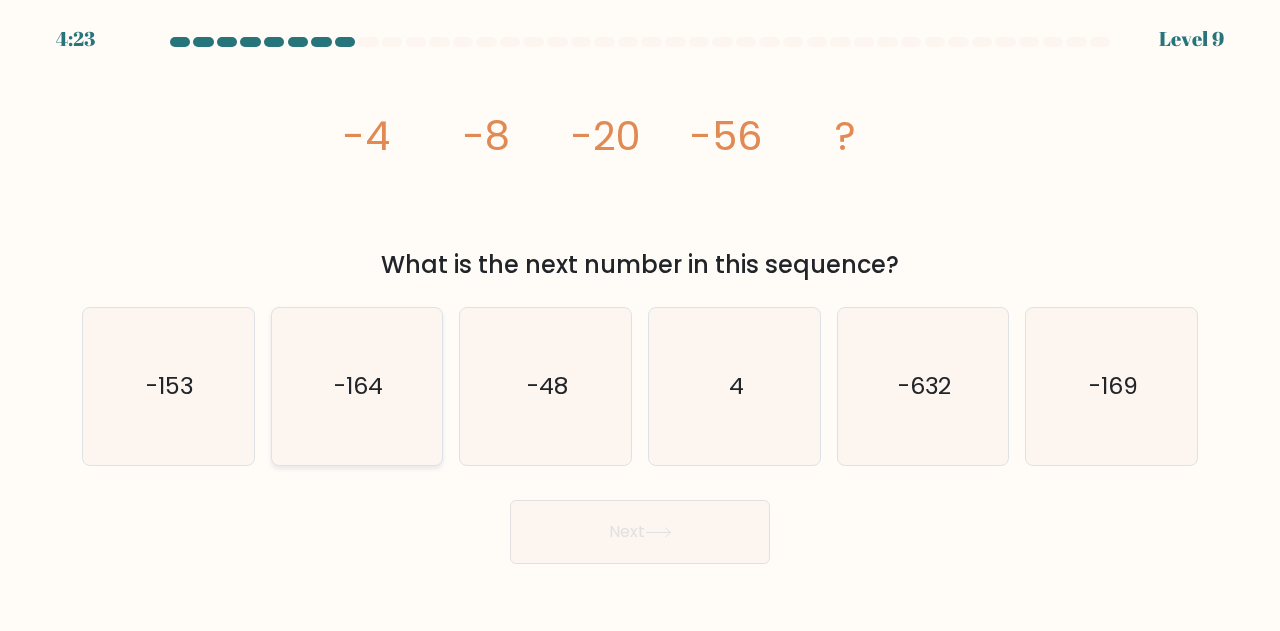 click on "-164" 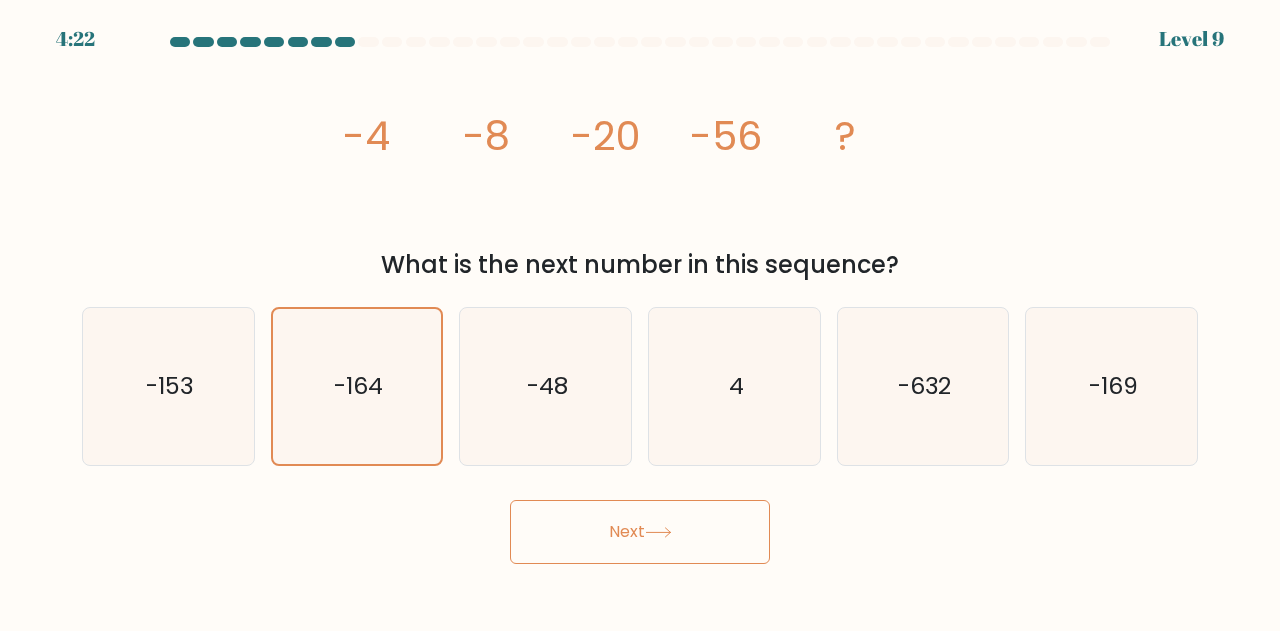 click on "Next" at bounding box center (640, 532) 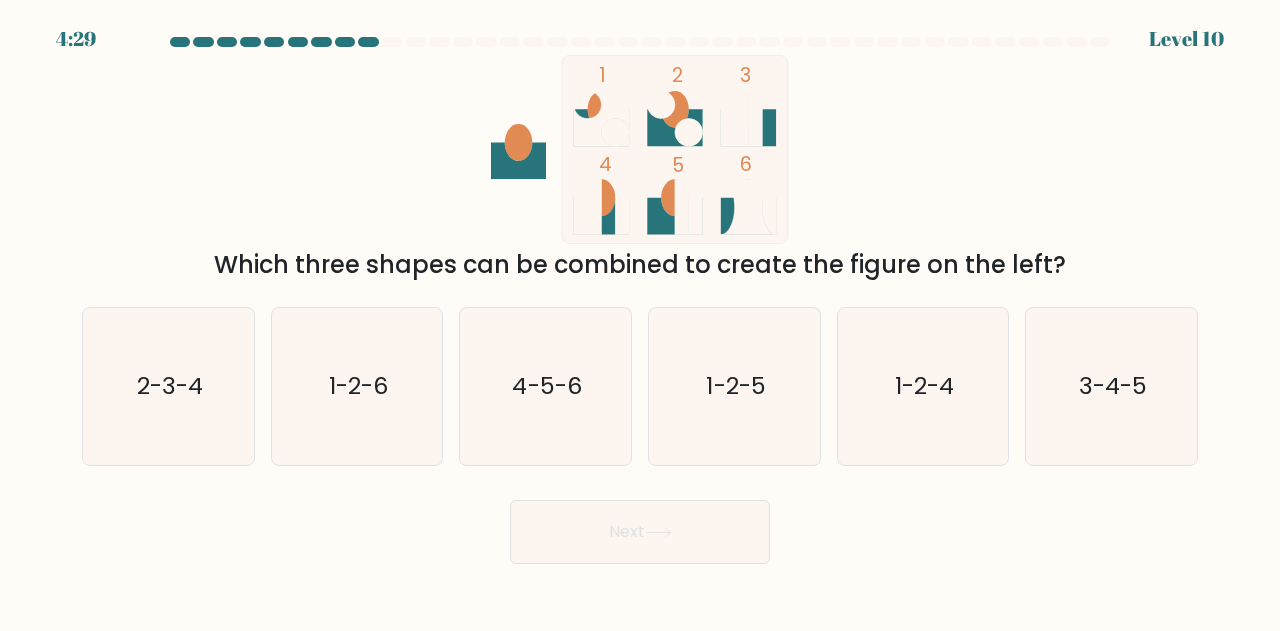 click on "Next" at bounding box center (640, 527) 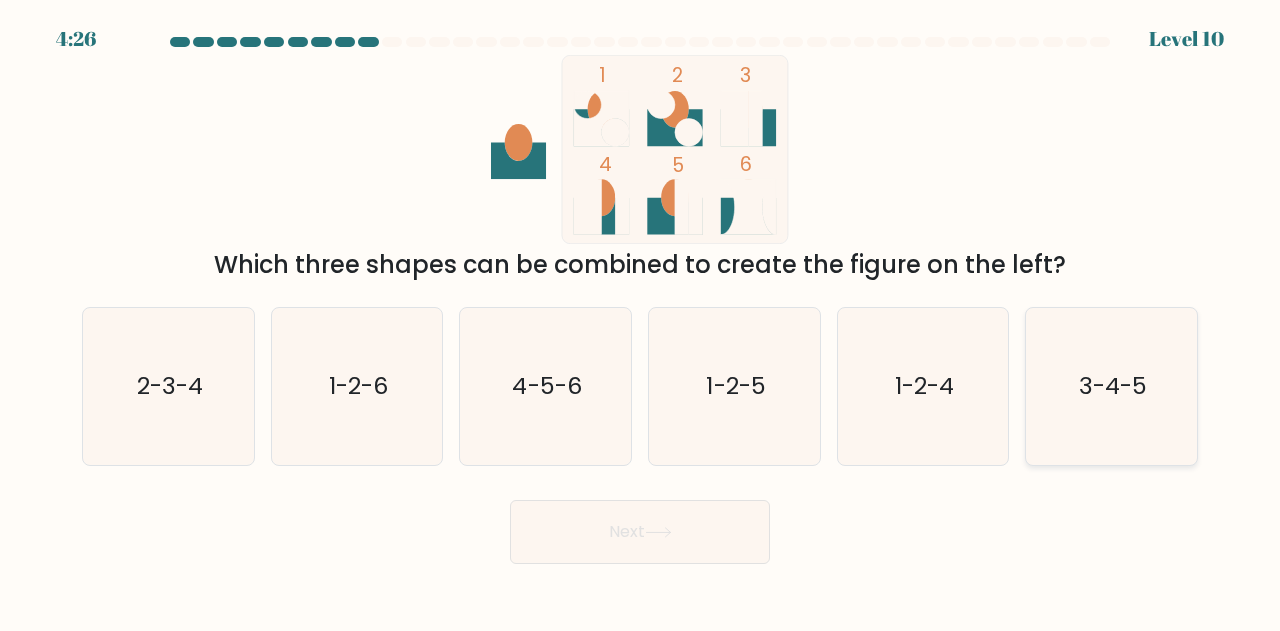 drag, startPoint x: 1114, startPoint y: 393, endPoint x: 1116, endPoint y: 427, distance: 34.058773 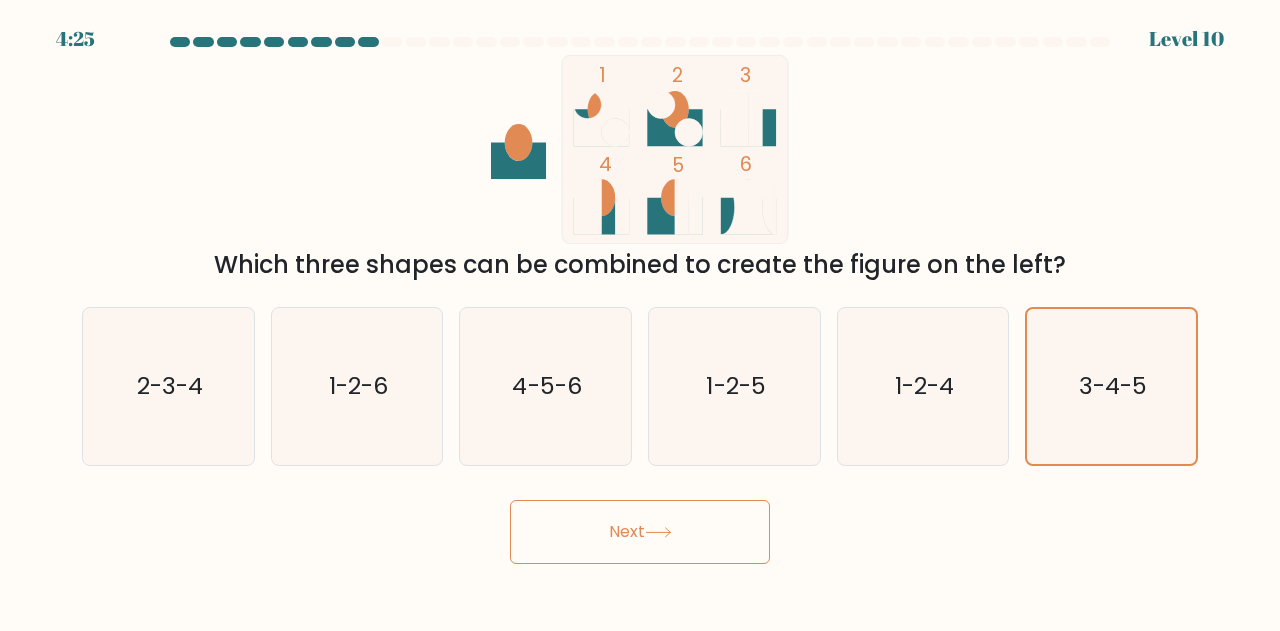 click on "Next" at bounding box center [640, 532] 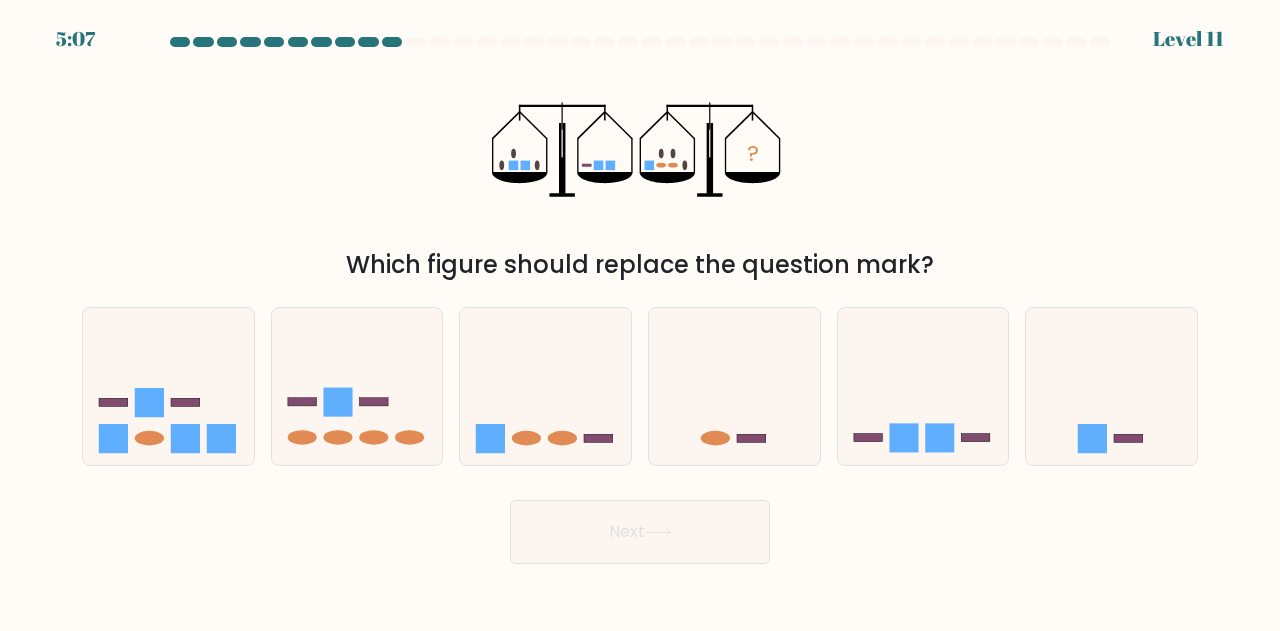 drag, startPoint x: 630, startPoint y: 530, endPoint x: 394, endPoint y: 535, distance: 236.05296 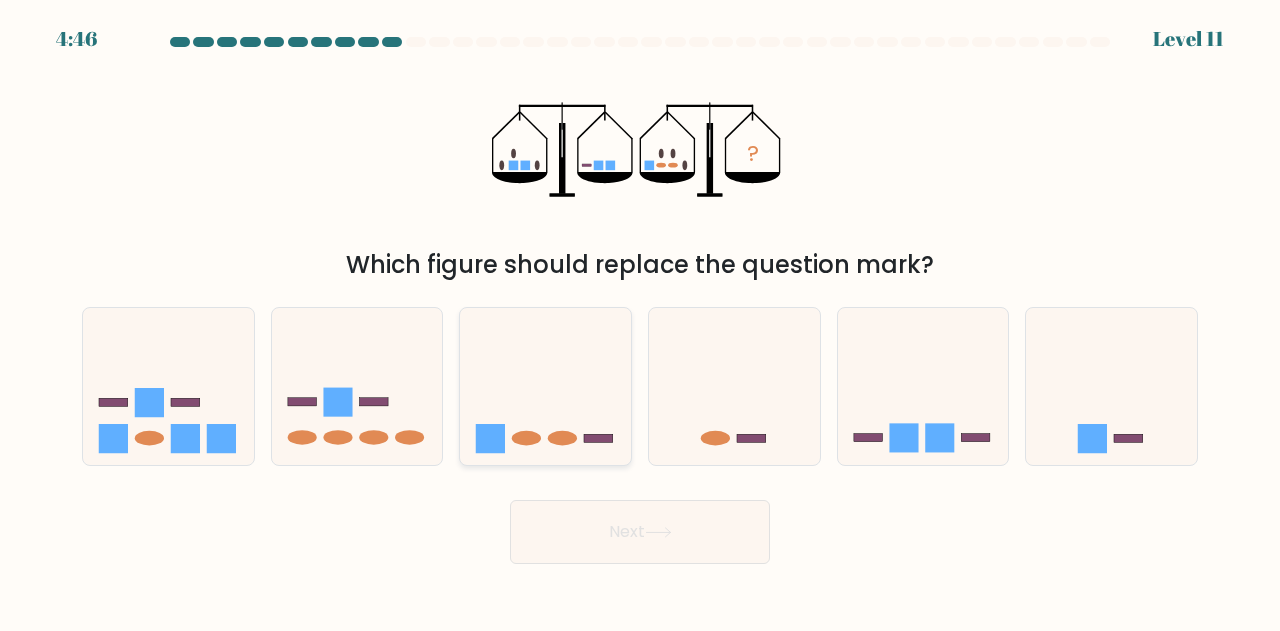 click 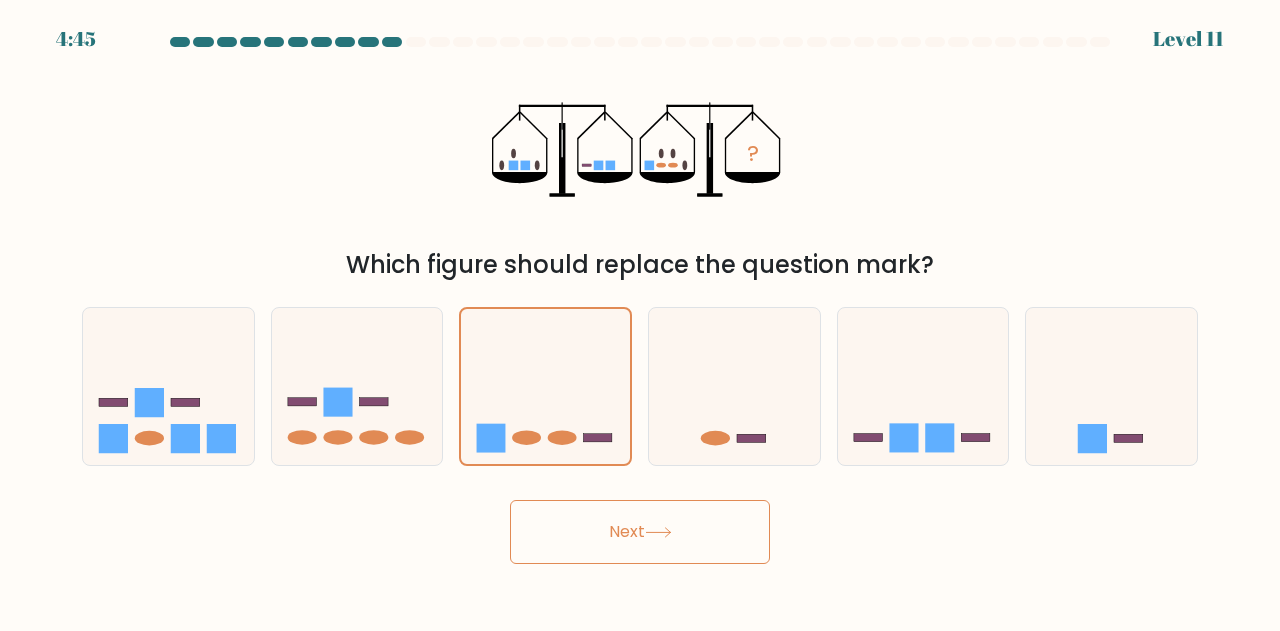 click on "Next" at bounding box center (640, 532) 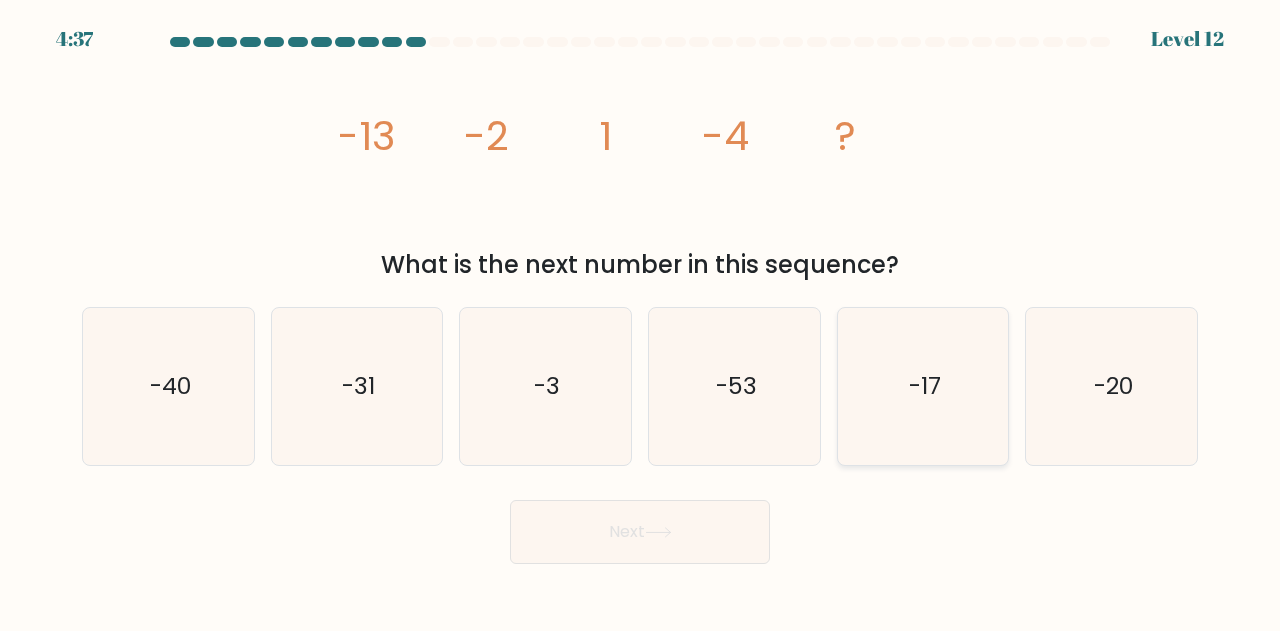 click on "-17" 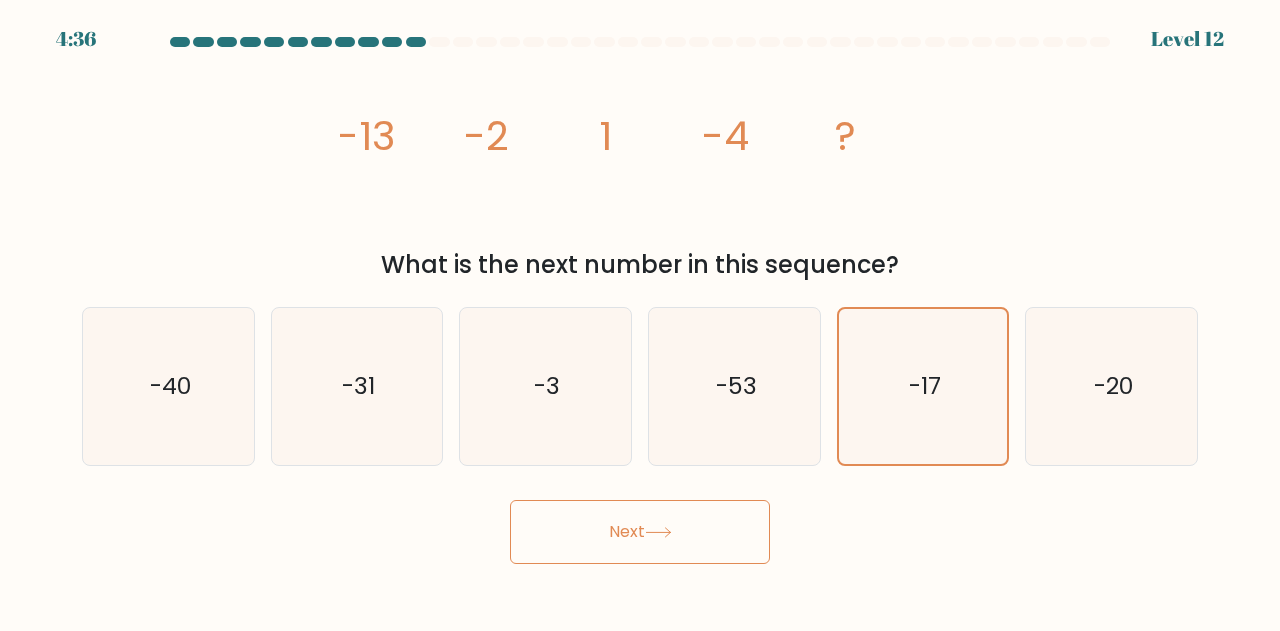 click on "Next" at bounding box center (640, 532) 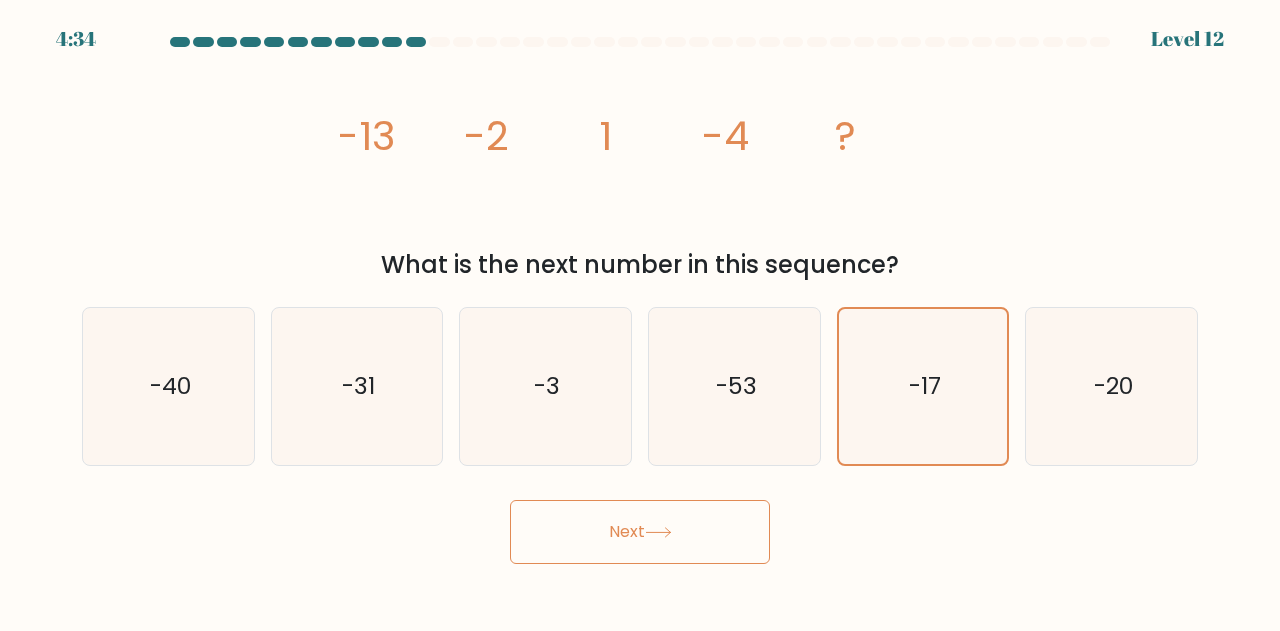 click on "Next" at bounding box center [640, 532] 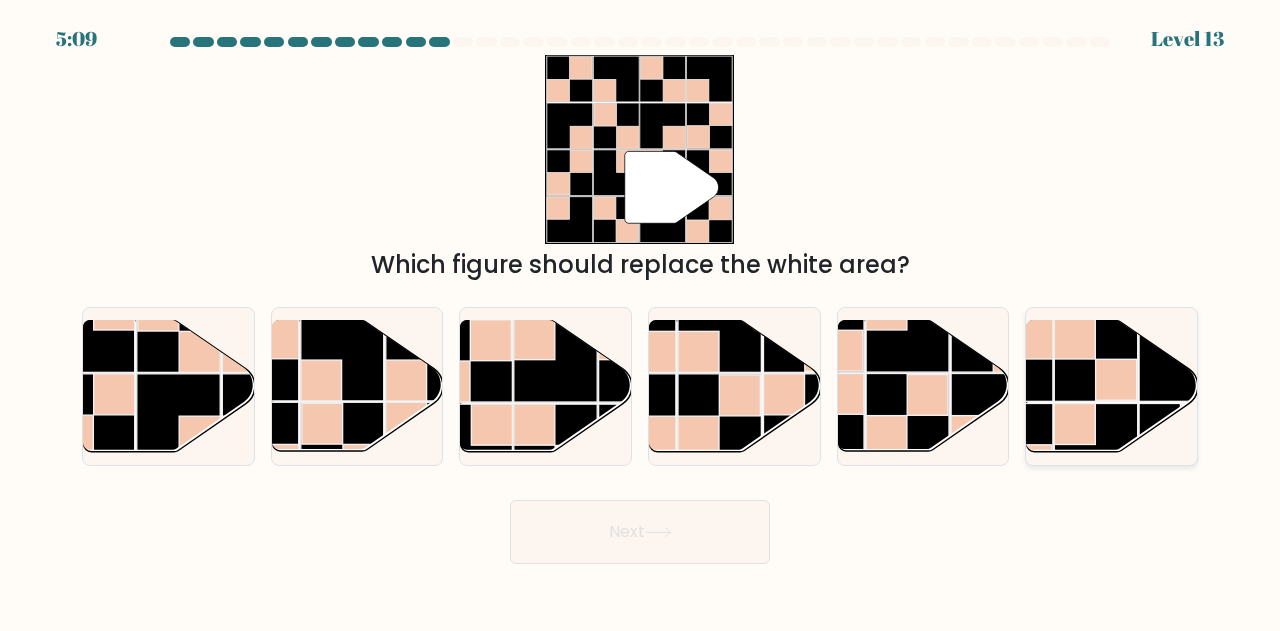 click 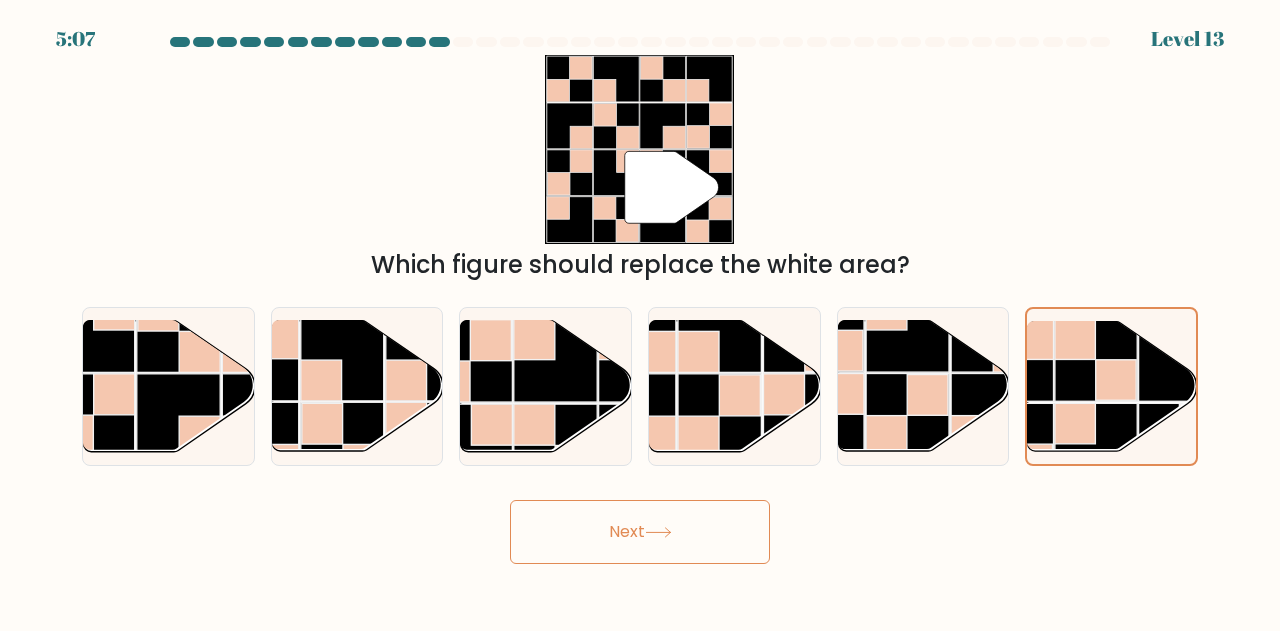 click on "Next" at bounding box center (640, 532) 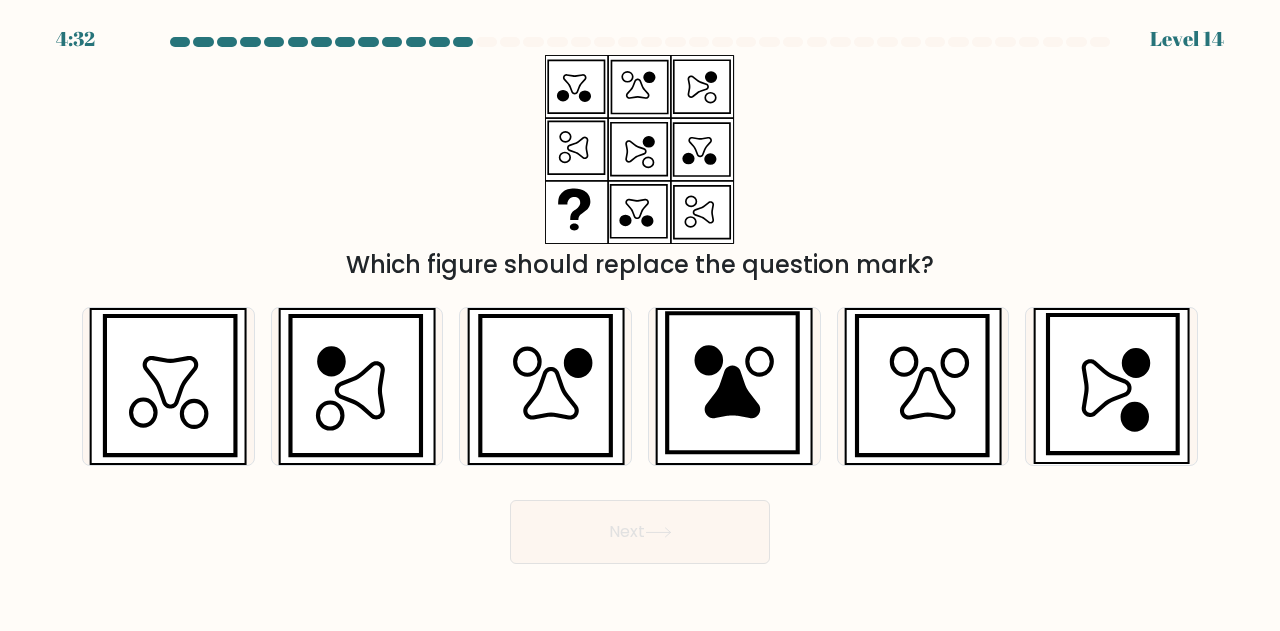 drag, startPoint x: 1018, startPoint y: 315, endPoint x: 1034, endPoint y: 273, distance: 44.94441 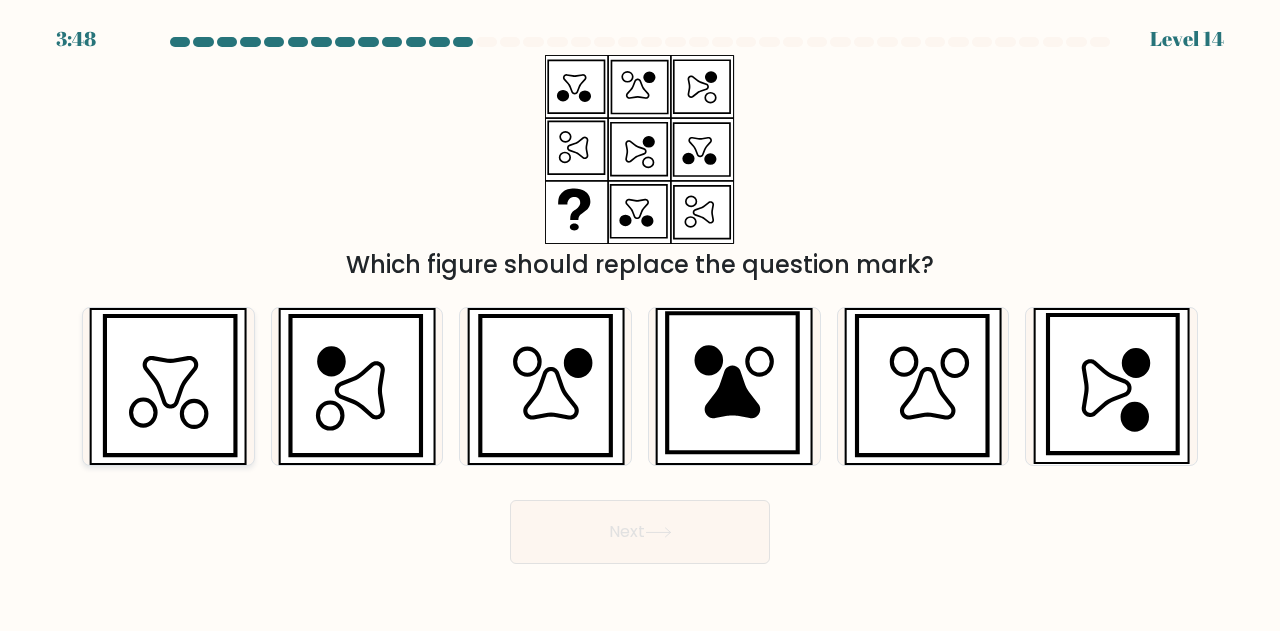 click 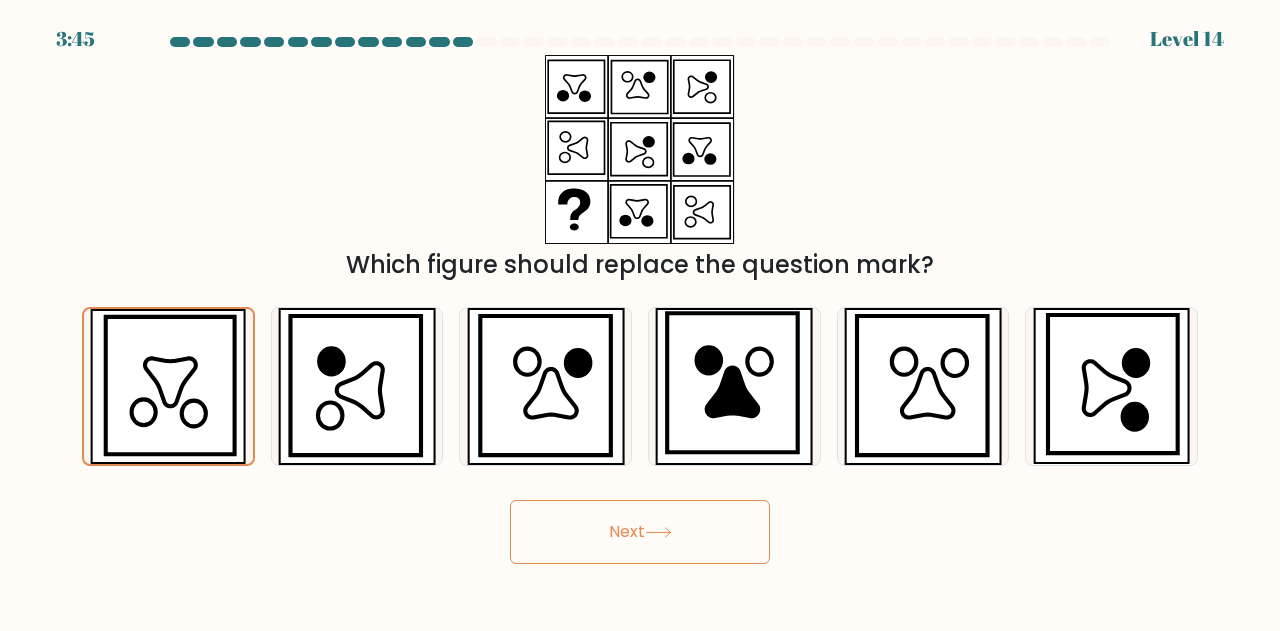 click on "Next" at bounding box center (640, 532) 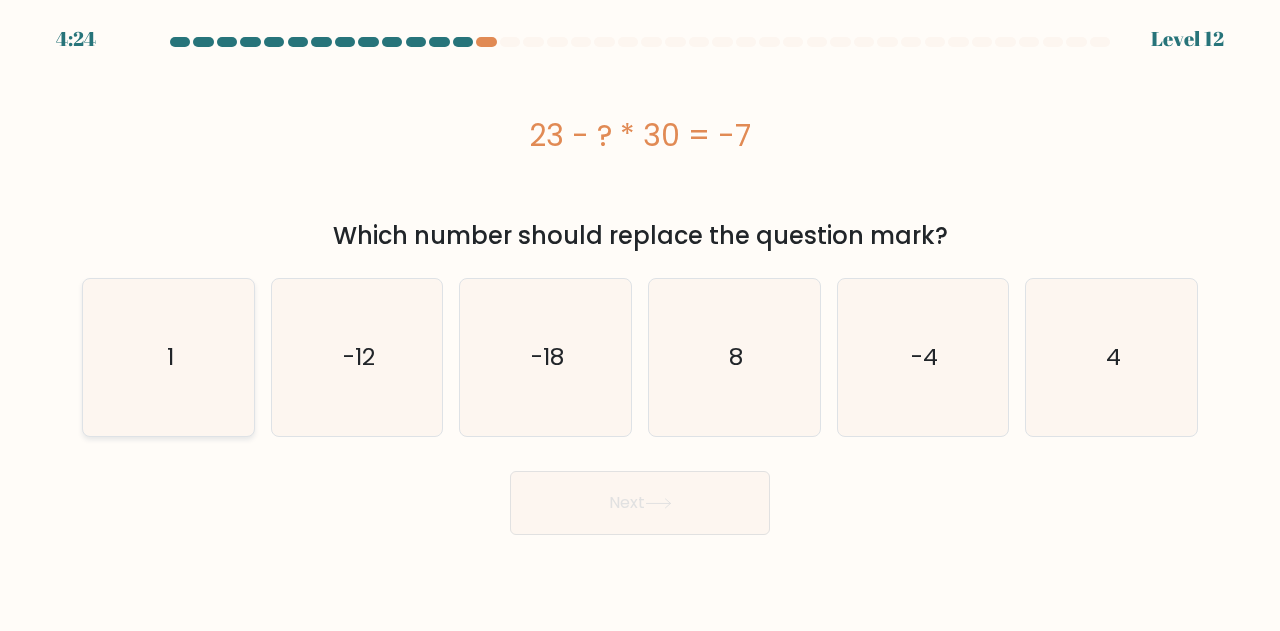 click on "1" 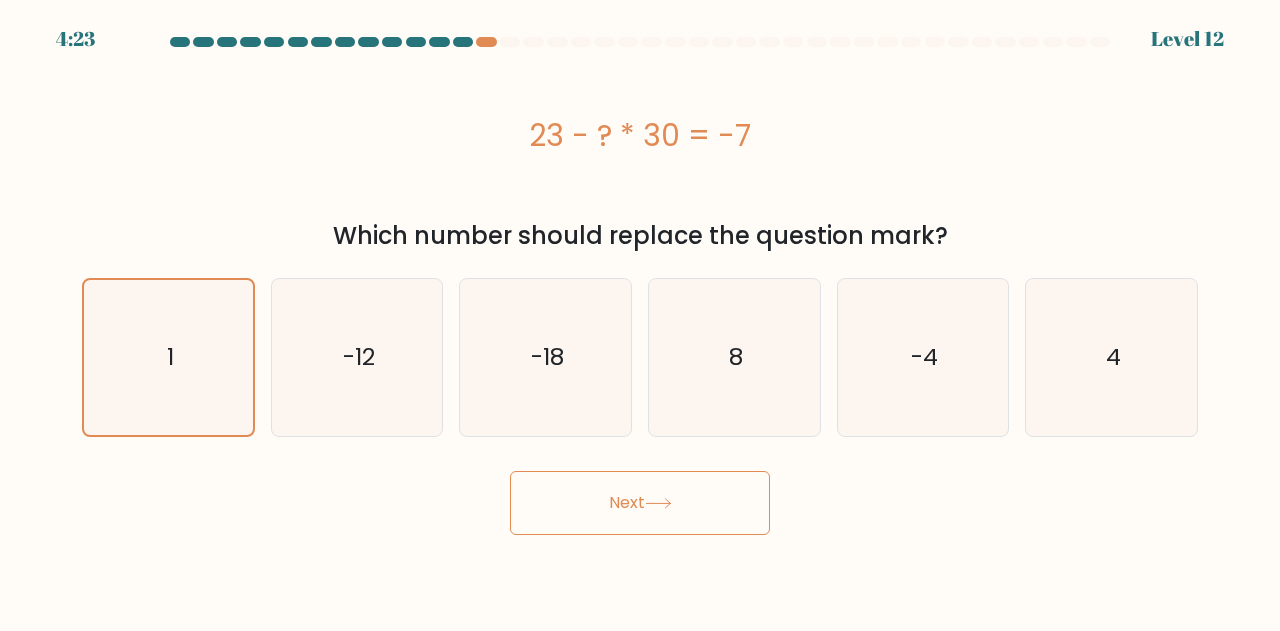 click on "Next" at bounding box center [640, 503] 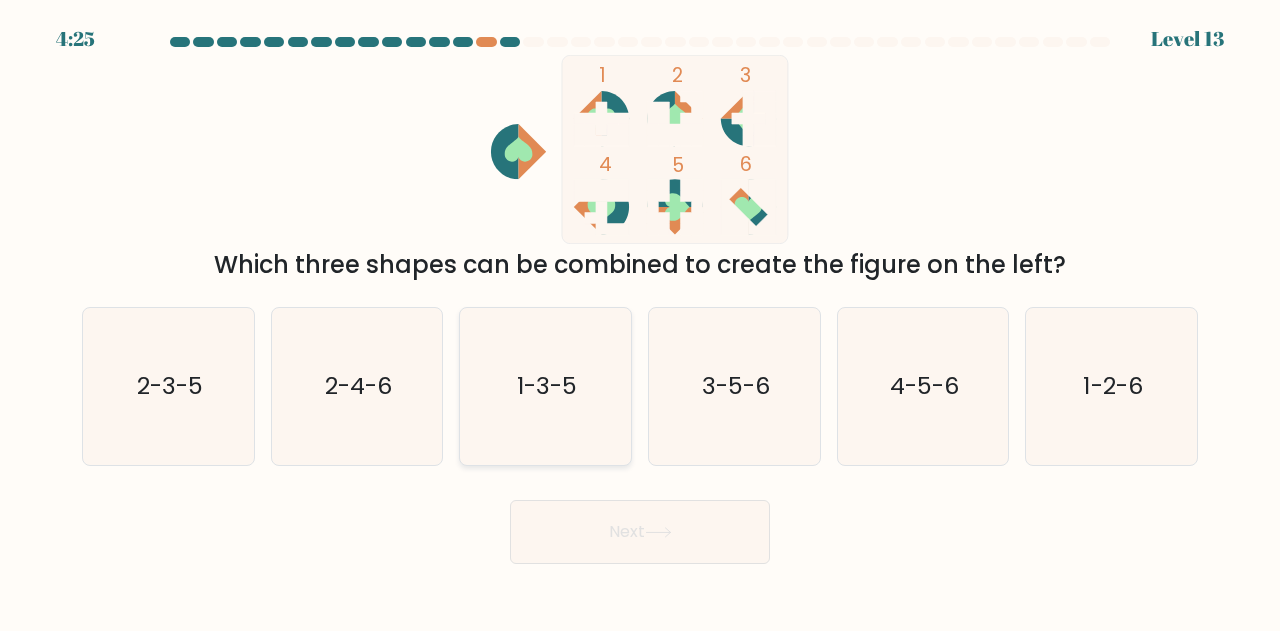 click on "1-3-5" 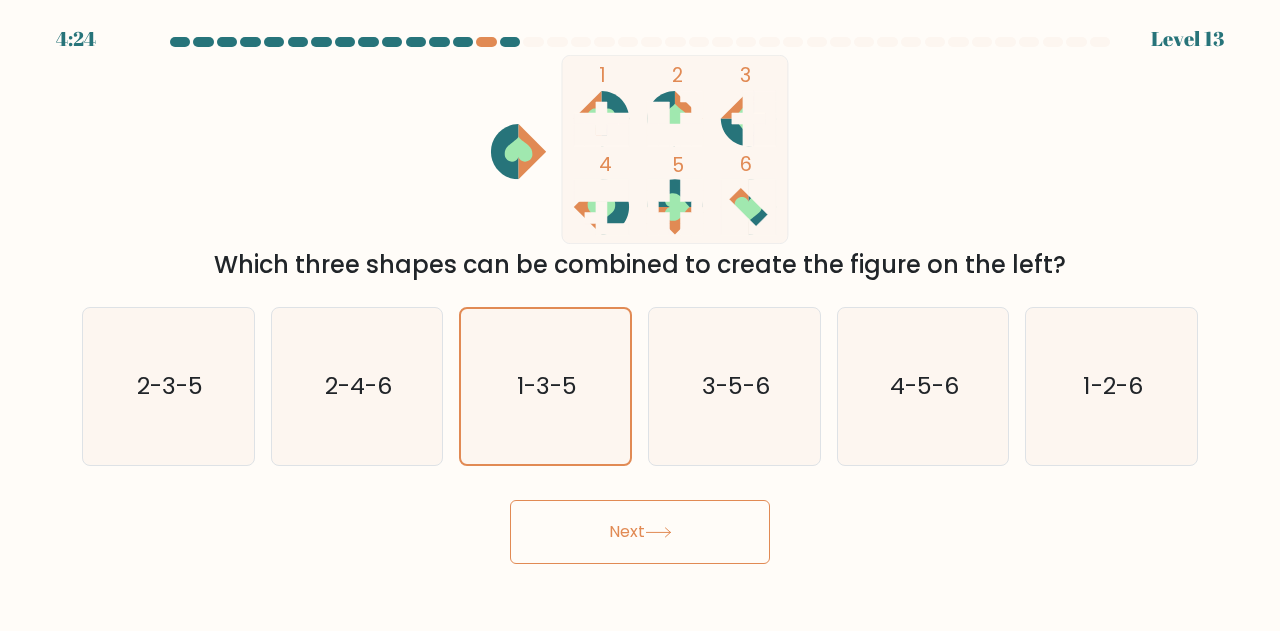 click on "Next" at bounding box center [640, 532] 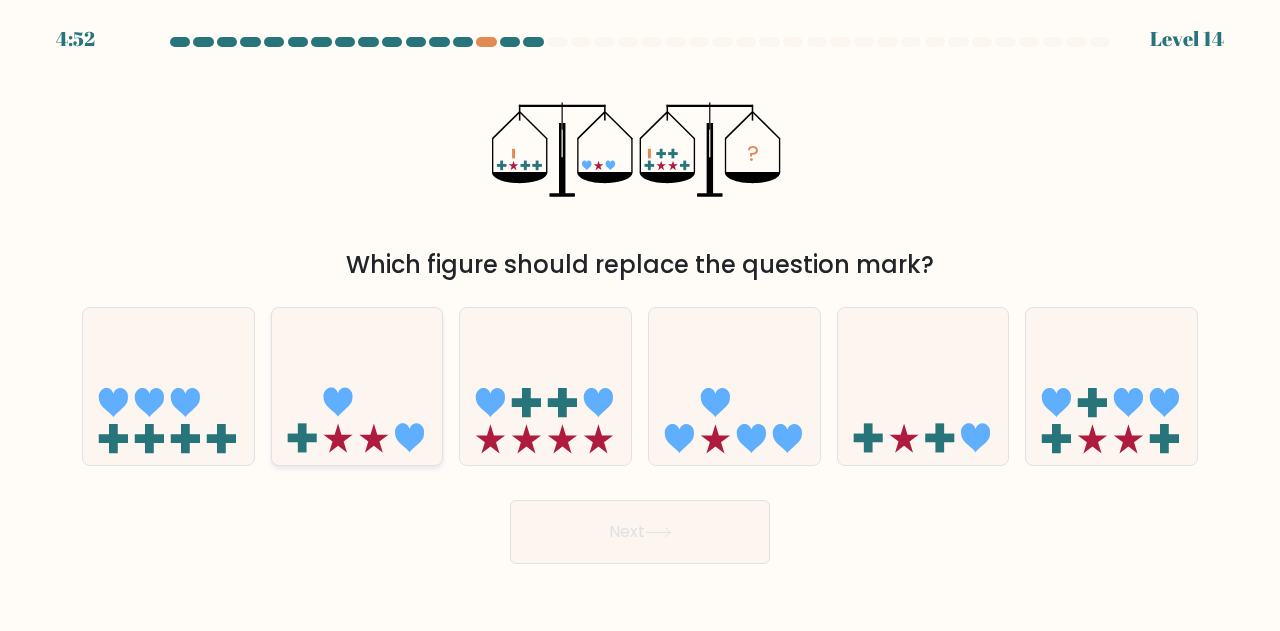 click 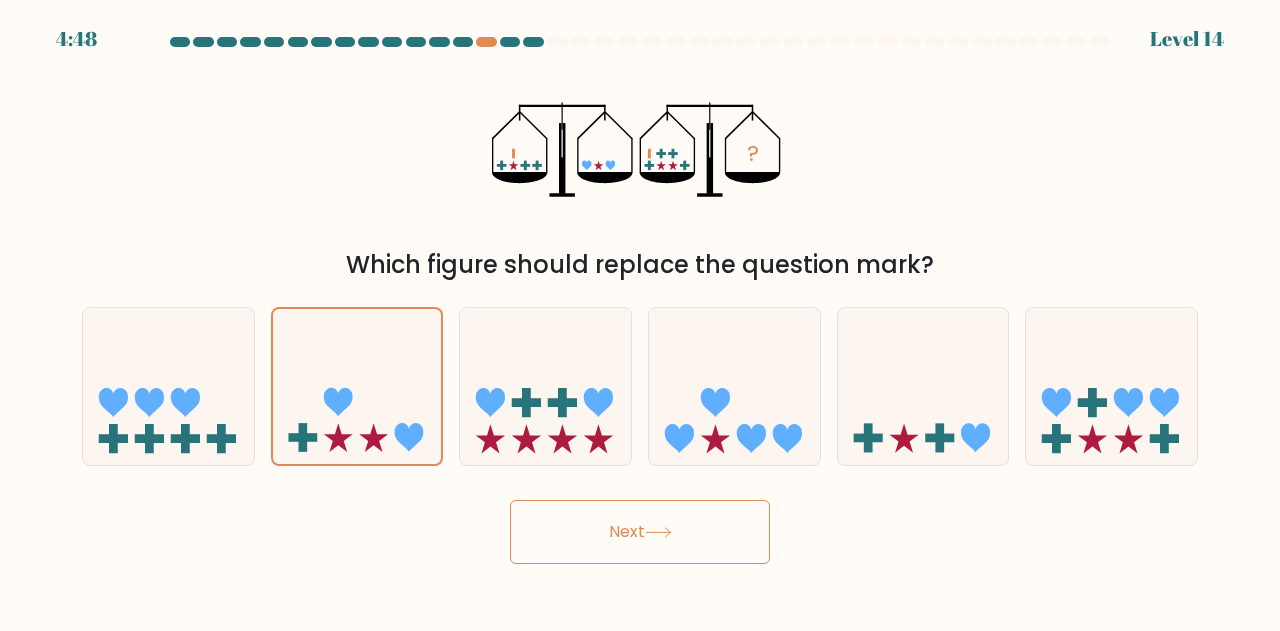 click on "Next" at bounding box center (640, 532) 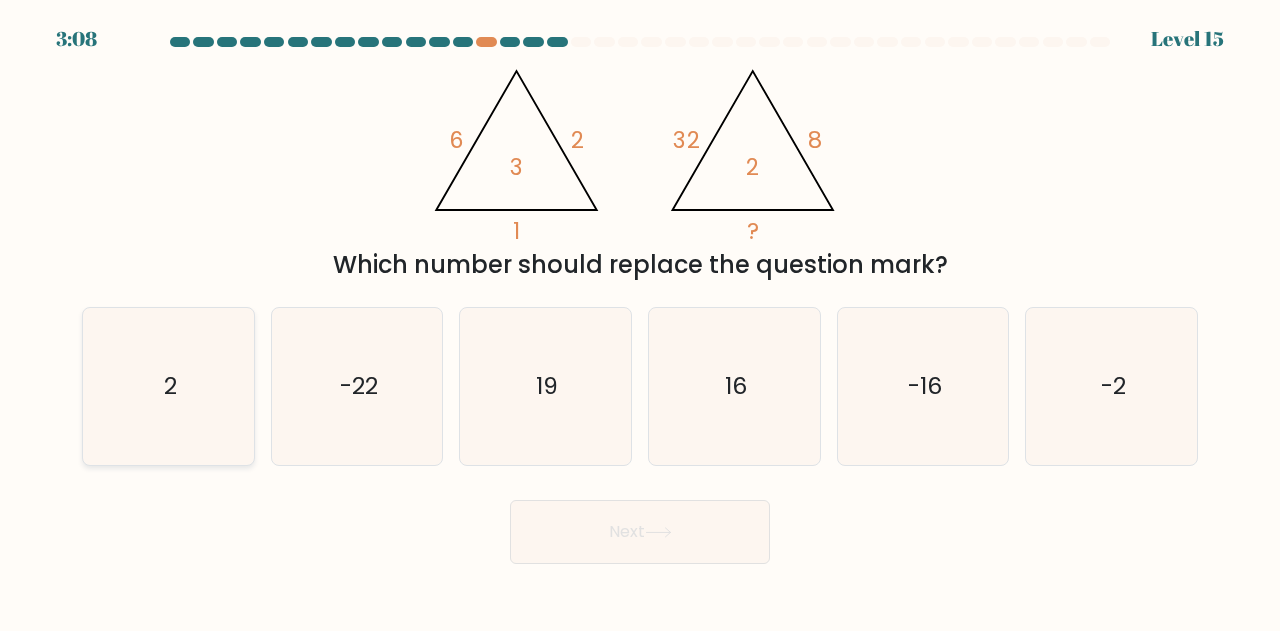 click on "2" 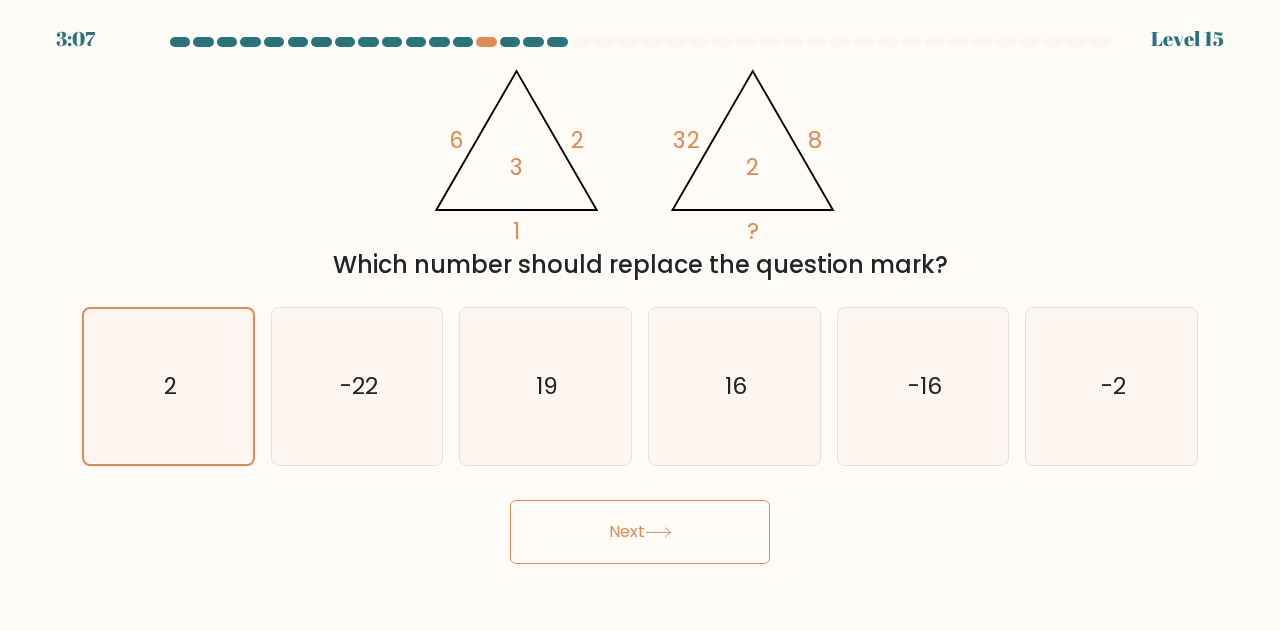 click on "Next" at bounding box center (640, 532) 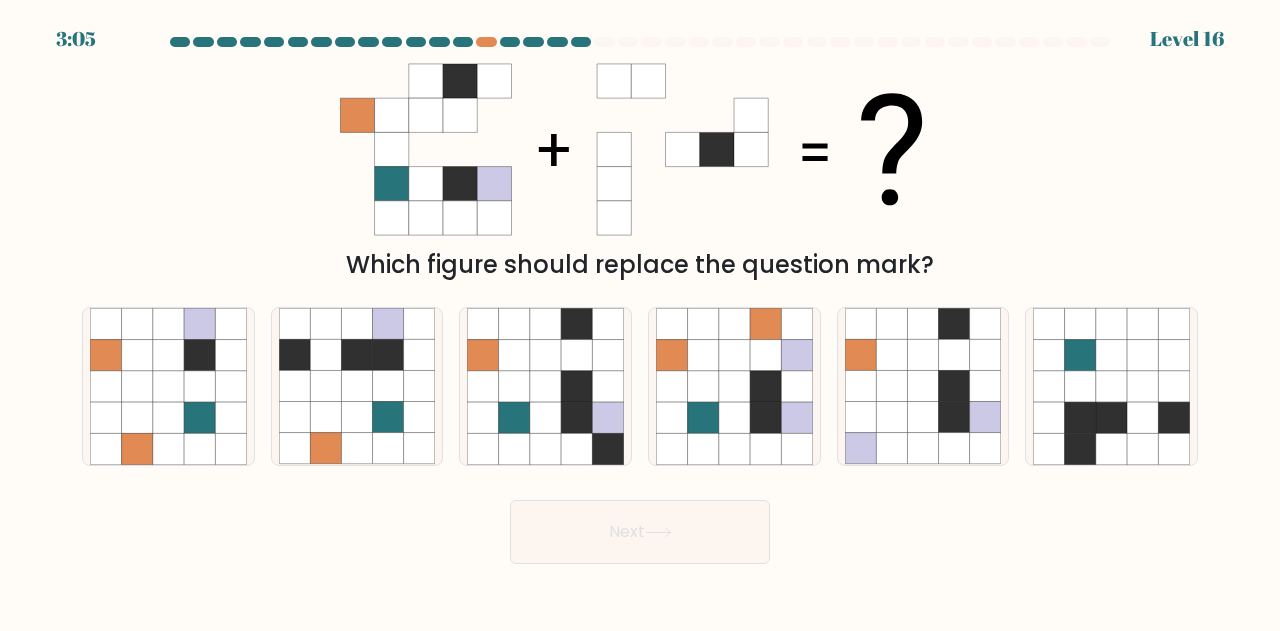 click on "Next" at bounding box center (640, 532) 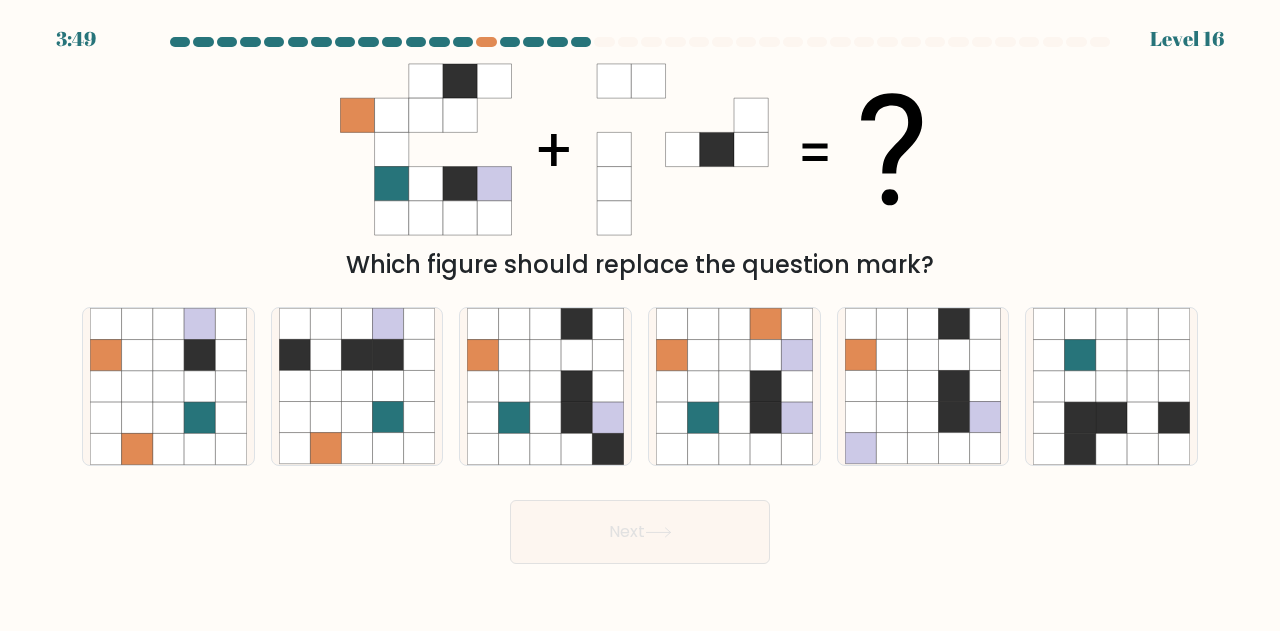 click on "Next" at bounding box center (640, 527) 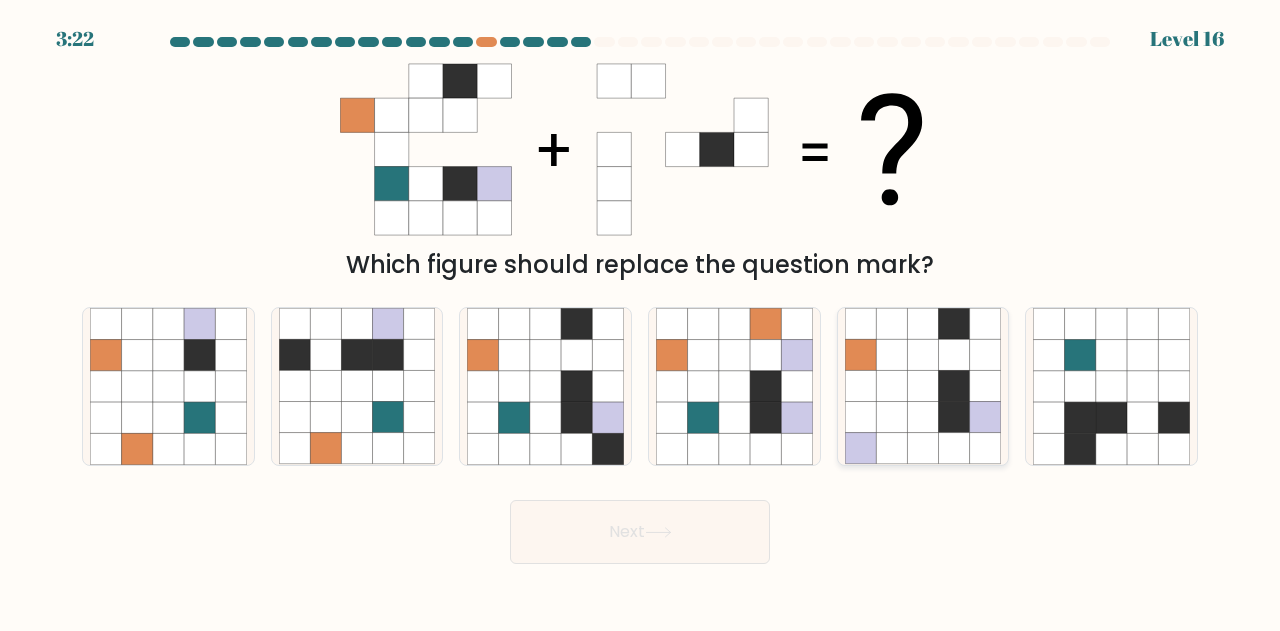click 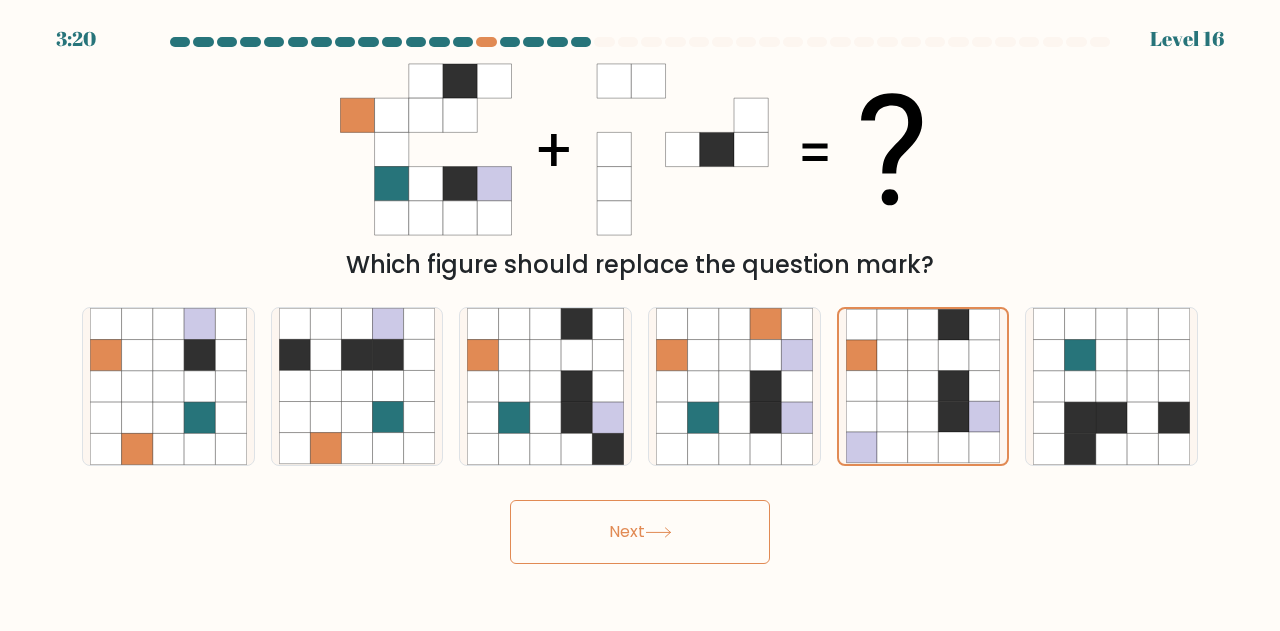 click on "Next" at bounding box center [640, 532] 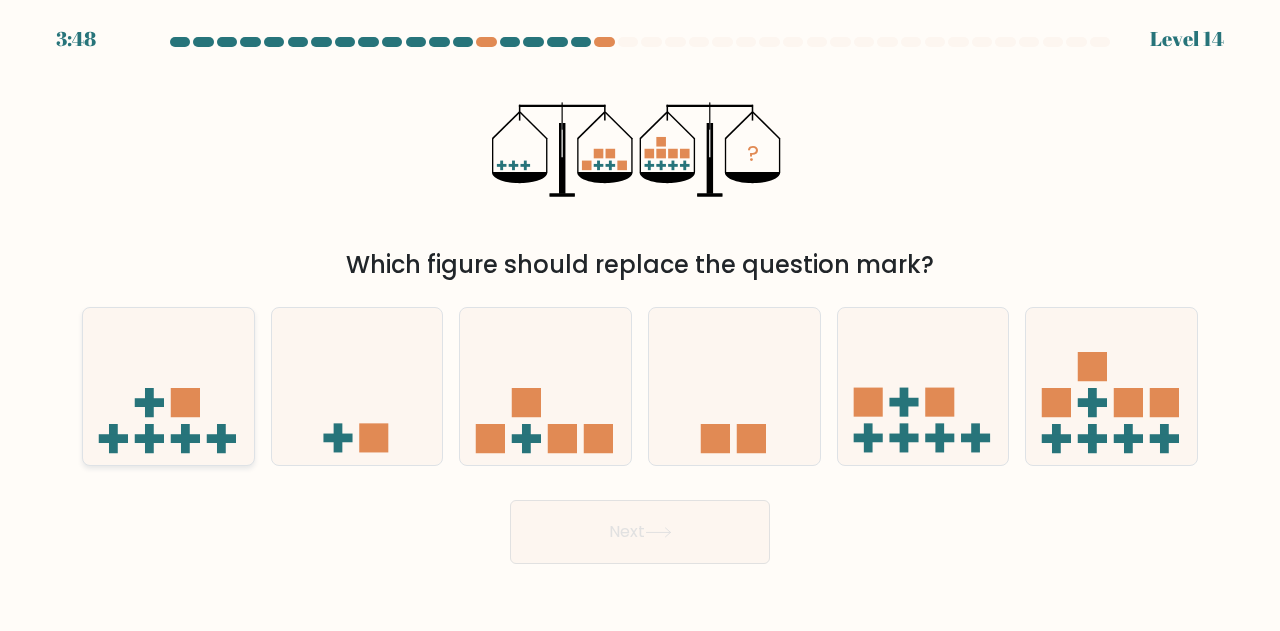 click 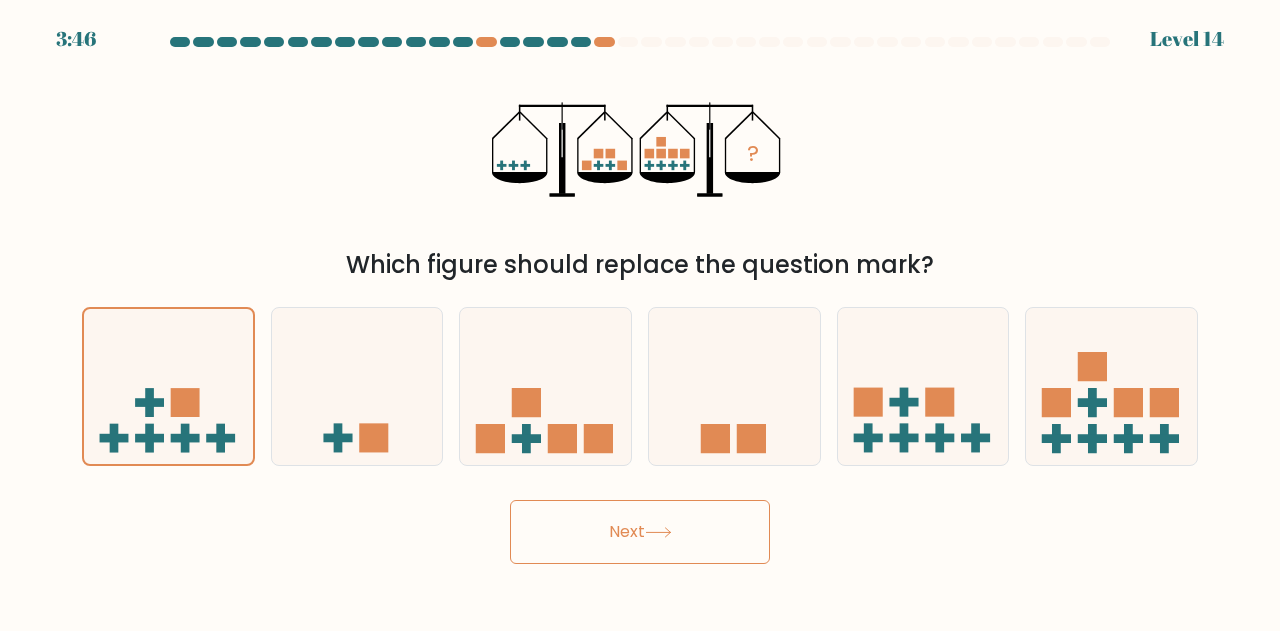click on "Next" at bounding box center (640, 532) 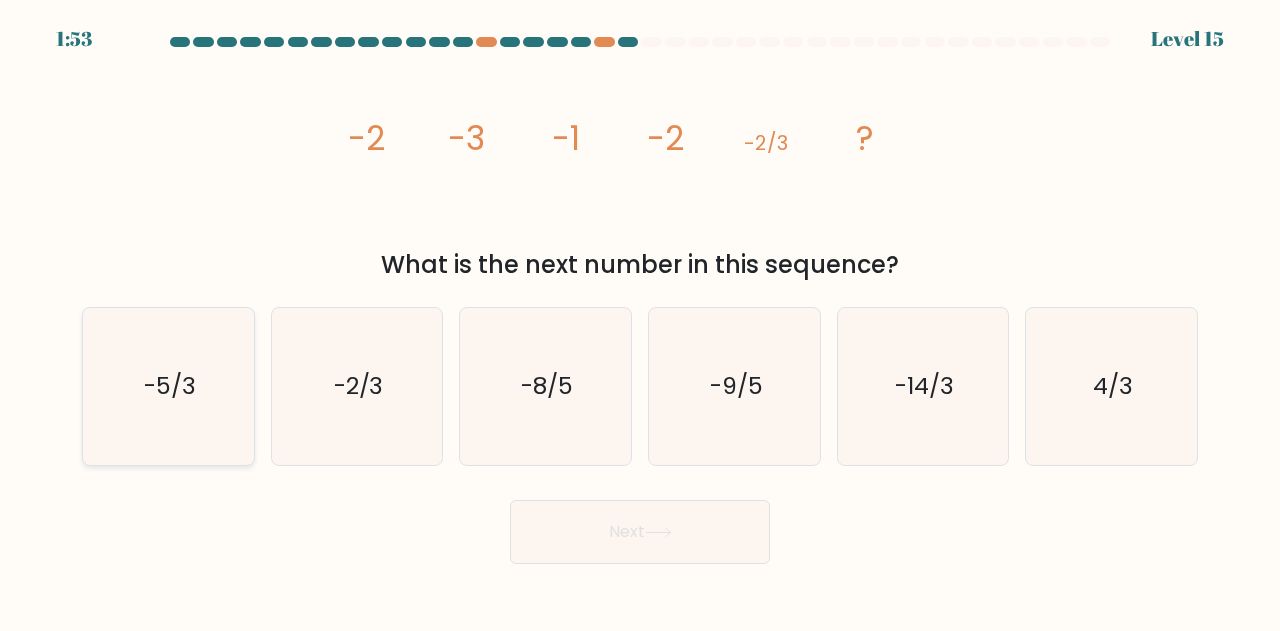 click on "-5/3" 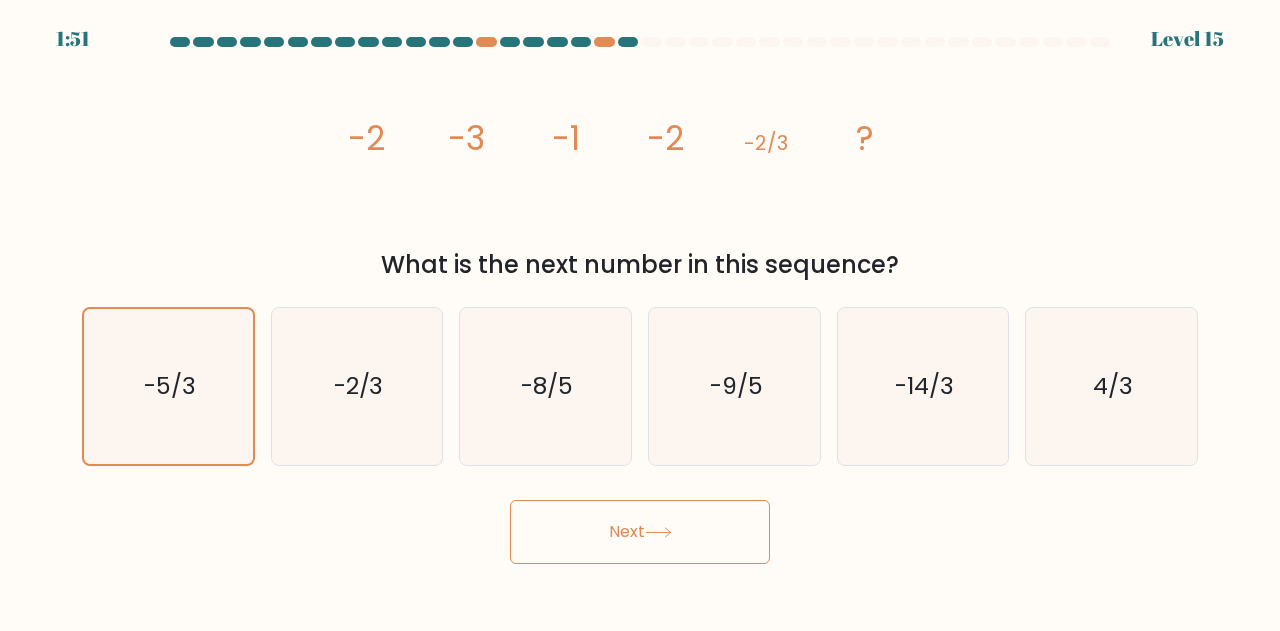 click on "Next" at bounding box center (640, 532) 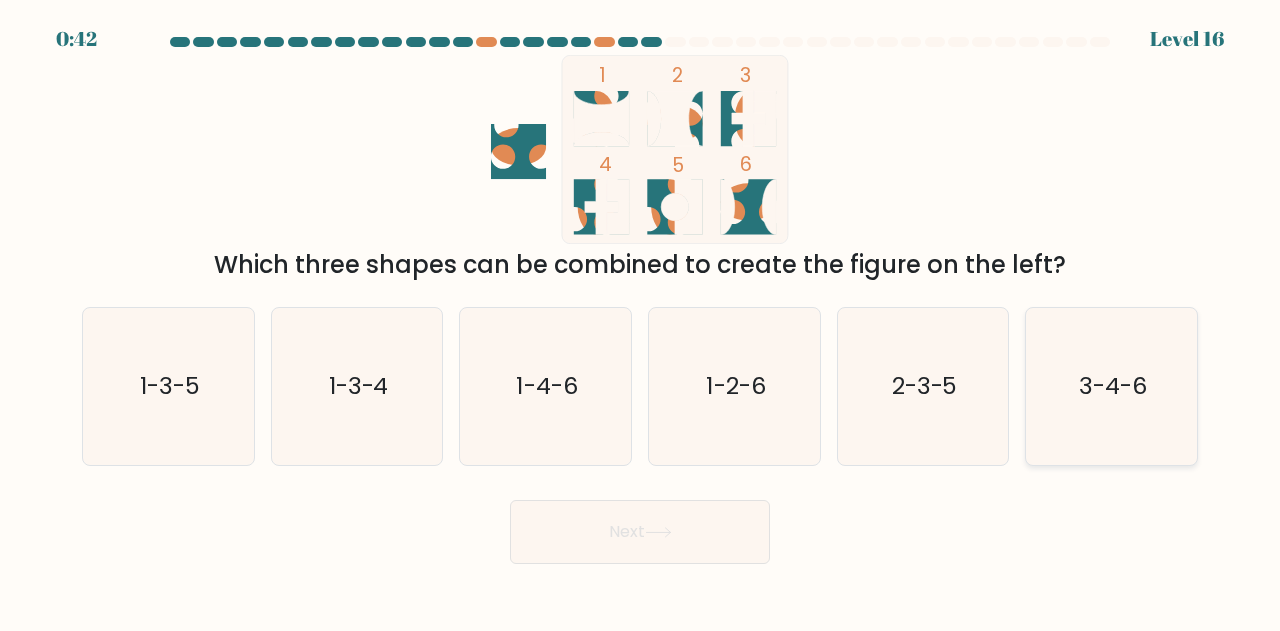 click on "3-4-6" 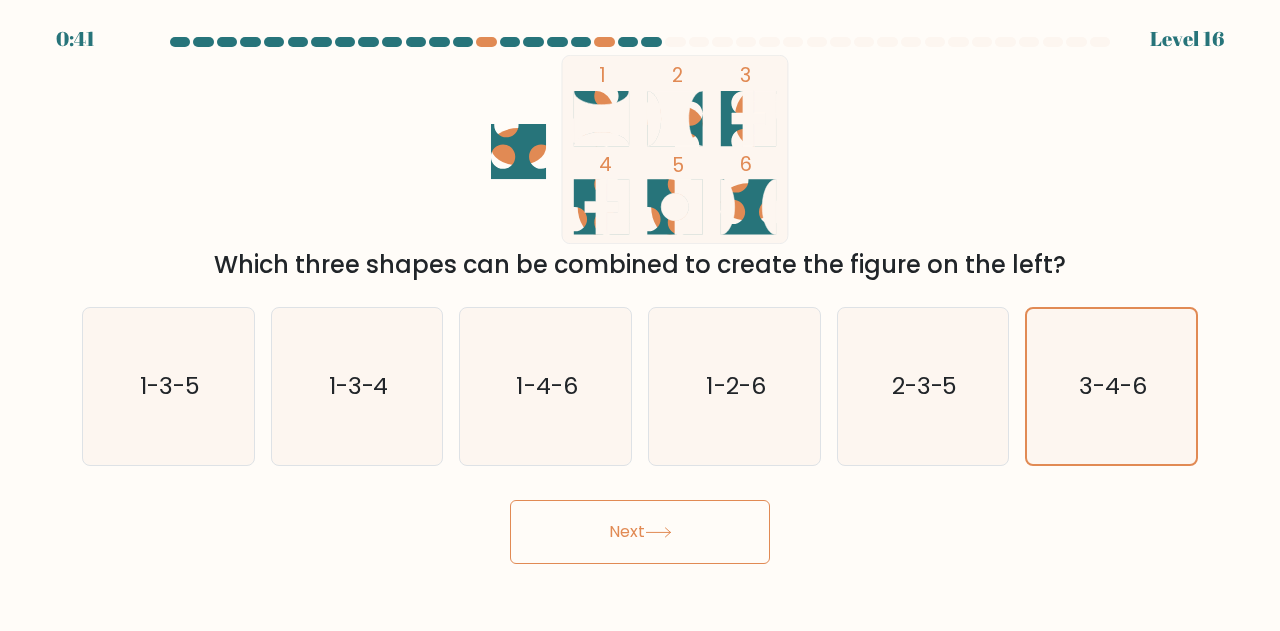 click on "Next" at bounding box center [640, 532] 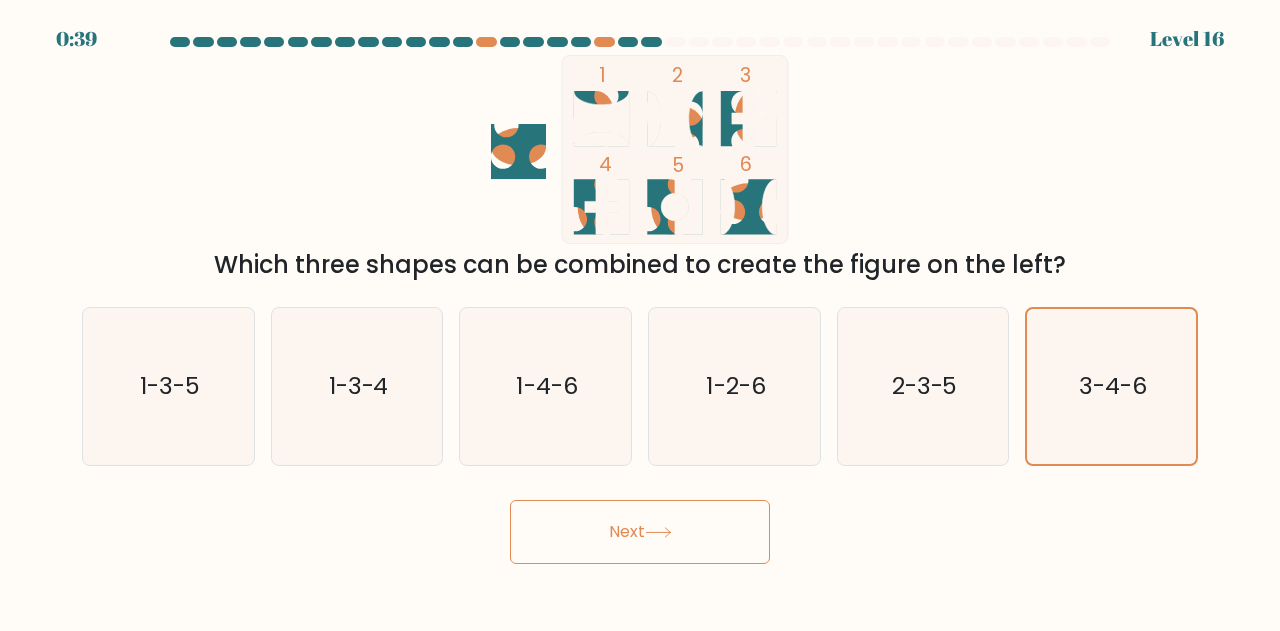 click on "Next" at bounding box center (640, 532) 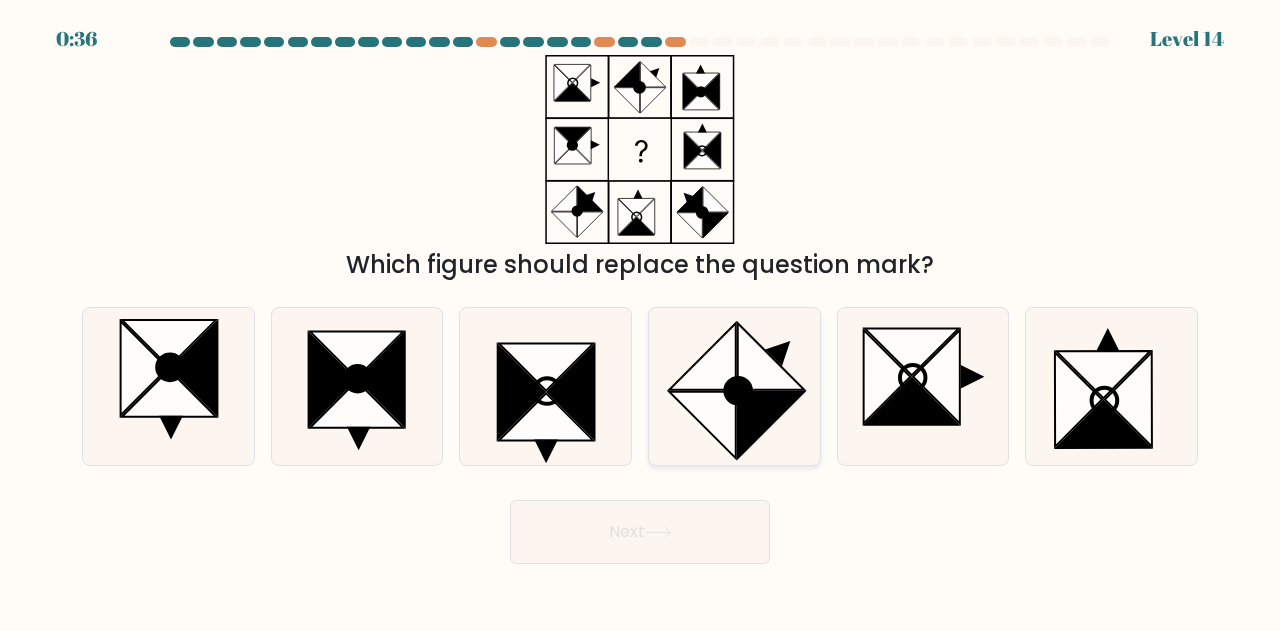 click 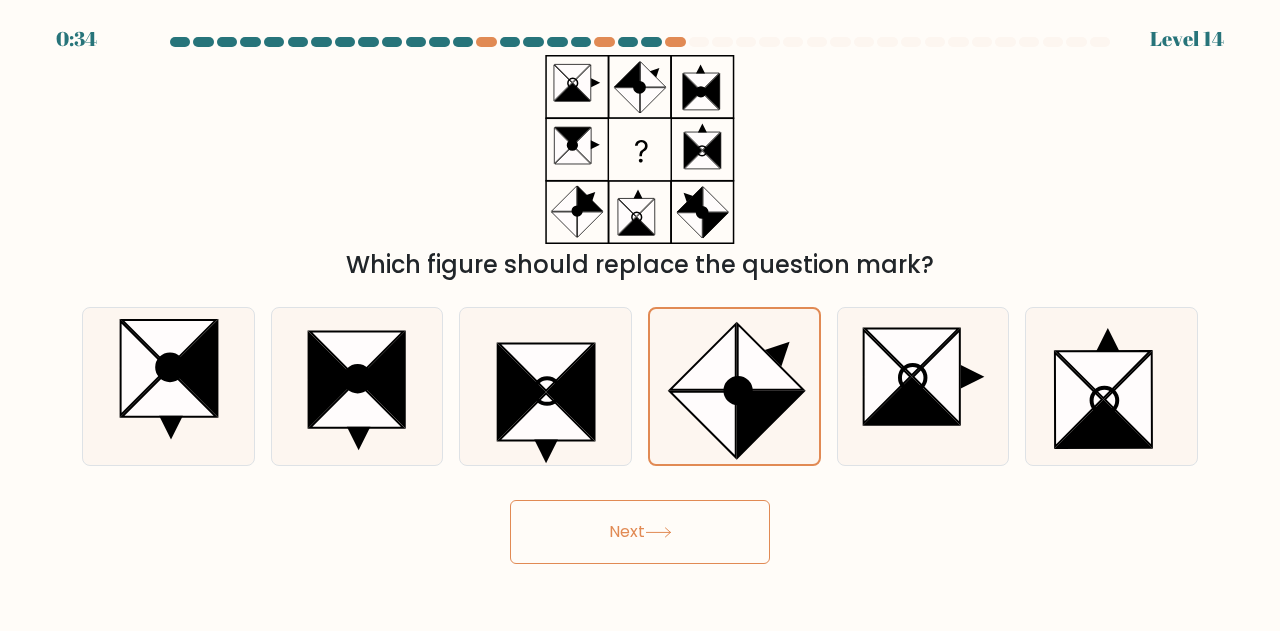 click on "Next" at bounding box center (640, 532) 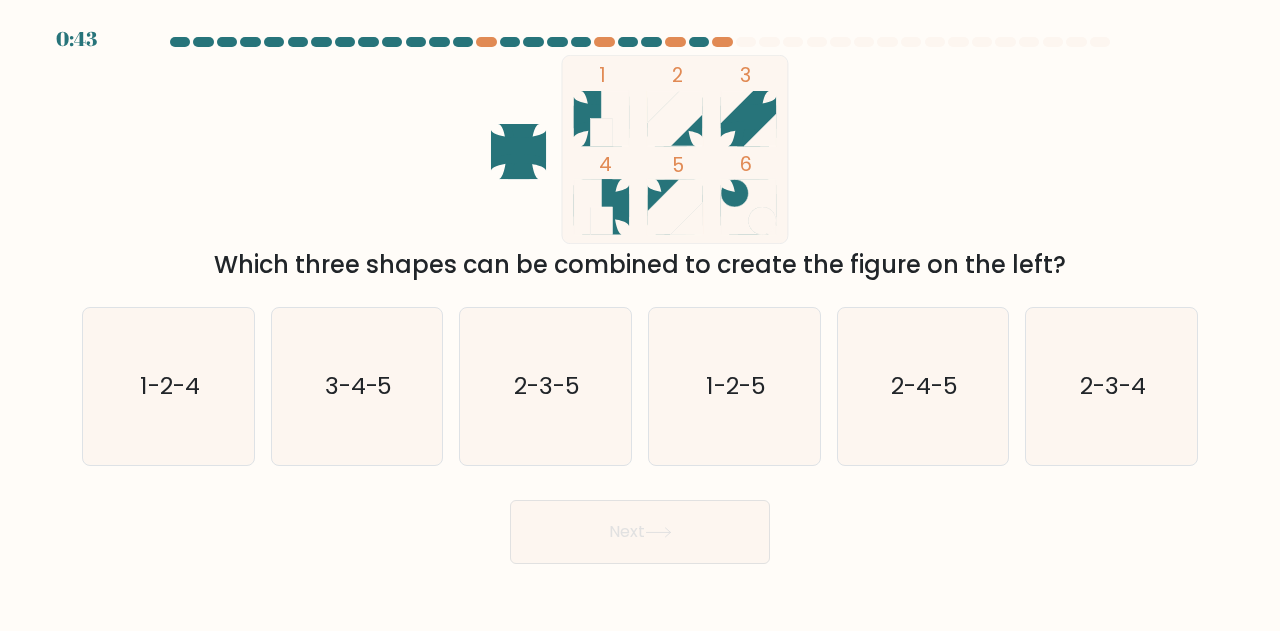 scroll, scrollTop: 0, scrollLeft: 0, axis: both 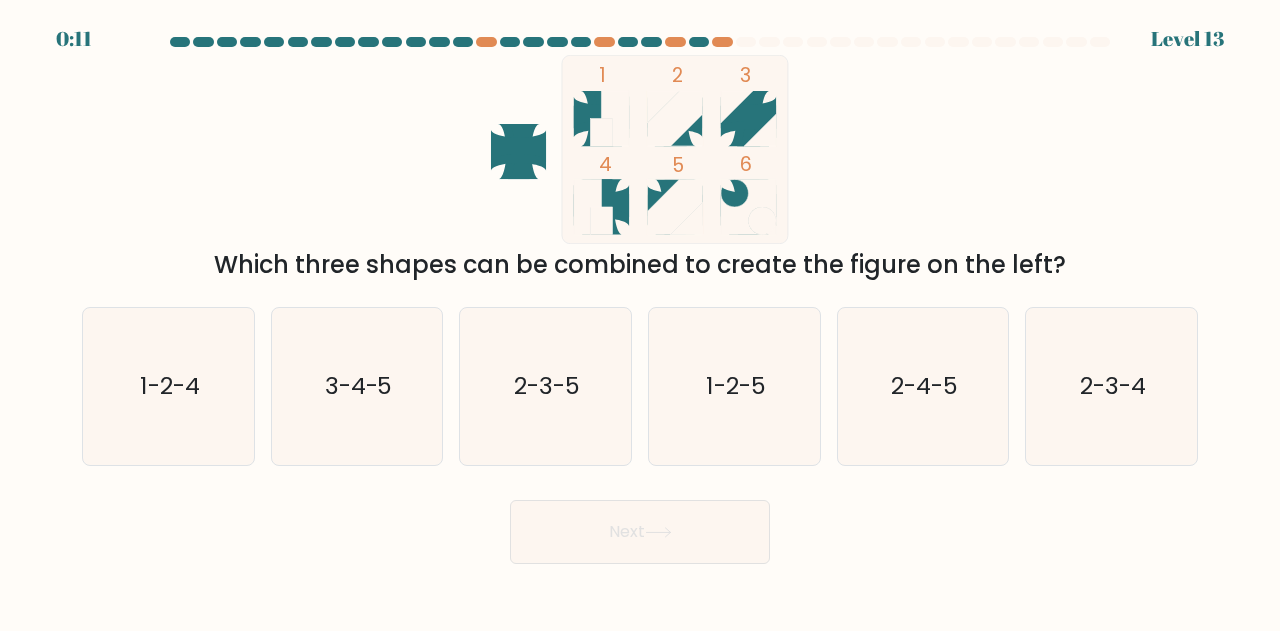 click 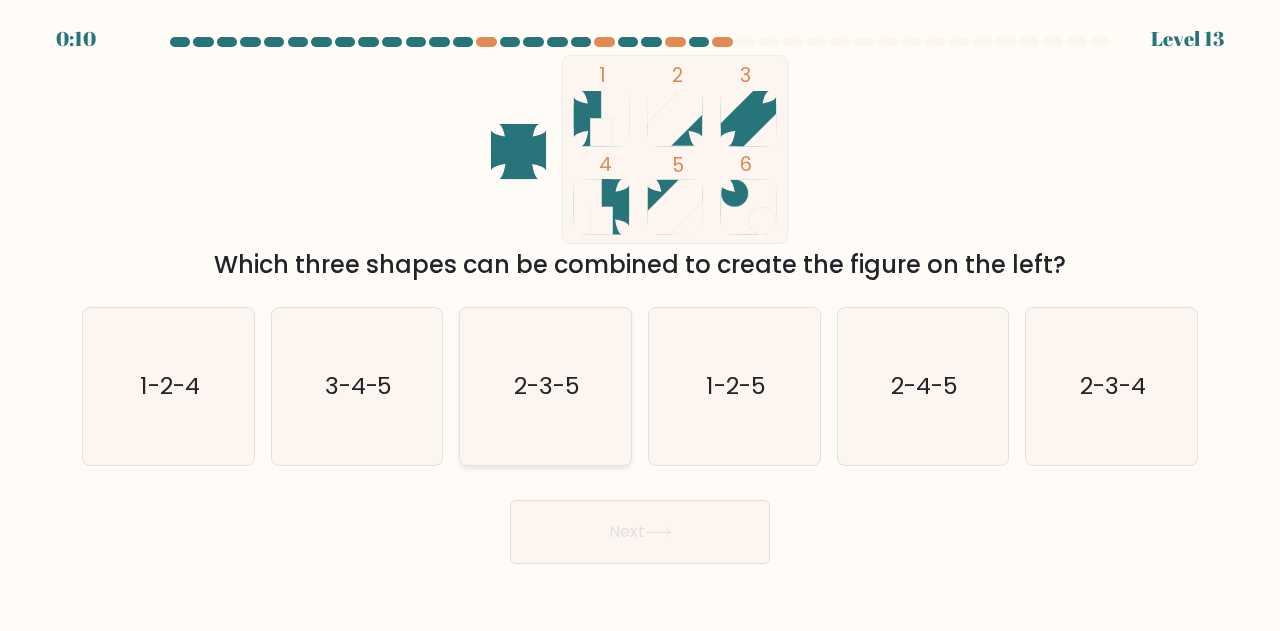 click on "2-3-5" 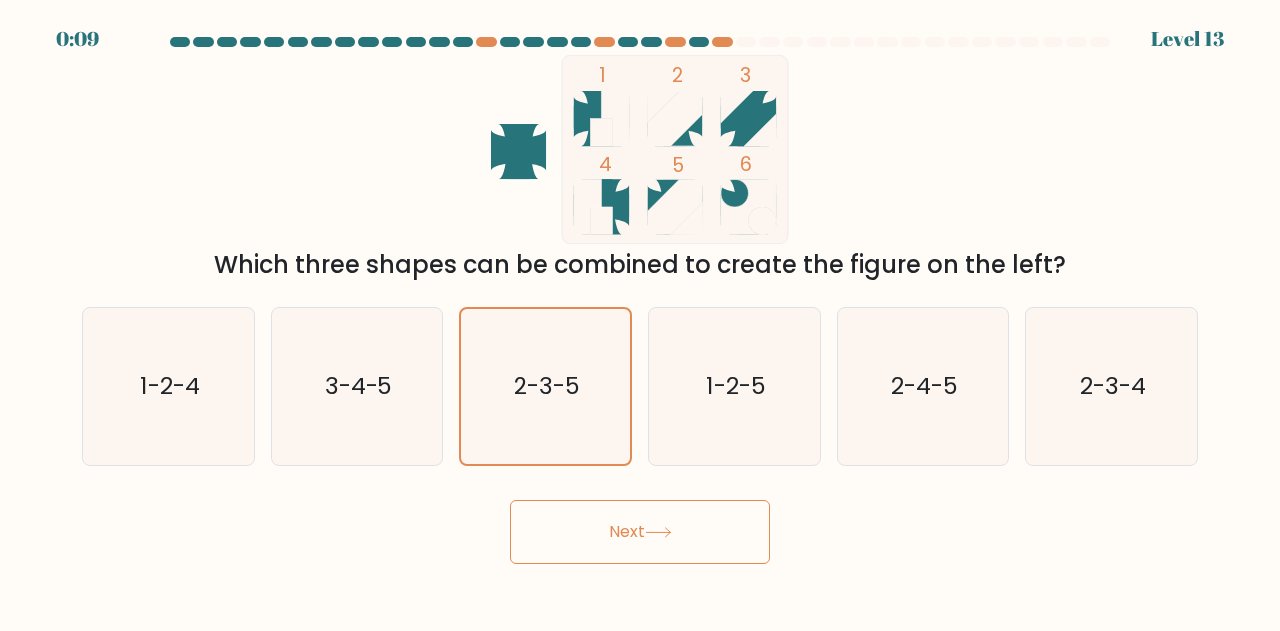 click on "Next" at bounding box center (640, 532) 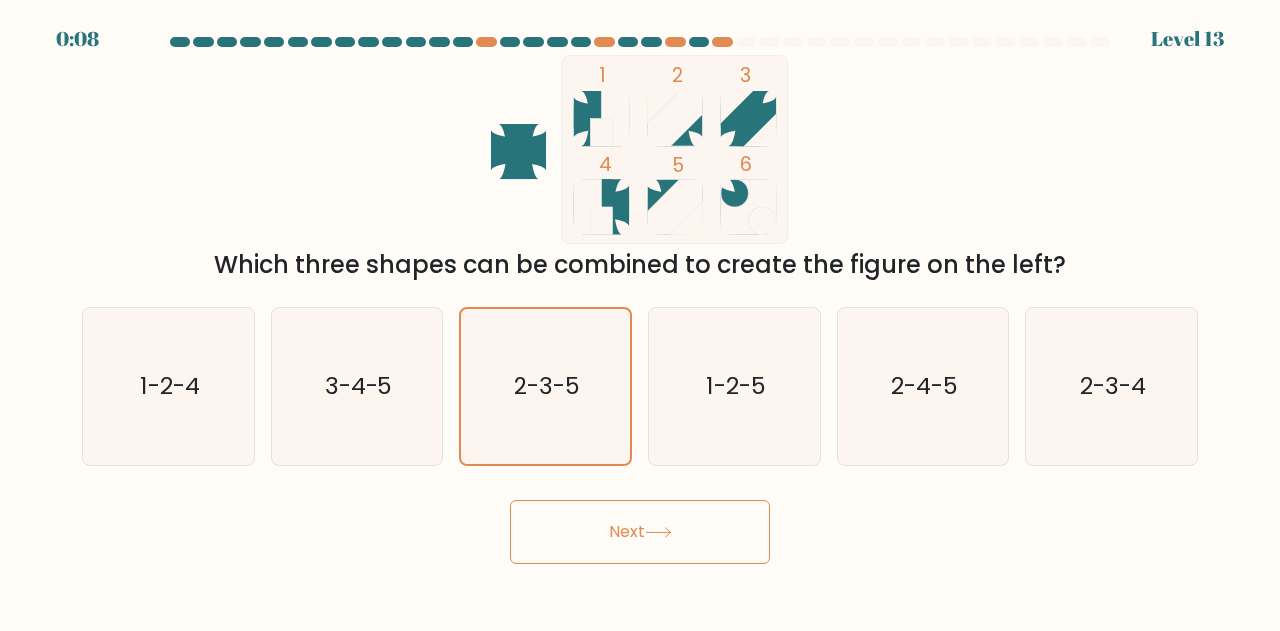 click on "Next" at bounding box center [640, 532] 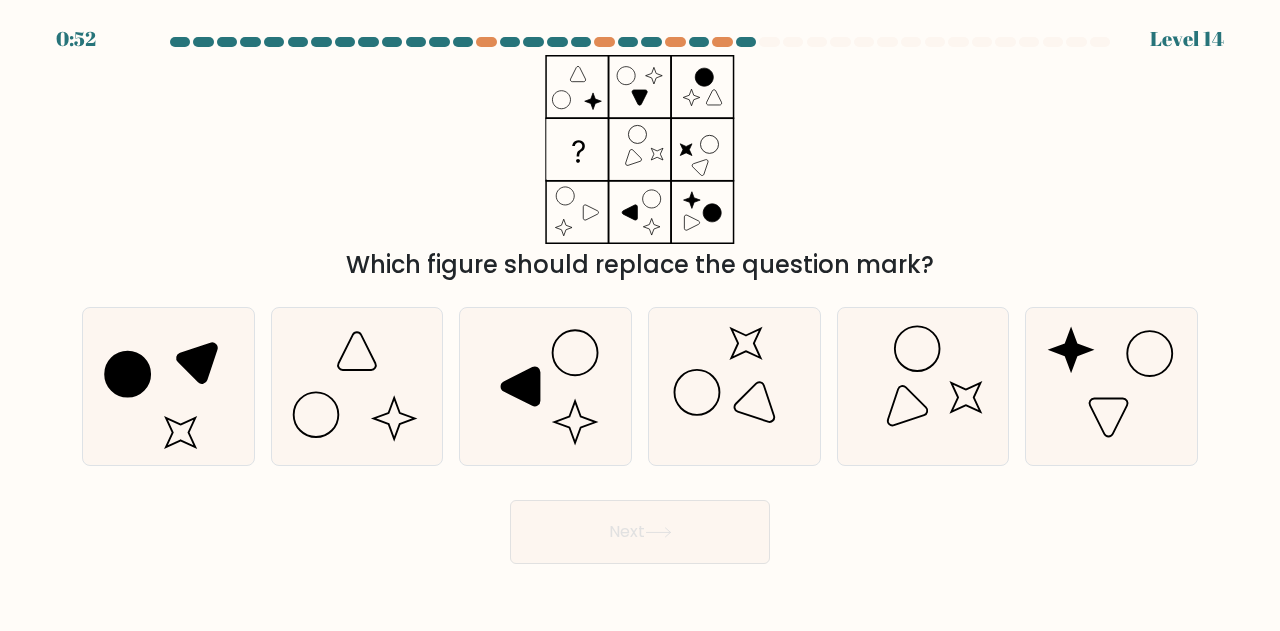 click on "Next" at bounding box center (640, 532) 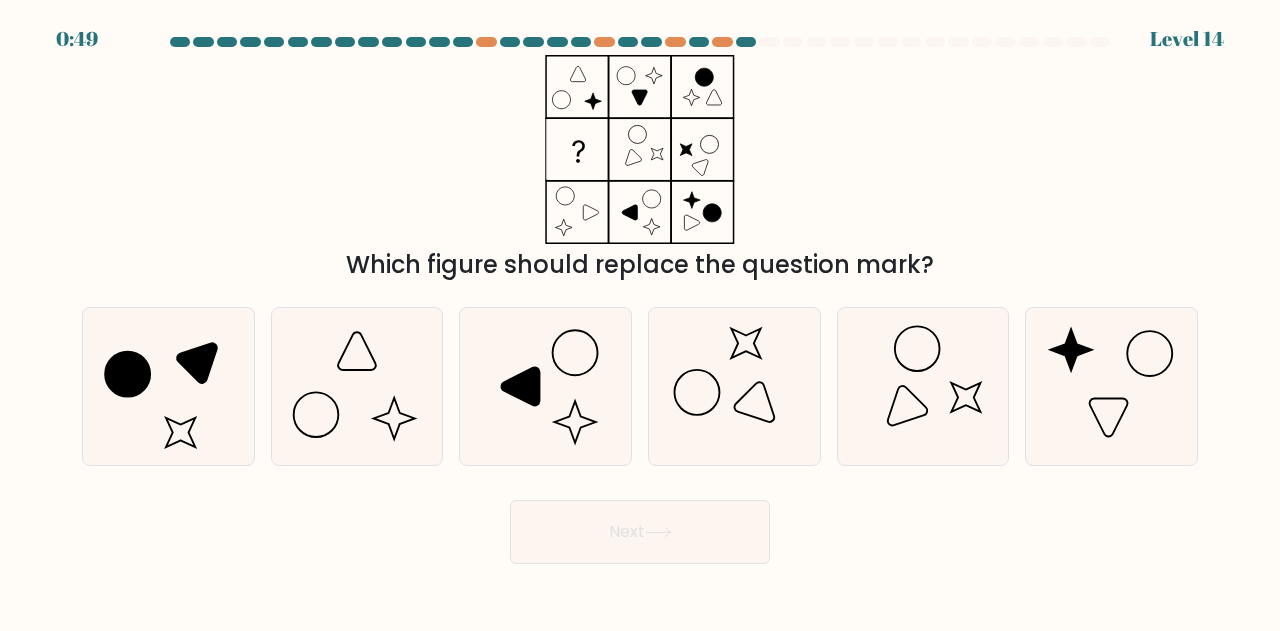 click on "Which figure should replace the question mark?" at bounding box center (640, 169) 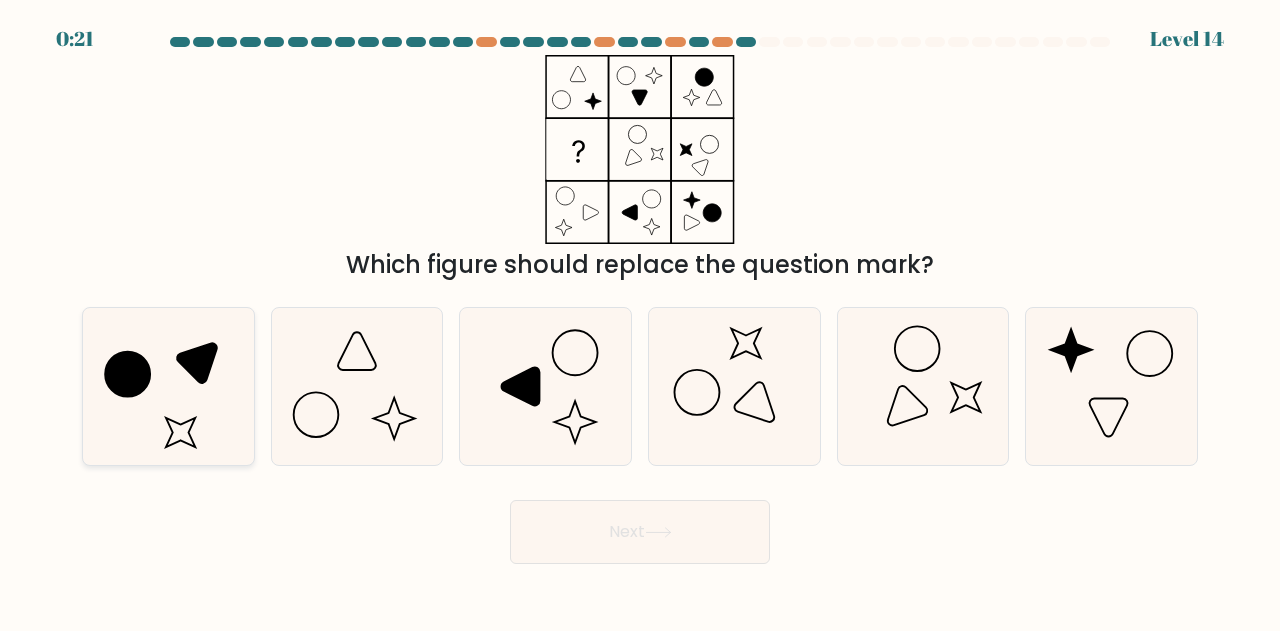 click 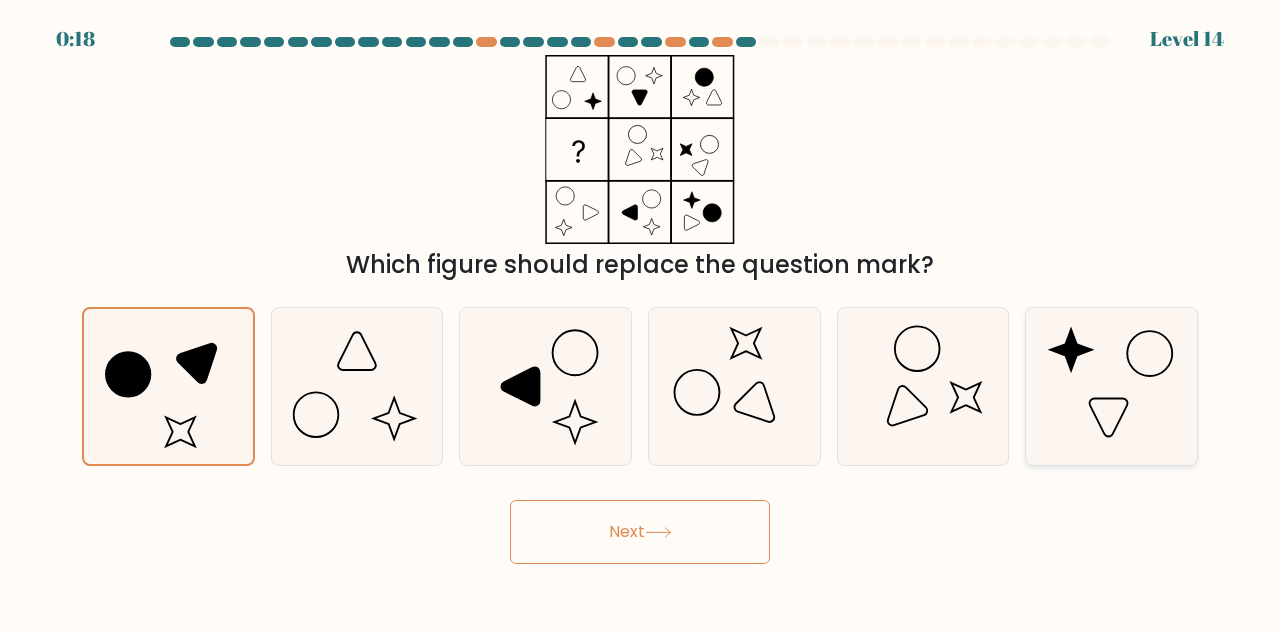 click 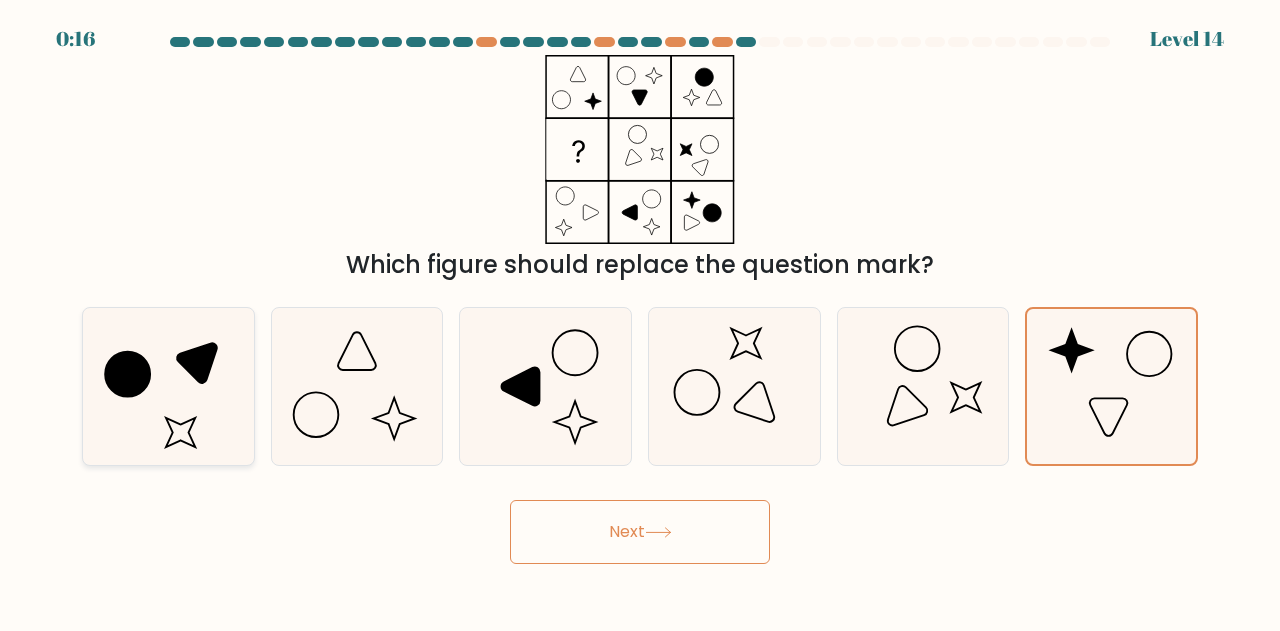 click 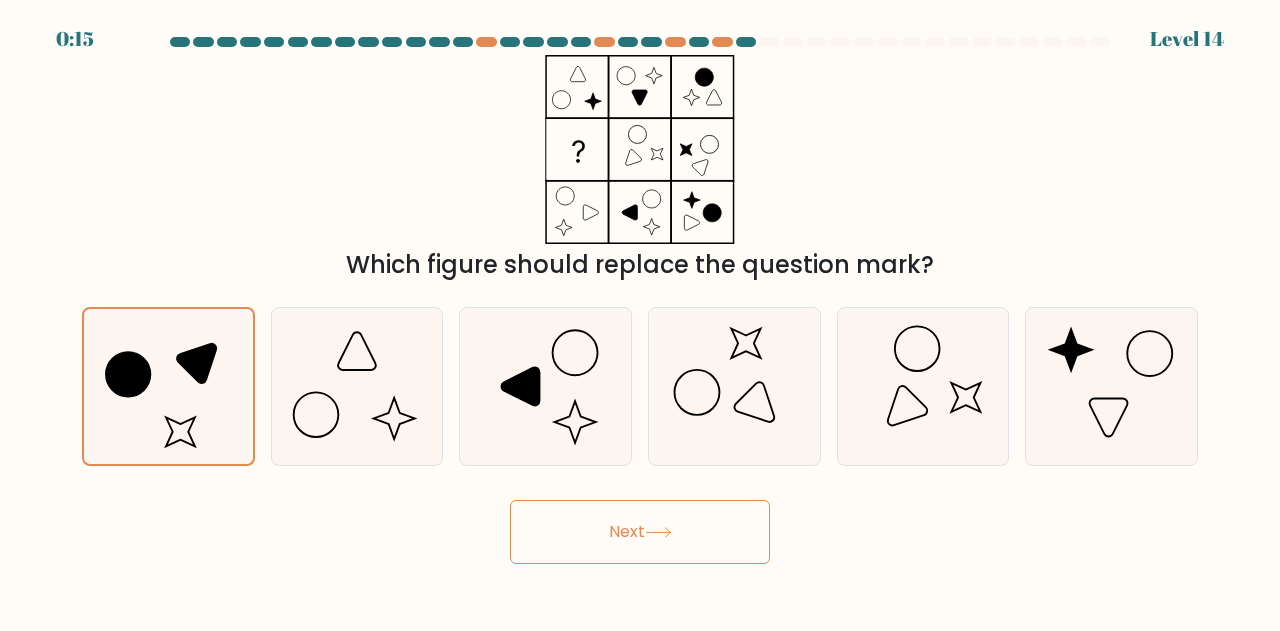 click on "Next" at bounding box center [640, 532] 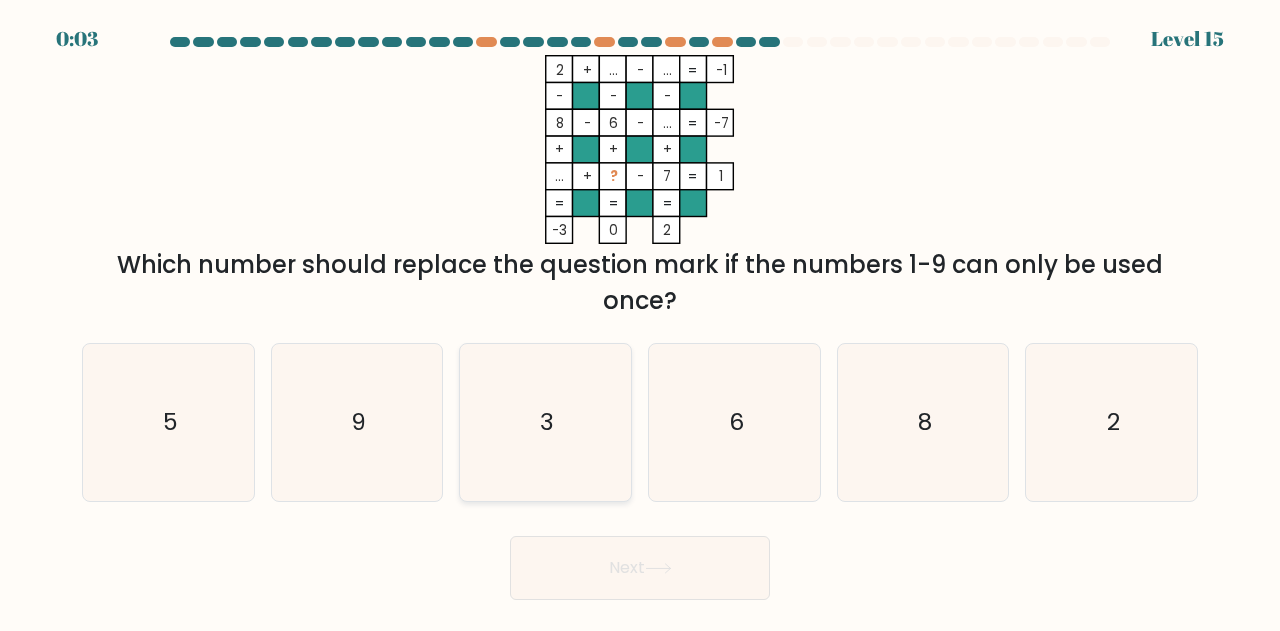 click on "3" 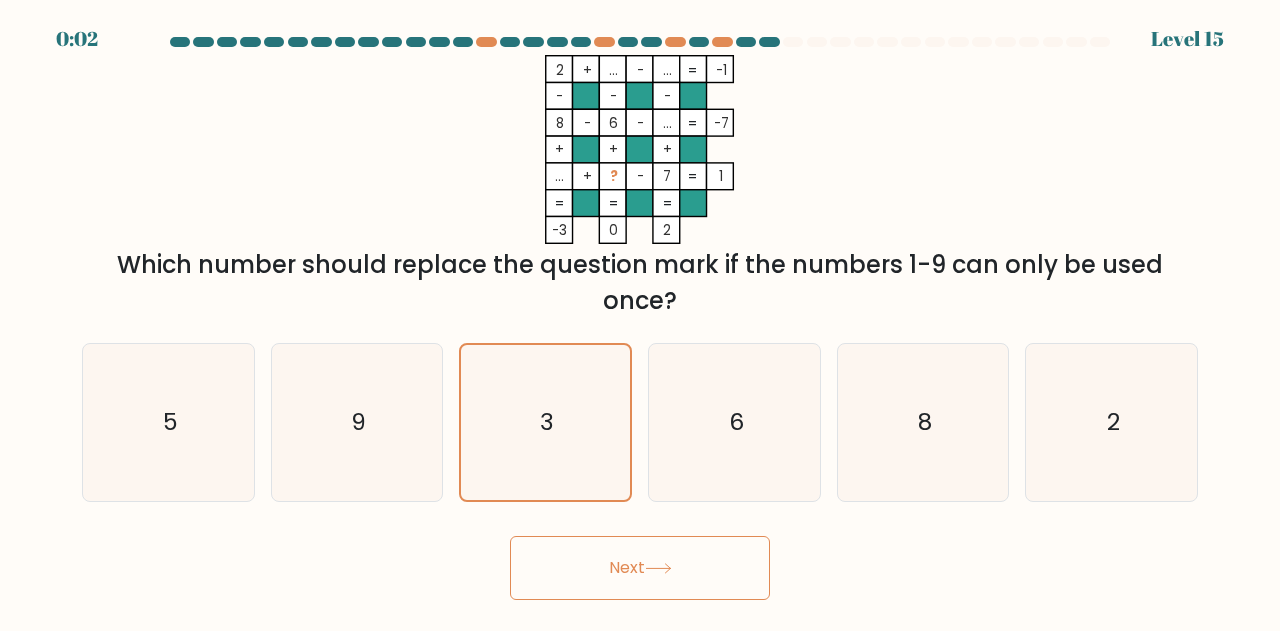 click on "Next" at bounding box center (640, 568) 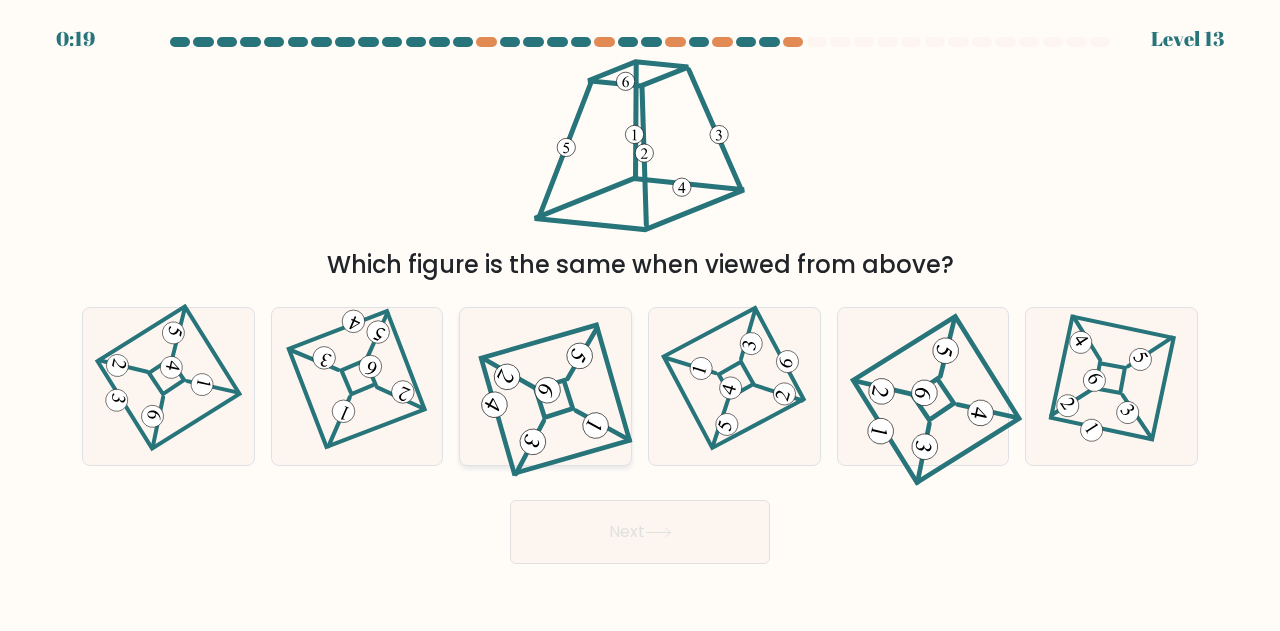 click 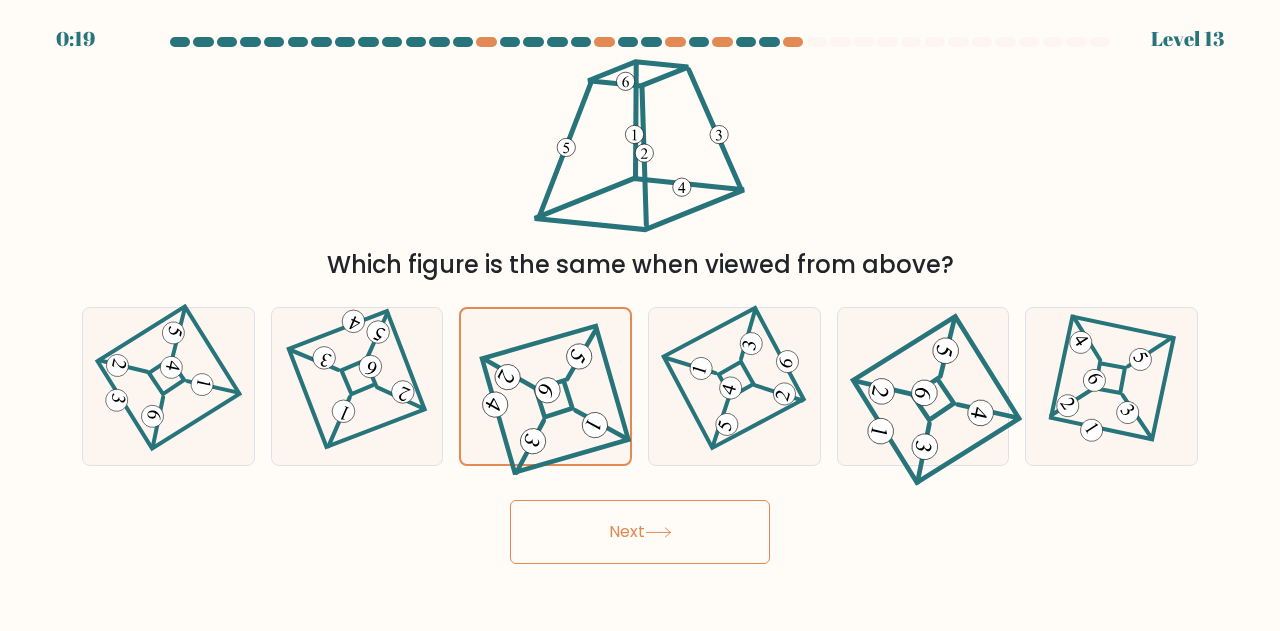 click on "Next" at bounding box center (640, 532) 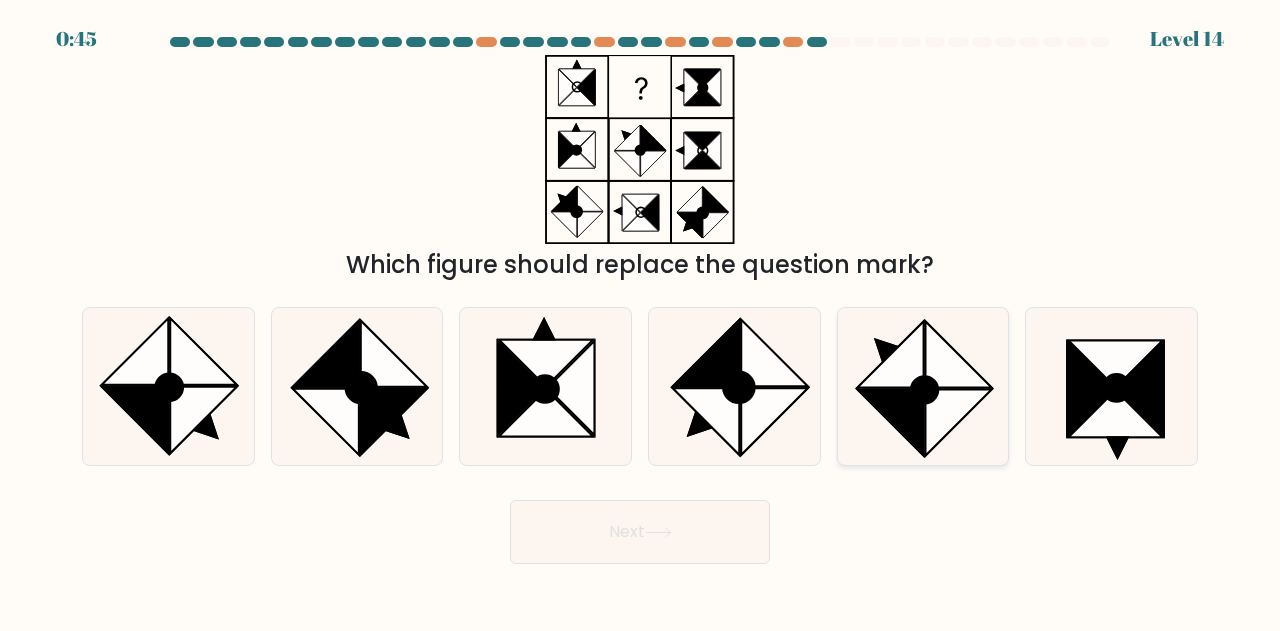 click 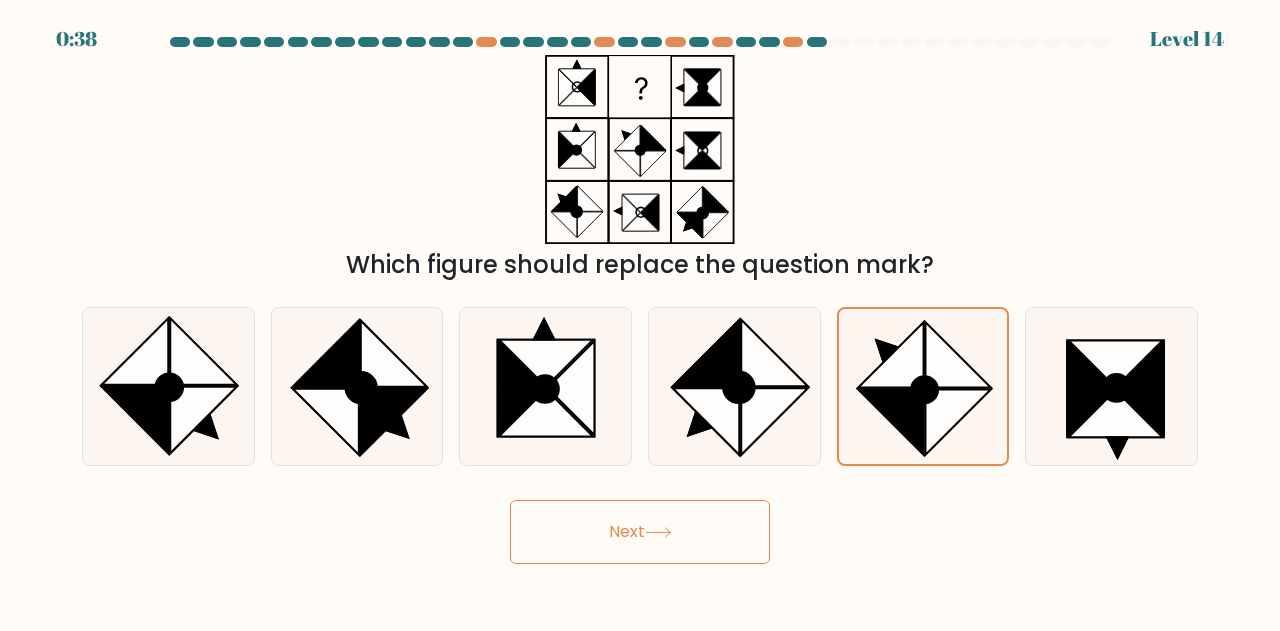 click on "Next" at bounding box center (640, 532) 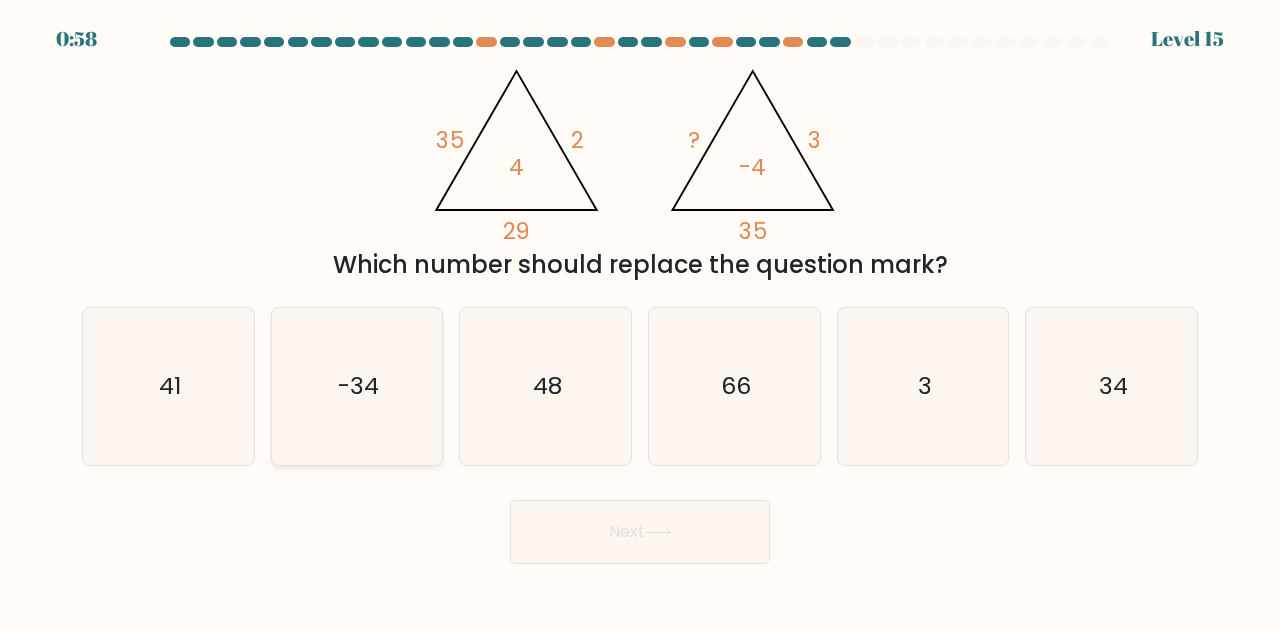 click on "-34" 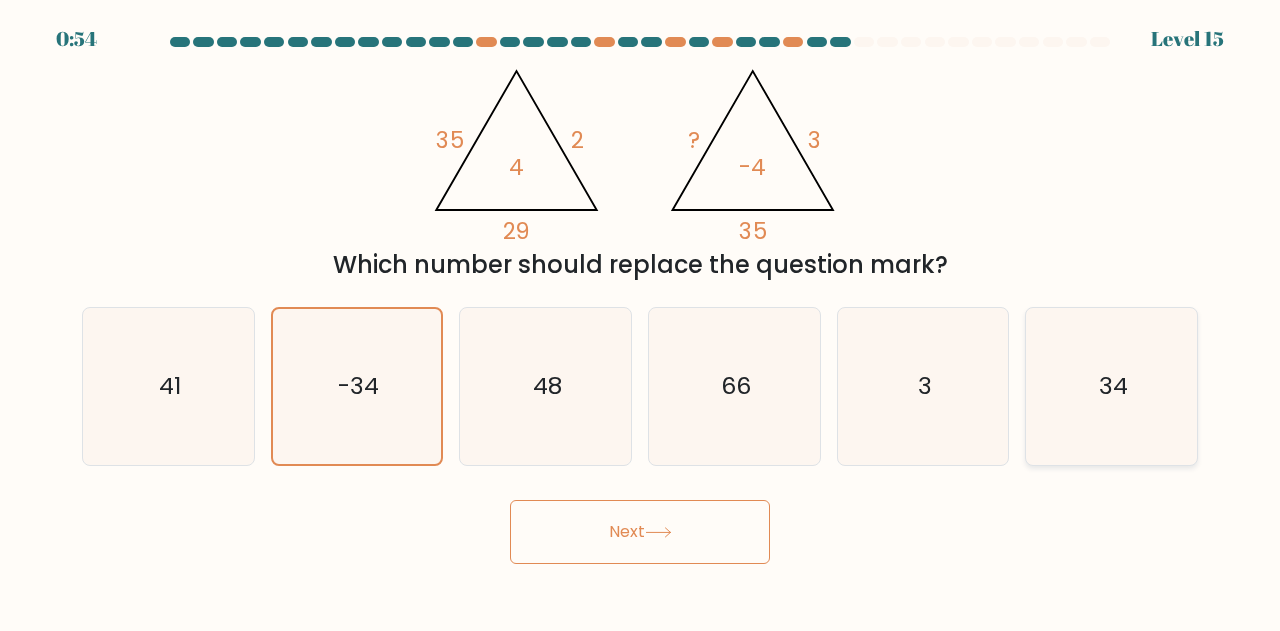 click on "34" 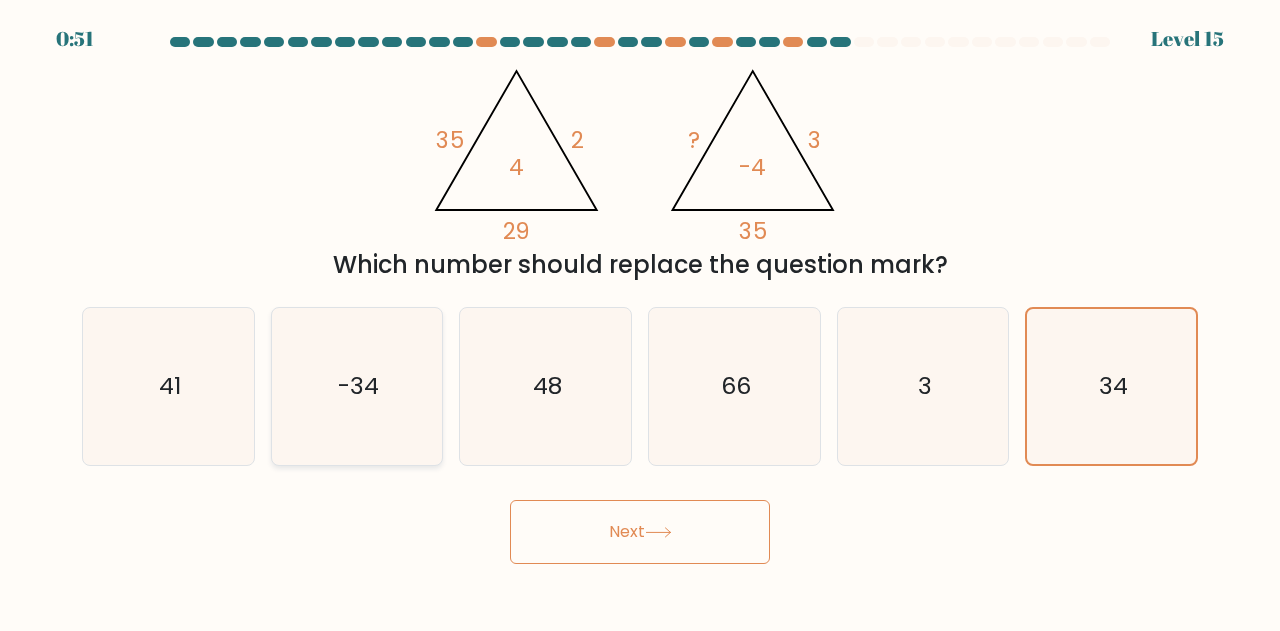 click on "-34" 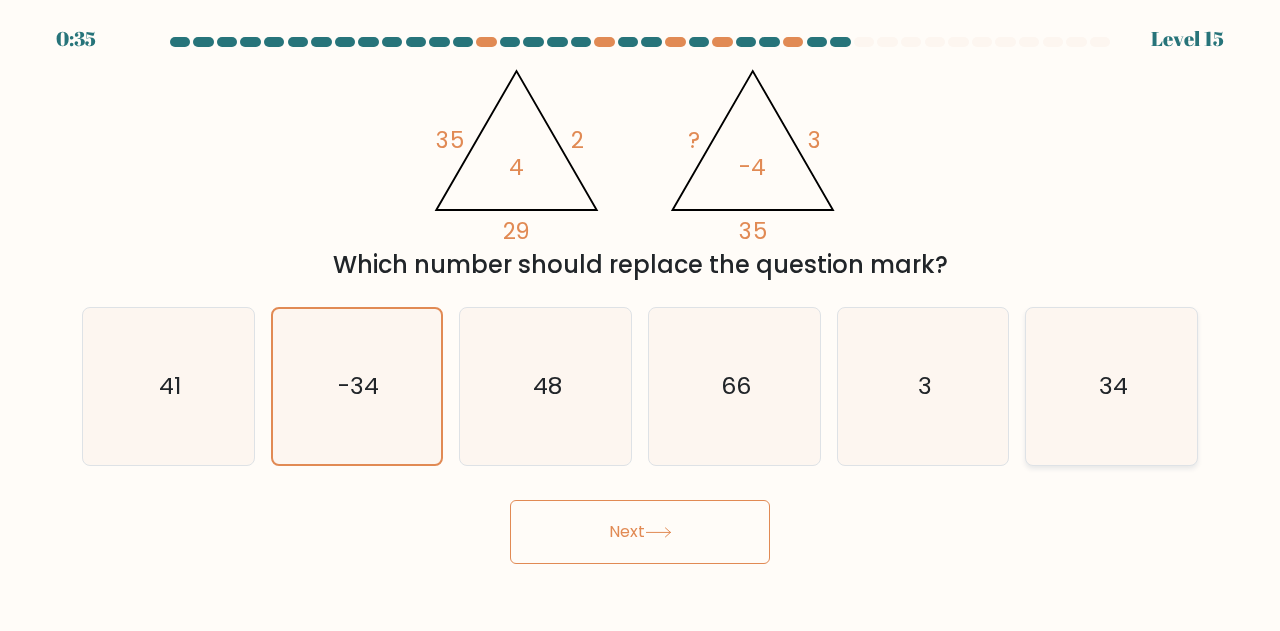 click on "34" 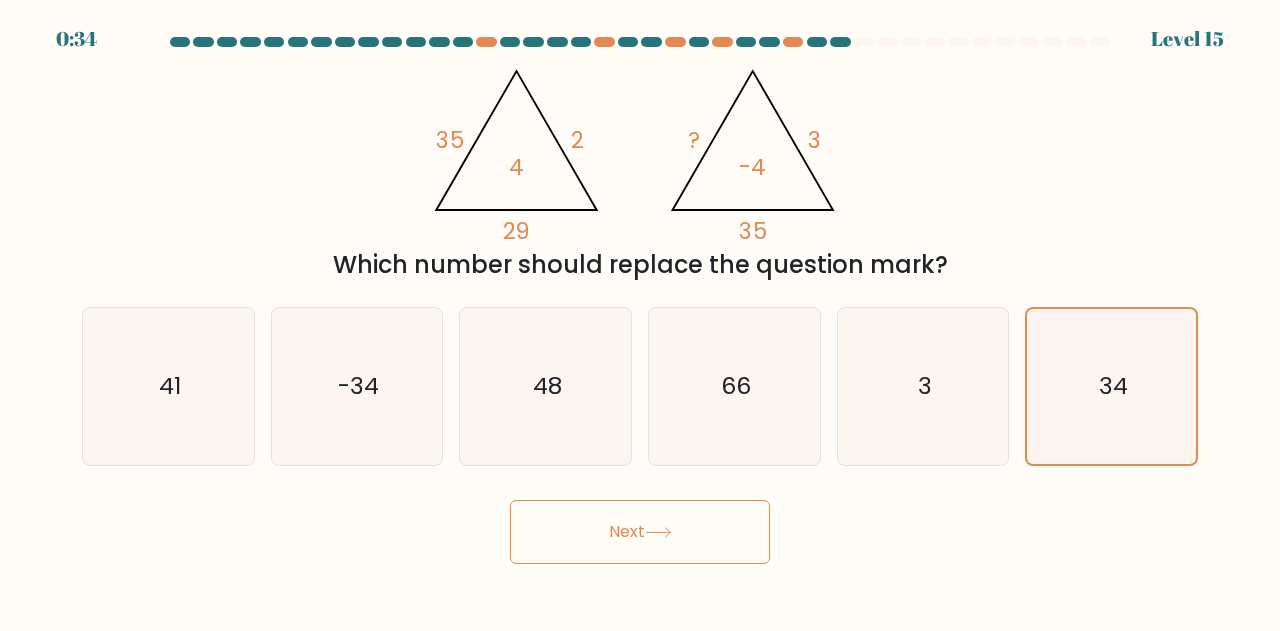 click on "Next" at bounding box center (640, 532) 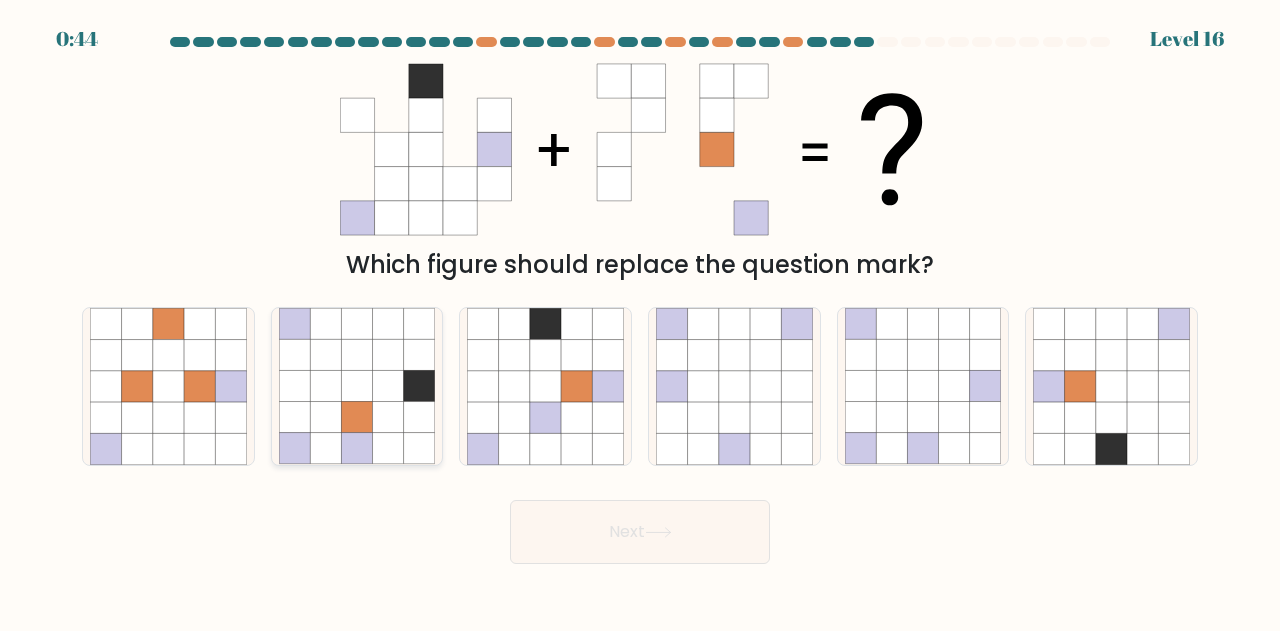 click 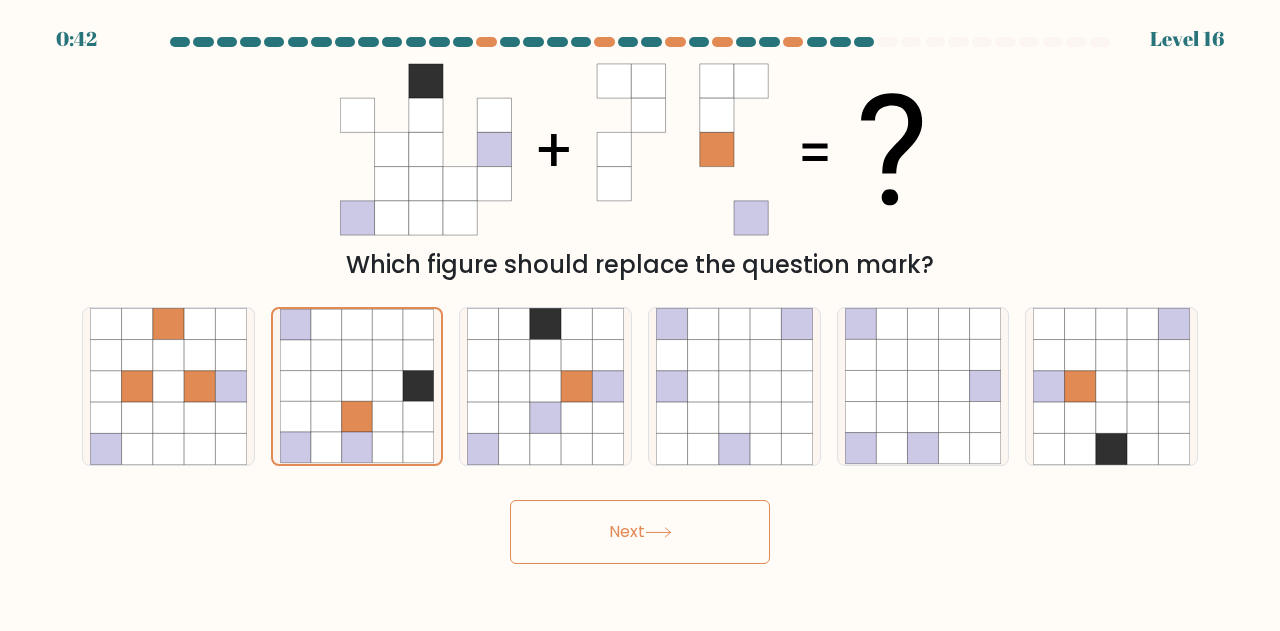 click on "Next" at bounding box center (640, 532) 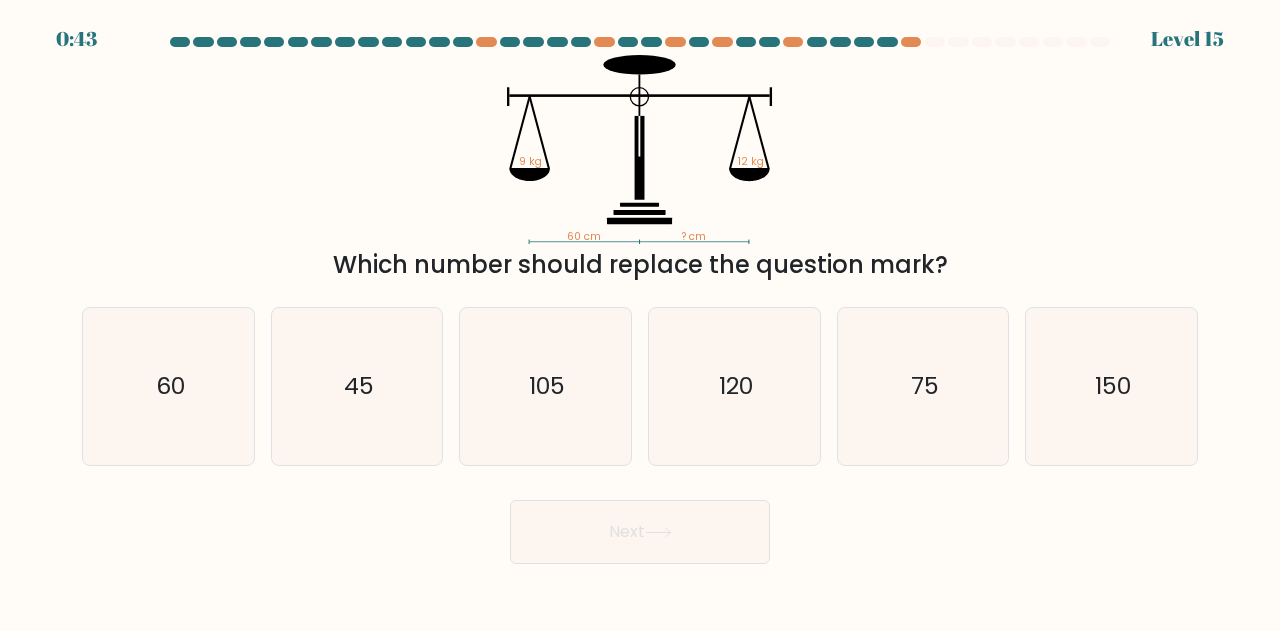 scroll, scrollTop: 0, scrollLeft: 0, axis: both 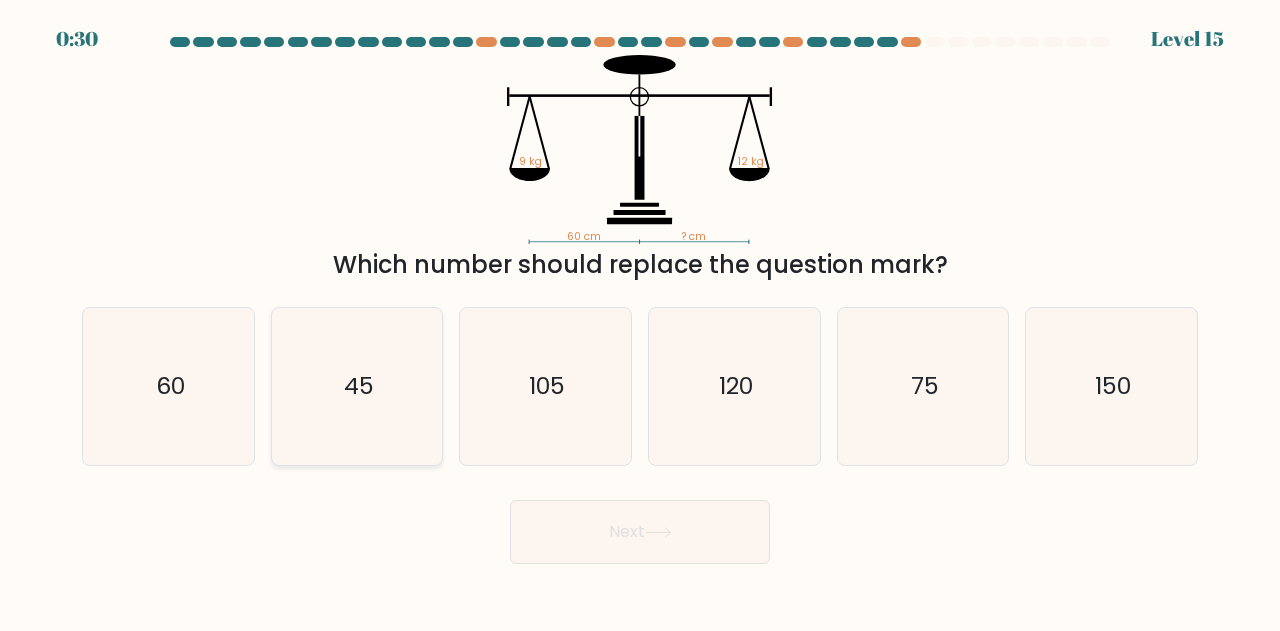 click on "45" 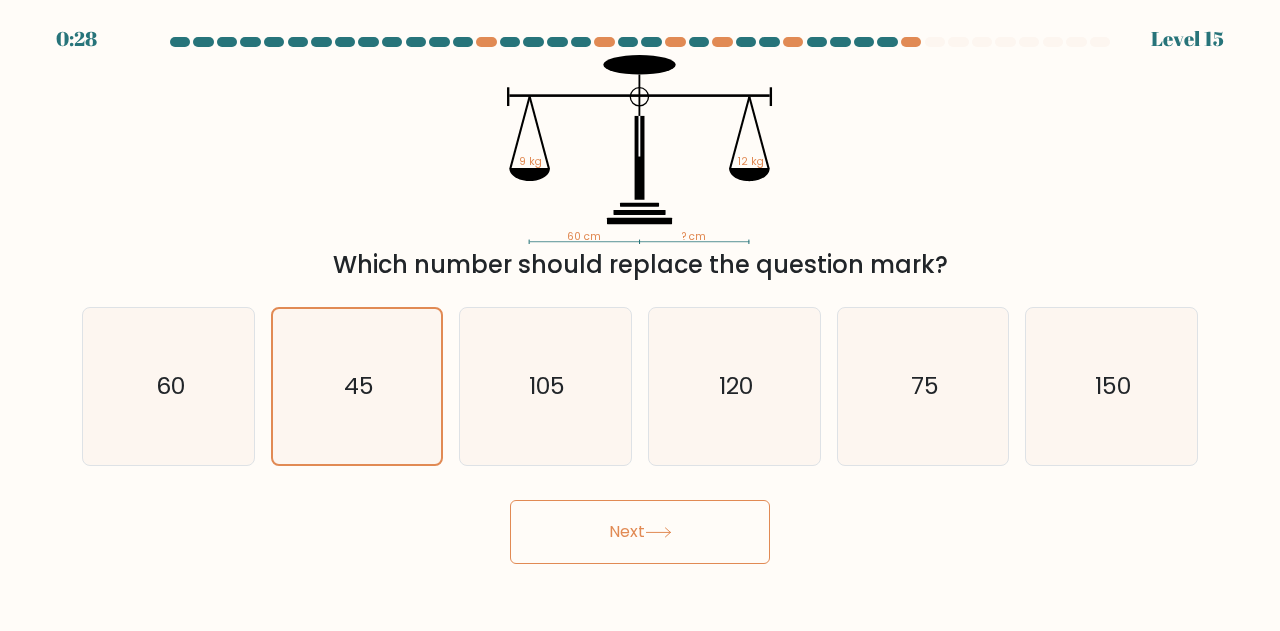 click on "Next" at bounding box center (640, 532) 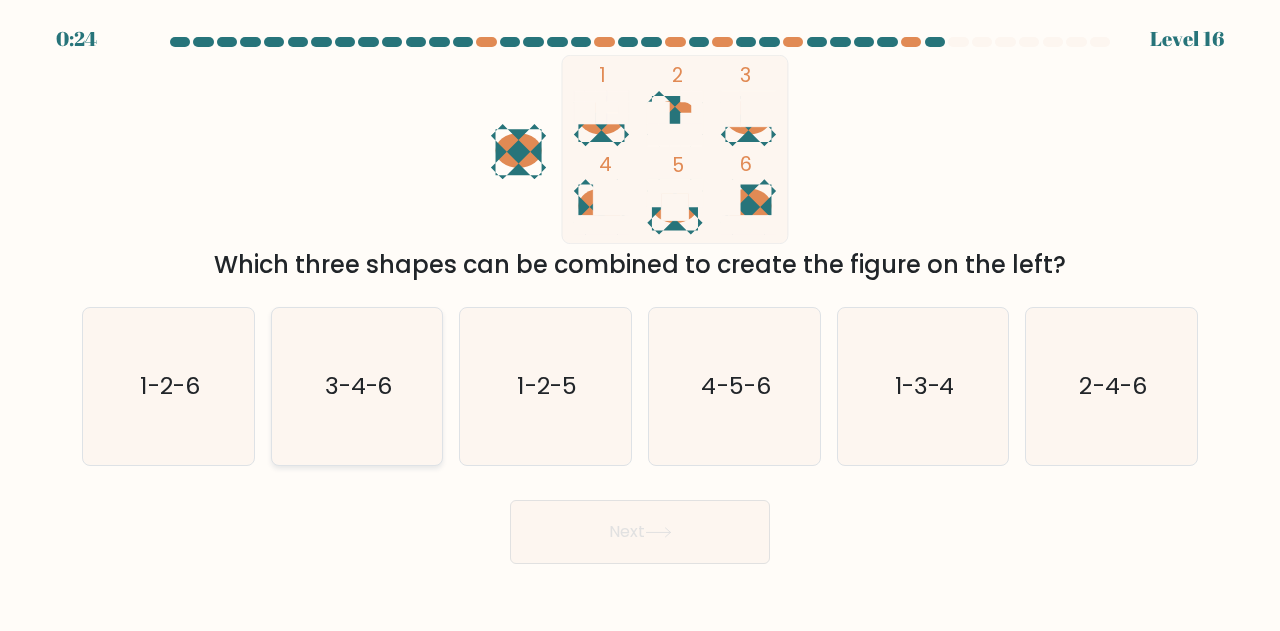 click on "3-4-6" 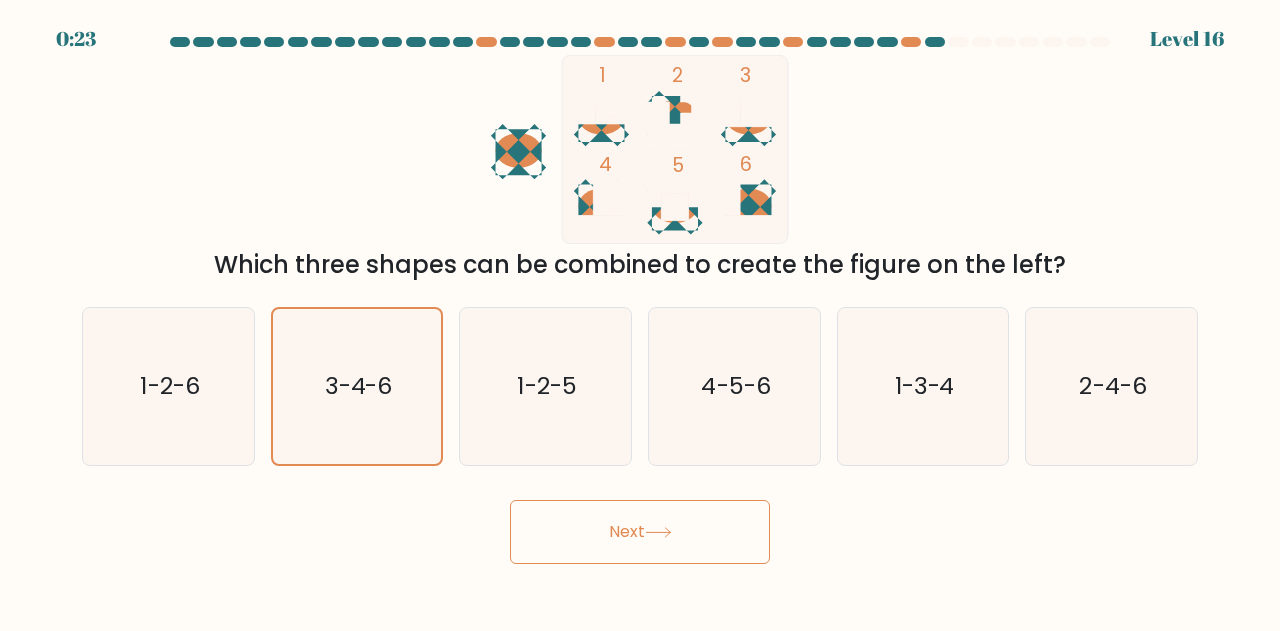 click on "Next" at bounding box center [640, 532] 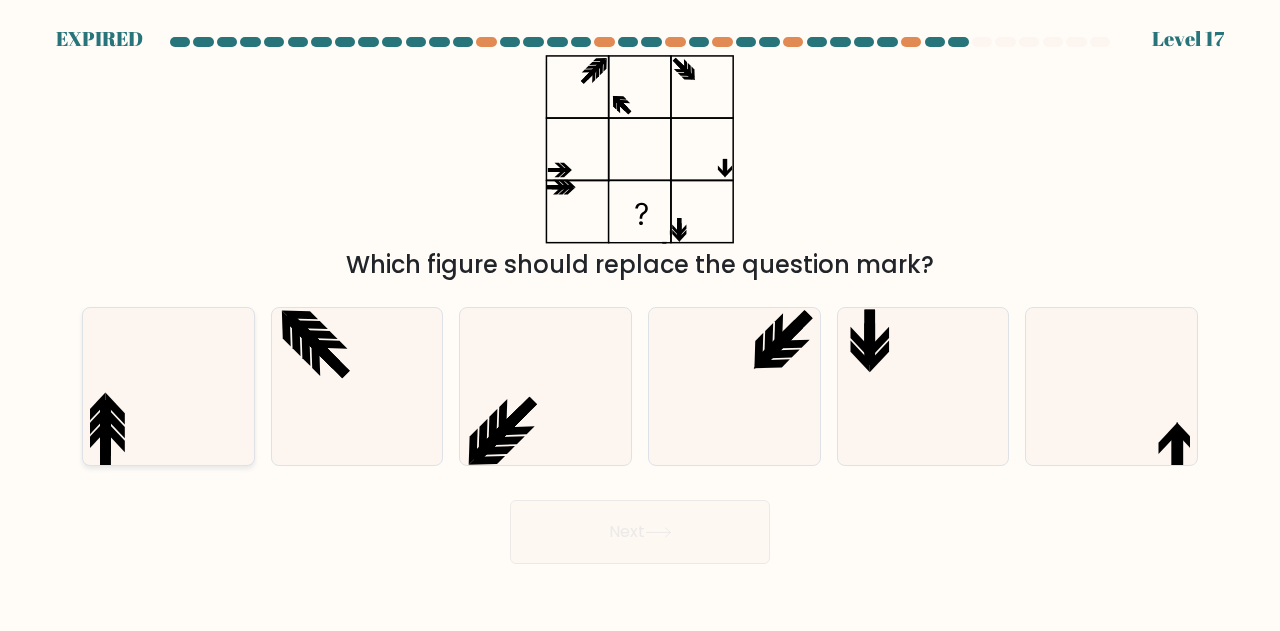 click 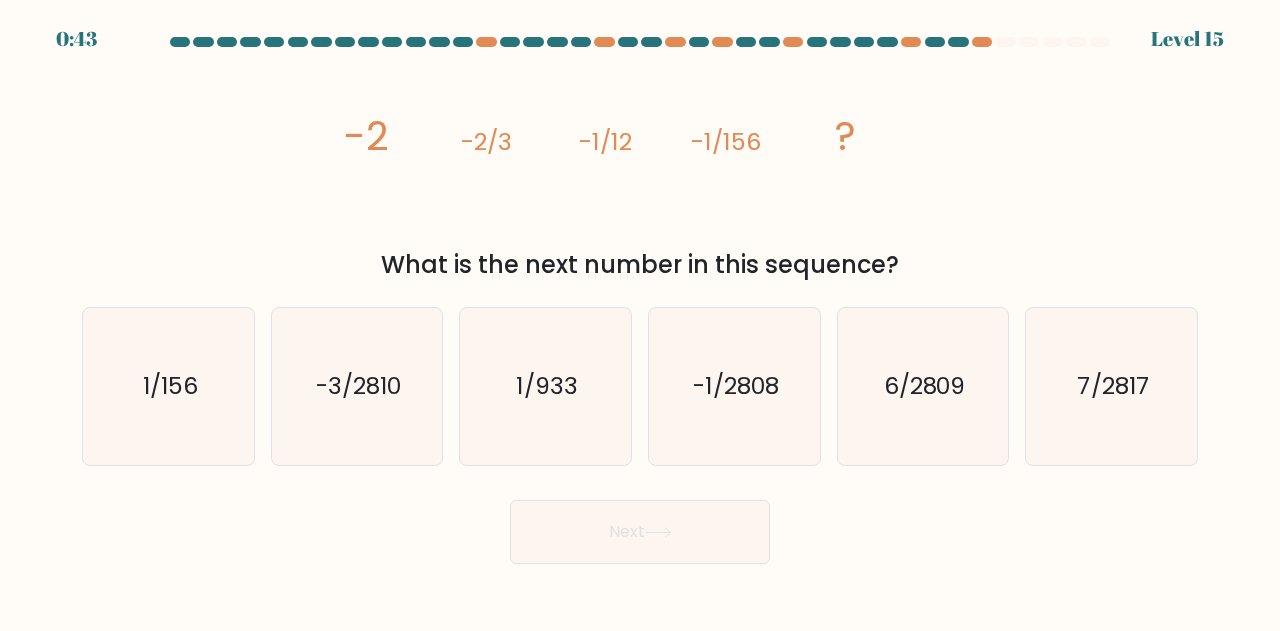 scroll, scrollTop: 0, scrollLeft: 0, axis: both 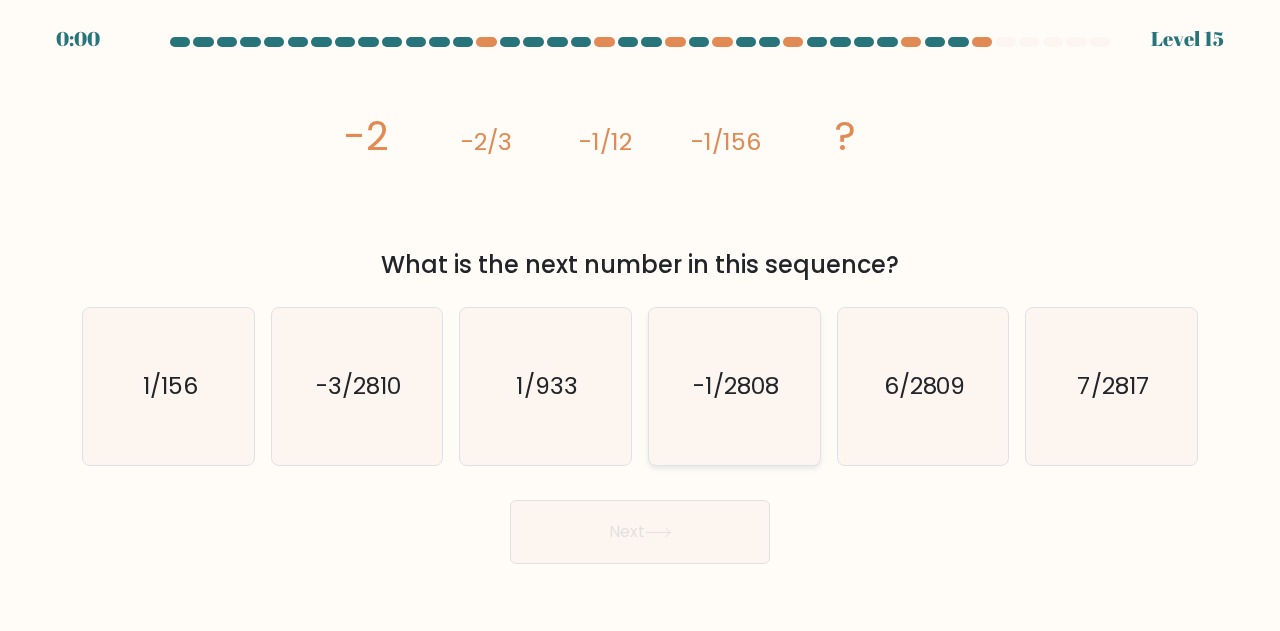 click on "-1/2808" 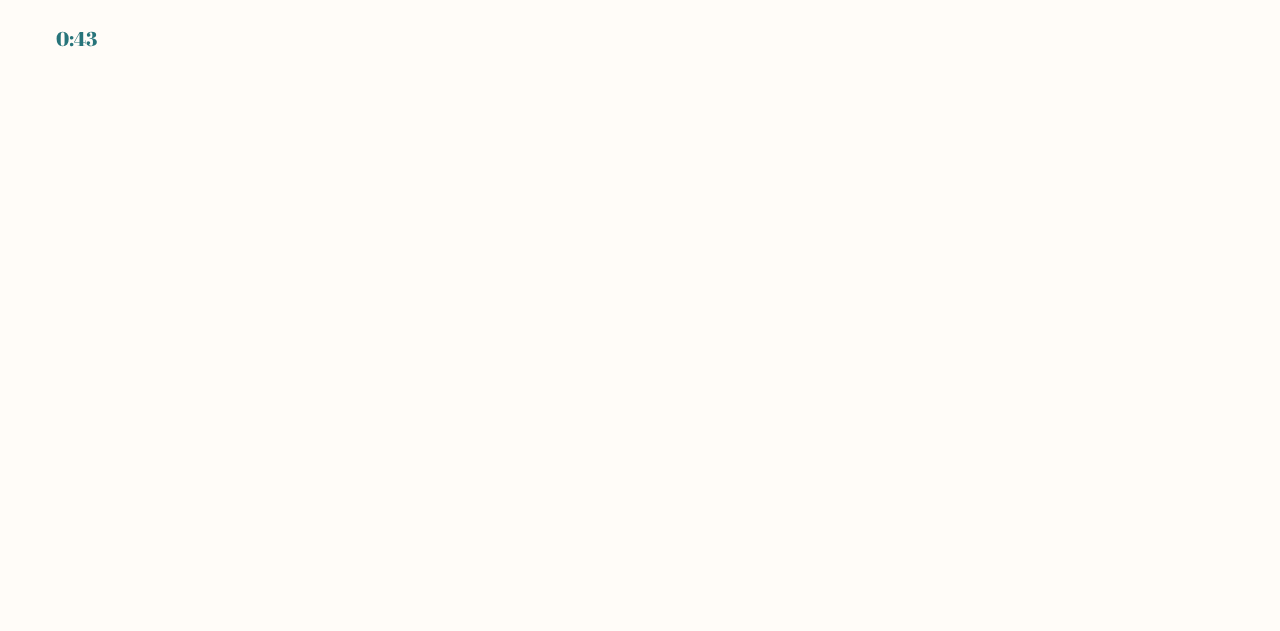 scroll, scrollTop: 0, scrollLeft: 0, axis: both 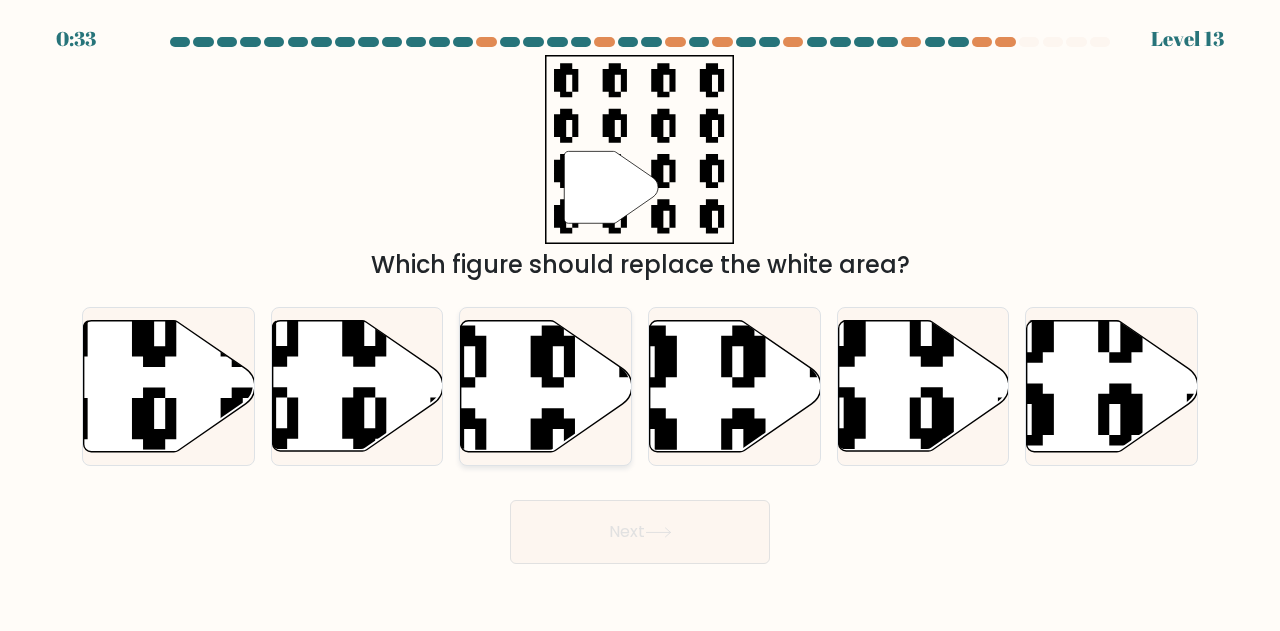 click 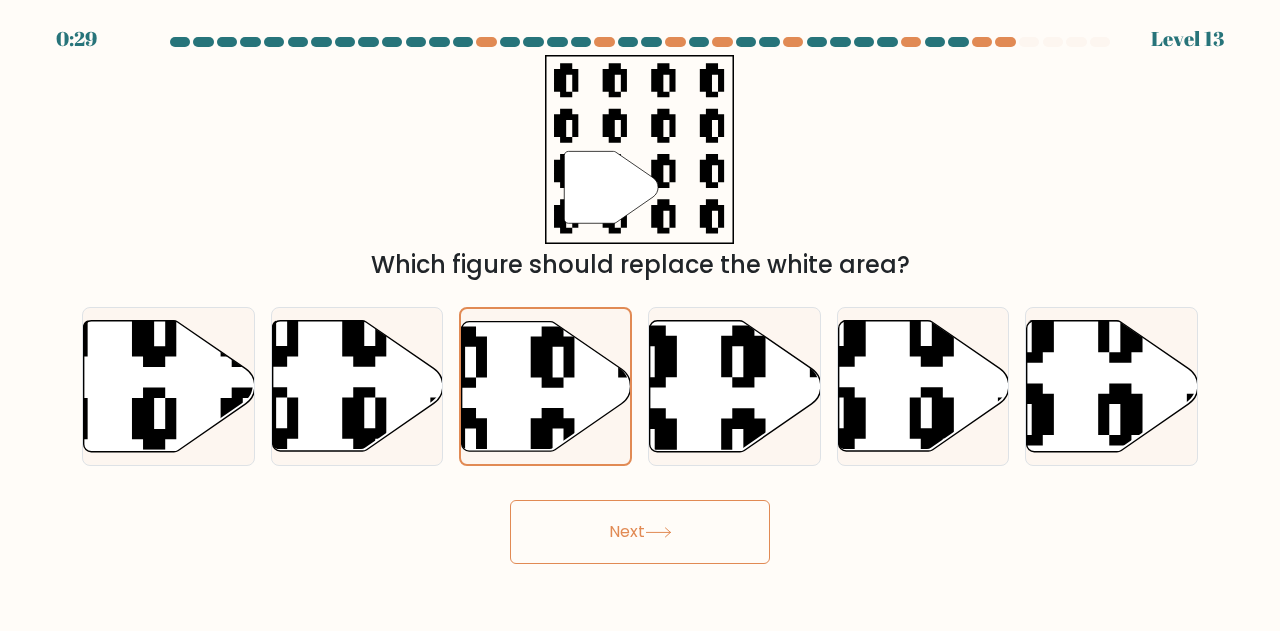 click on "Next" at bounding box center [640, 532] 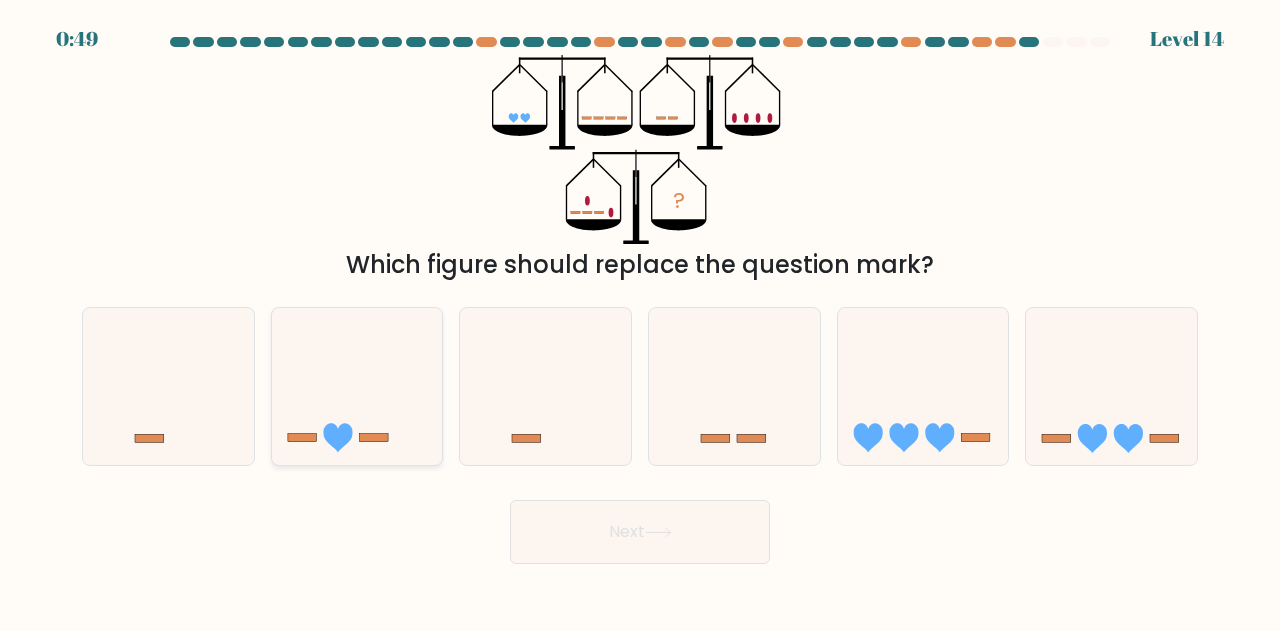click 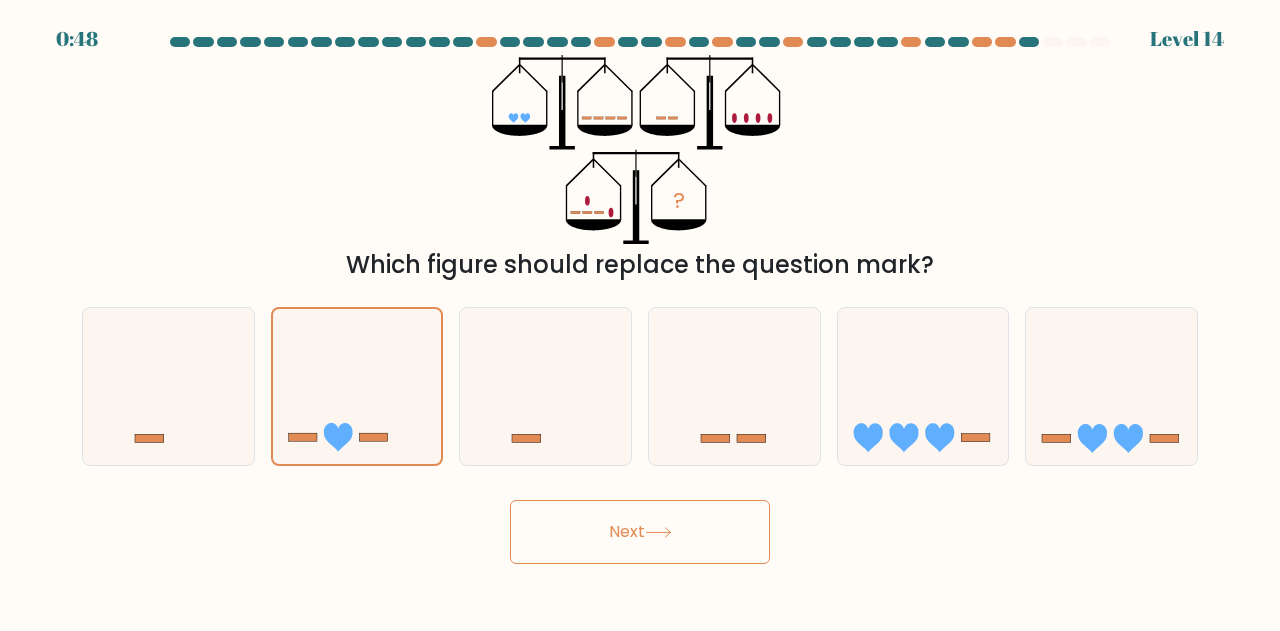 click on "Next" at bounding box center [640, 532] 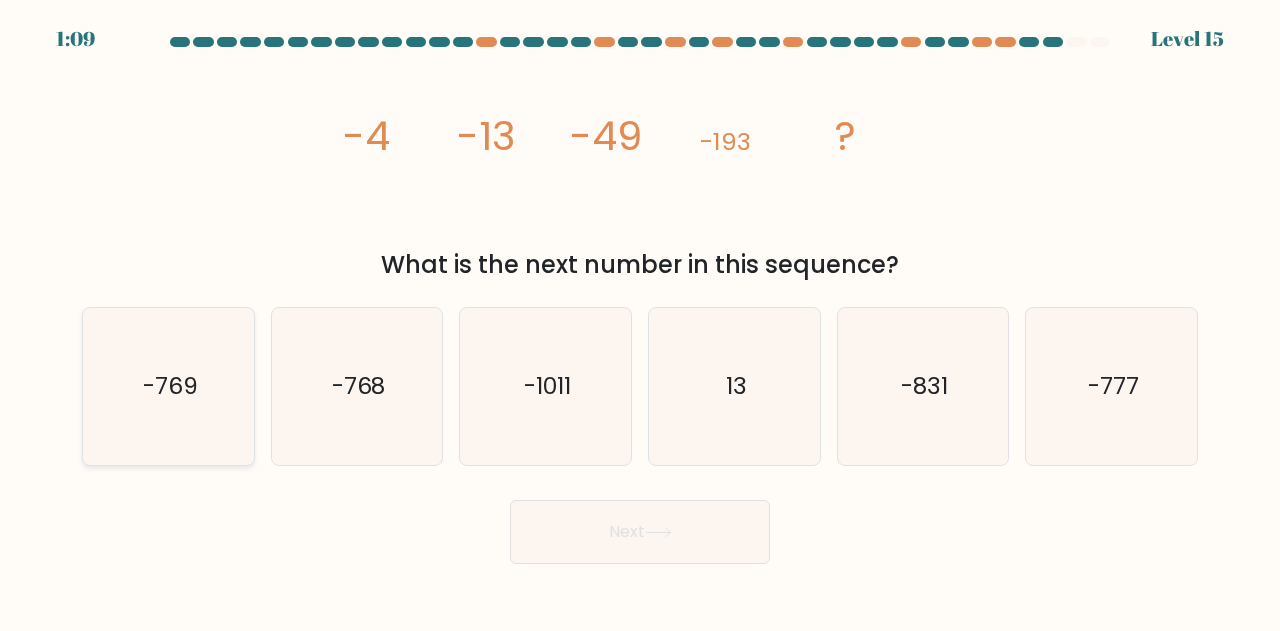 click on "-769" 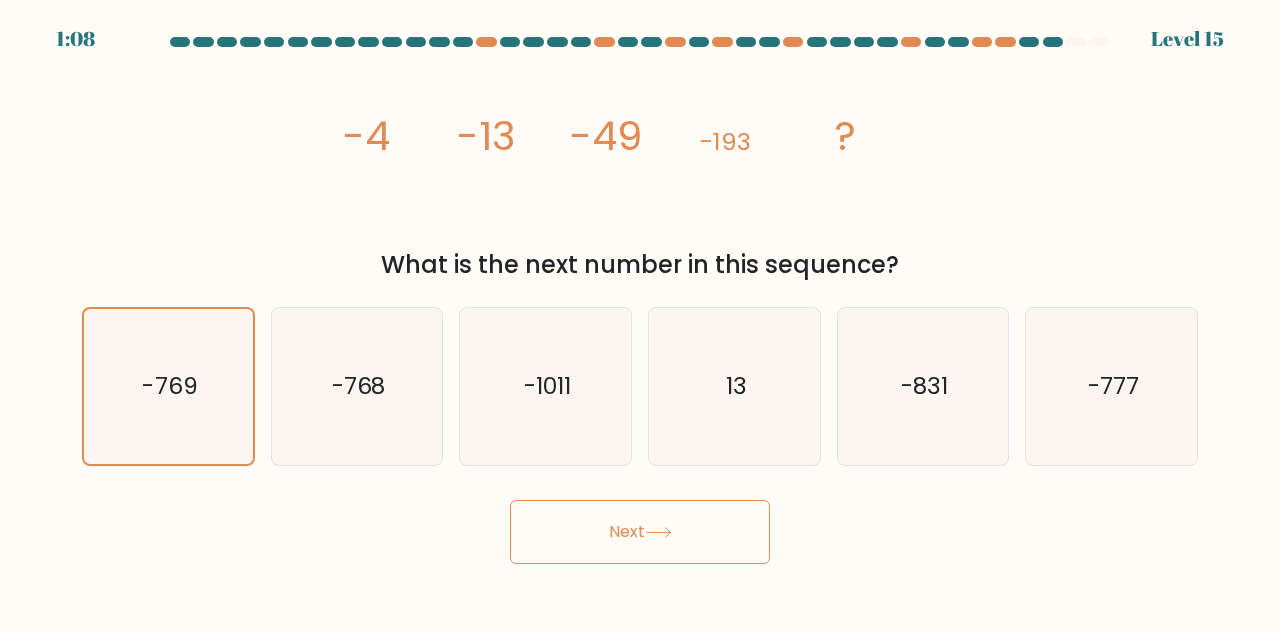 click at bounding box center [640, 300] 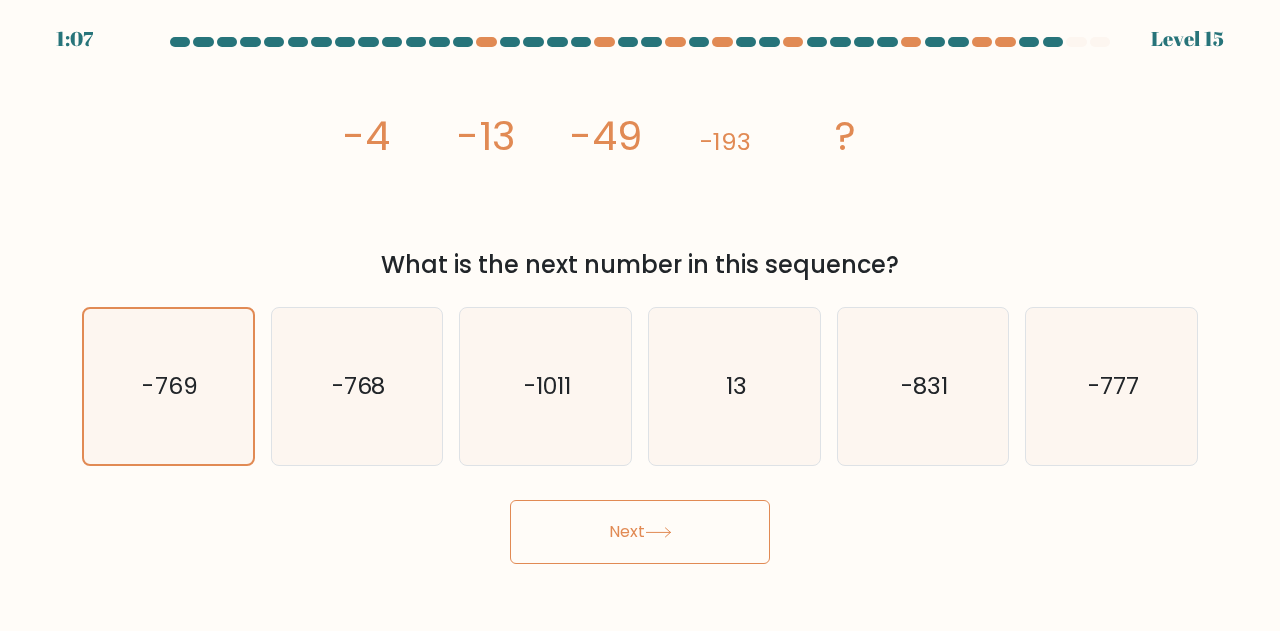 click on "Next" at bounding box center (640, 532) 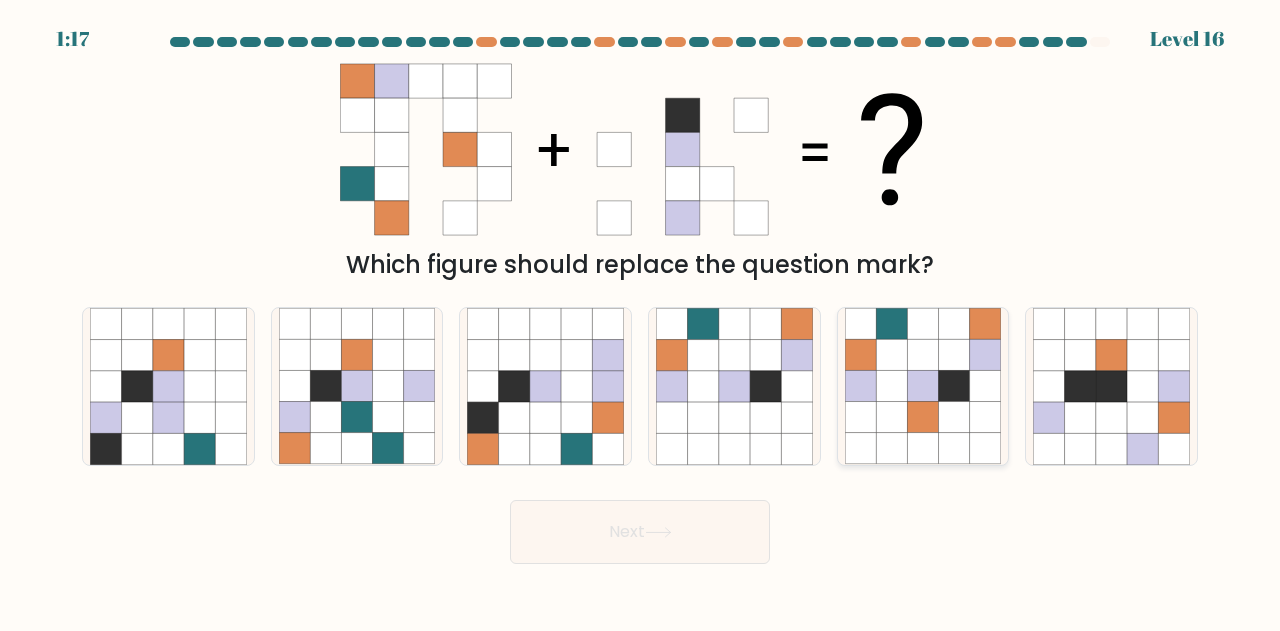 click 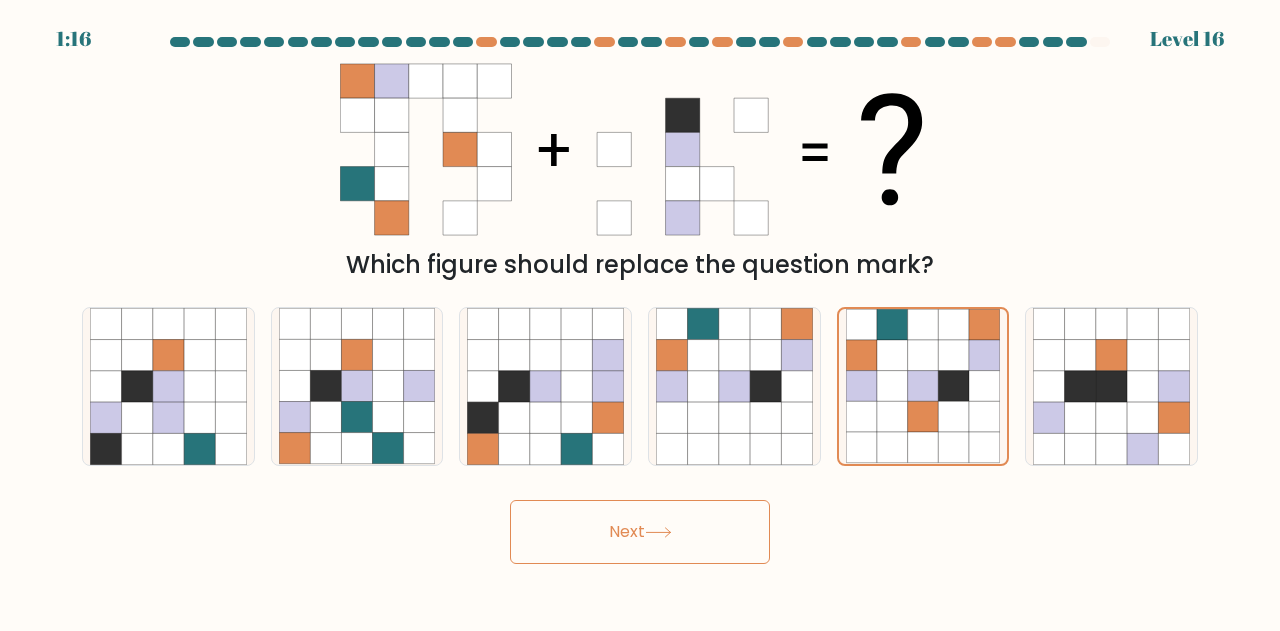 click on "Next" at bounding box center (640, 532) 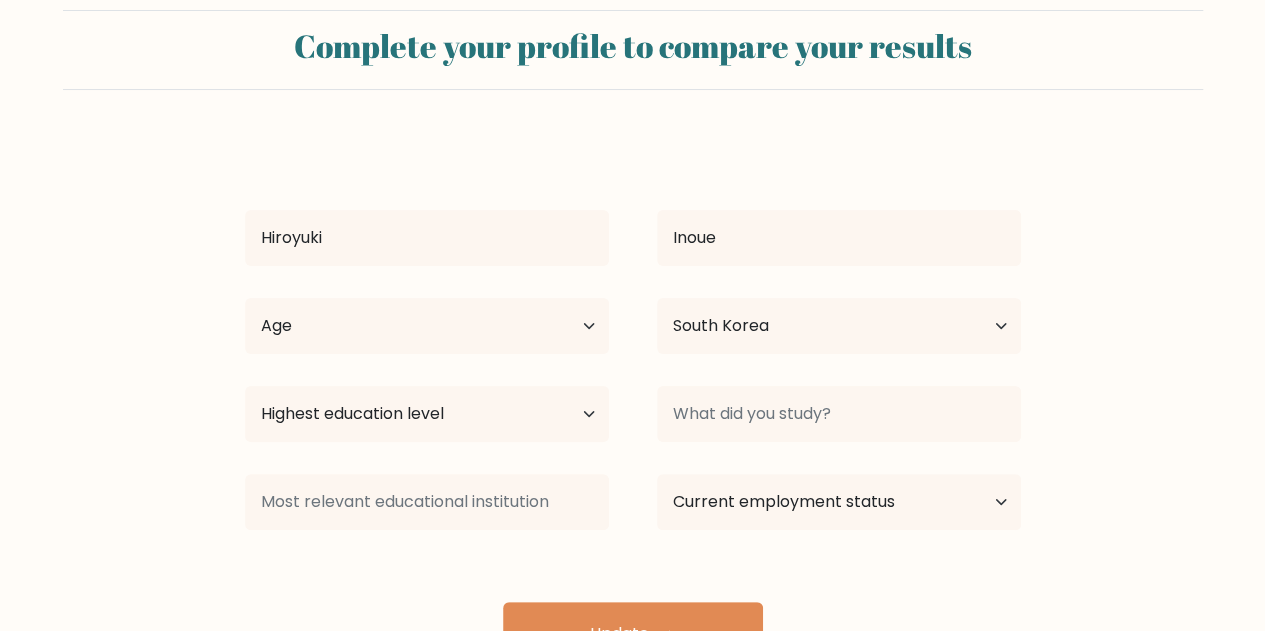 scroll, scrollTop: 39, scrollLeft: 0, axis: vertical 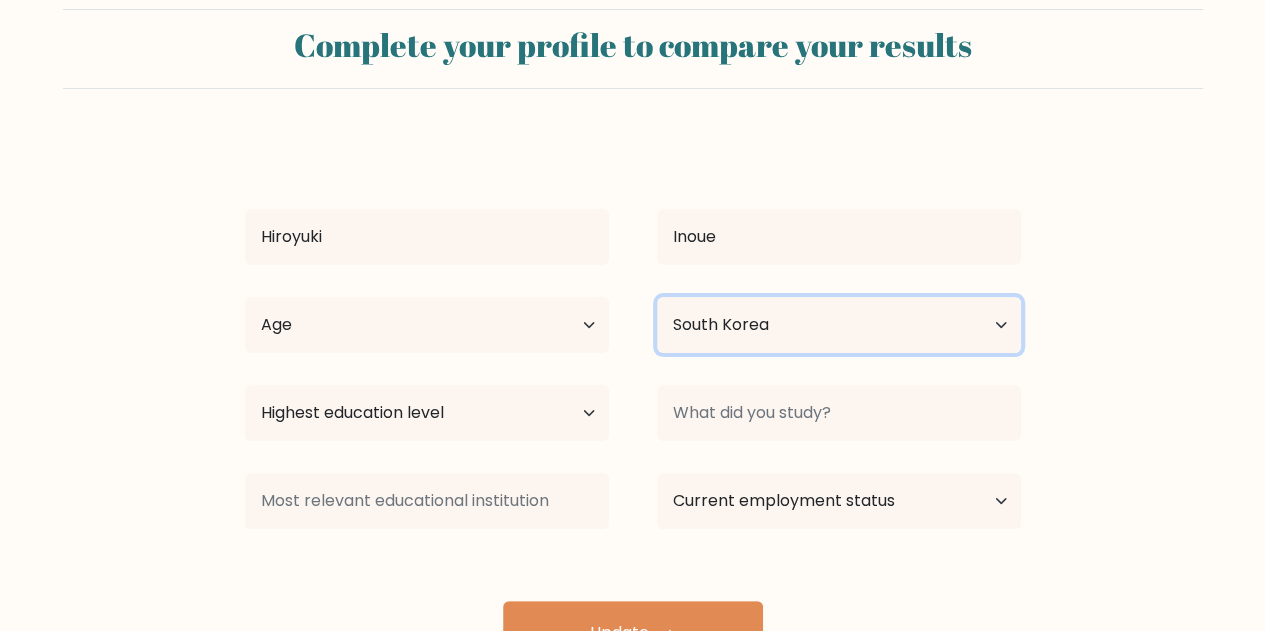 click on "Country
Afghanistan
Albania
Algeria
American Samoa
Andorra
Angola
Anguilla
Antarctica
Antigua and Barbuda
Argentina
Armenia
Aruba
Australia
Austria
Azerbaijan
Bahamas
Bahrain
Bangladesh
Barbados
Belarus
Belgium
Belize
Benin
Bermuda
Bhutan
Bolivia
Bonaire, Sint Eustatius and Saba
Bosnia and Herzegovina
Botswana
Bouvet Island
Brazil
British Indian Ocean Territory
Brunei
Bulgaria
Burkina Faso
Burundi
Cabo Verde
Cambodia
Cameroon
Canada
Cayman Islands
Central African Republic
Chad
Chile
China
Christmas Island
Cocos (Keeling) Islands
Colombia
Comoros
Congo
Congo (the Democratic Republic of the)
Cook Islands
Costa Rica
Côte d'Ivoire
Croatia
Cuba" at bounding box center [839, 325] 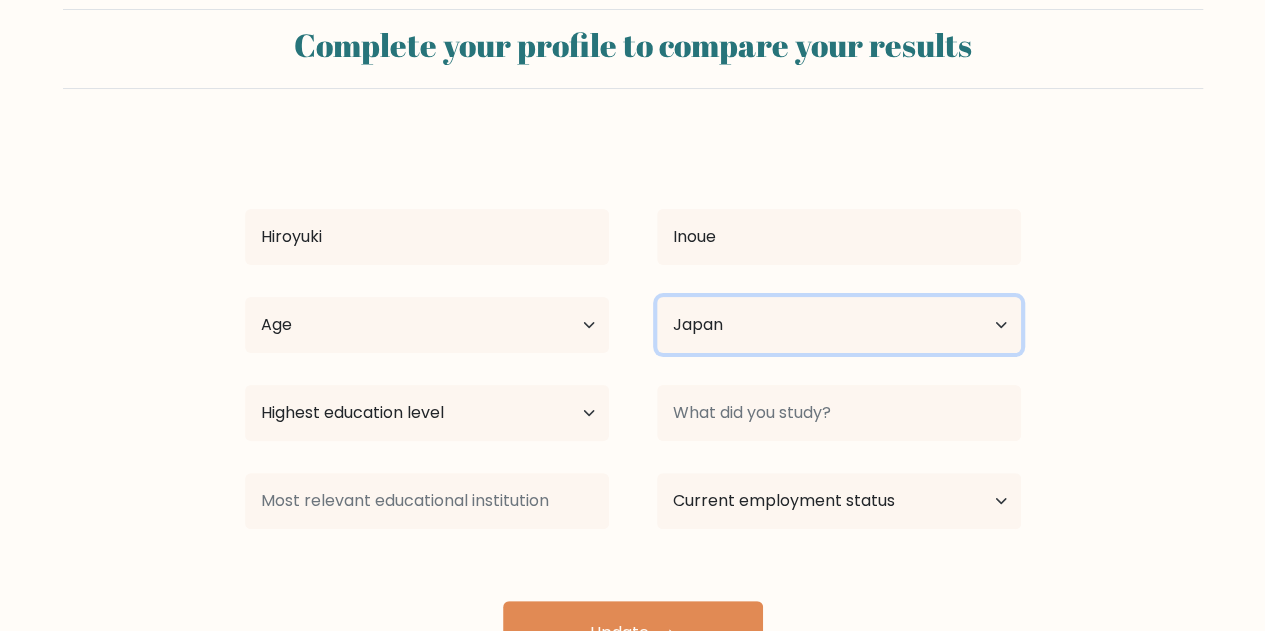 click on "Country
Afghanistan
Albania
Algeria
American Samoa
Andorra
Angola
Anguilla
Antarctica
Antigua and Barbuda
Argentina
Armenia
Aruba
Australia
Austria
Azerbaijan
Bahamas
Bahrain
Bangladesh
Barbados
Belarus
Belgium
Belize
Benin
Bermuda
Bhutan
Bolivia
Bonaire, Sint Eustatius and Saba
Bosnia and Herzegovina
Botswana
Bouvet Island
Brazil
British Indian Ocean Territory
Brunei
Bulgaria
Burkina Faso
Burundi
Cabo Verde
Cambodia
Cameroon
Canada
Cayman Islands
Central African Republic
Chad
Chile
China
Christmas Island
Cocos (Keeling) Islands
Colombia
Comoros
Congo
Congo (the Democratic Republic of the)
Cook Islands
Costa Rica
Côte d'Ivoire
Croatia
Cuba" at bounding box center [839, 325] 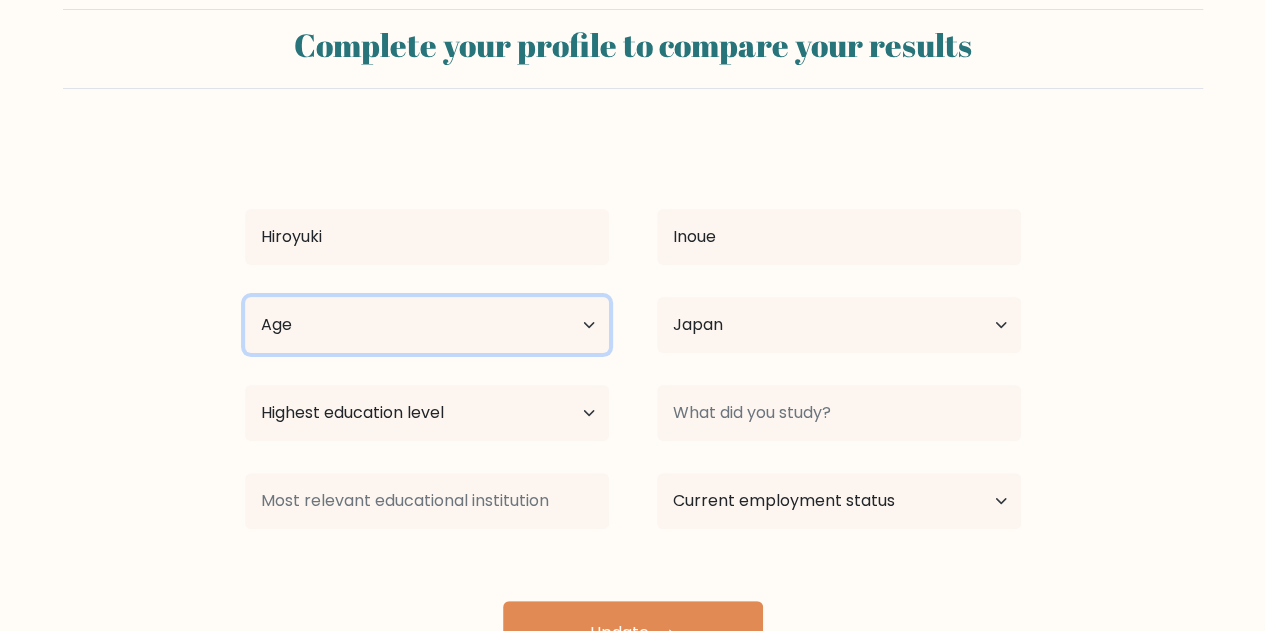 click on "Age
Under 18 years old
18-24 years old
25-34 years old
35-44 years old
45-54 years old
55-64 years old
65 years old and above" at bounding box center [427, 325] 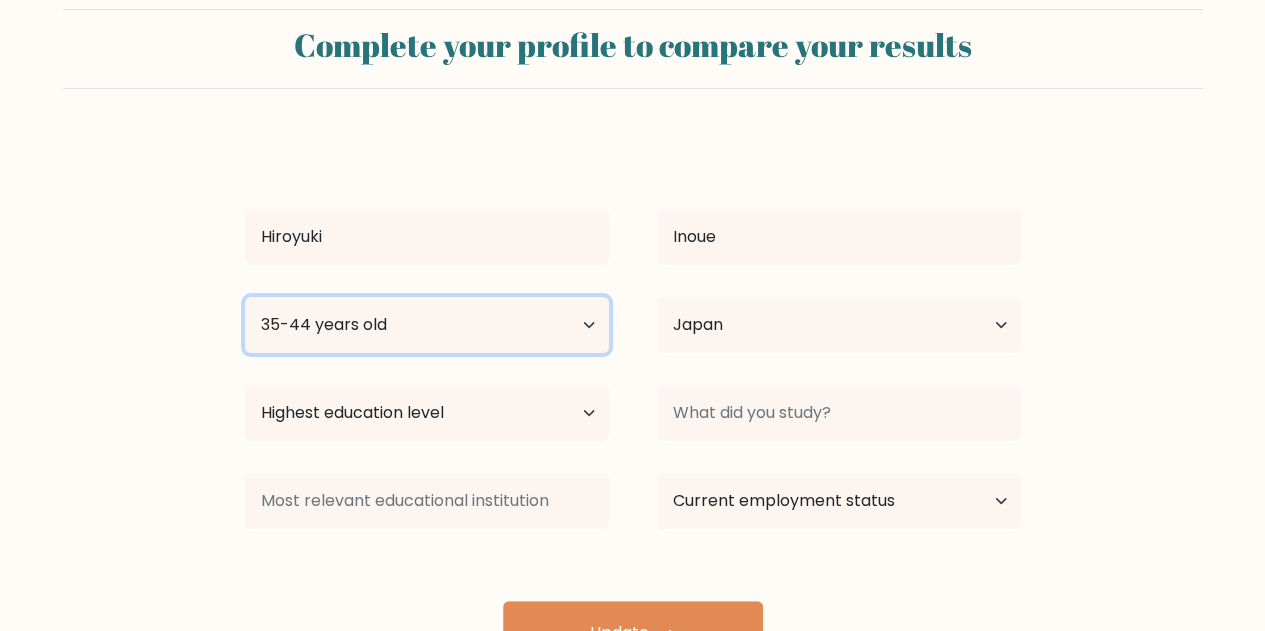 click on "Age
Under 18 years old
18-24 years old
25-34 years old
35-44 years old
45-54 years old
55-64 years old
65 years old and above" at bounding box center [427, 325] 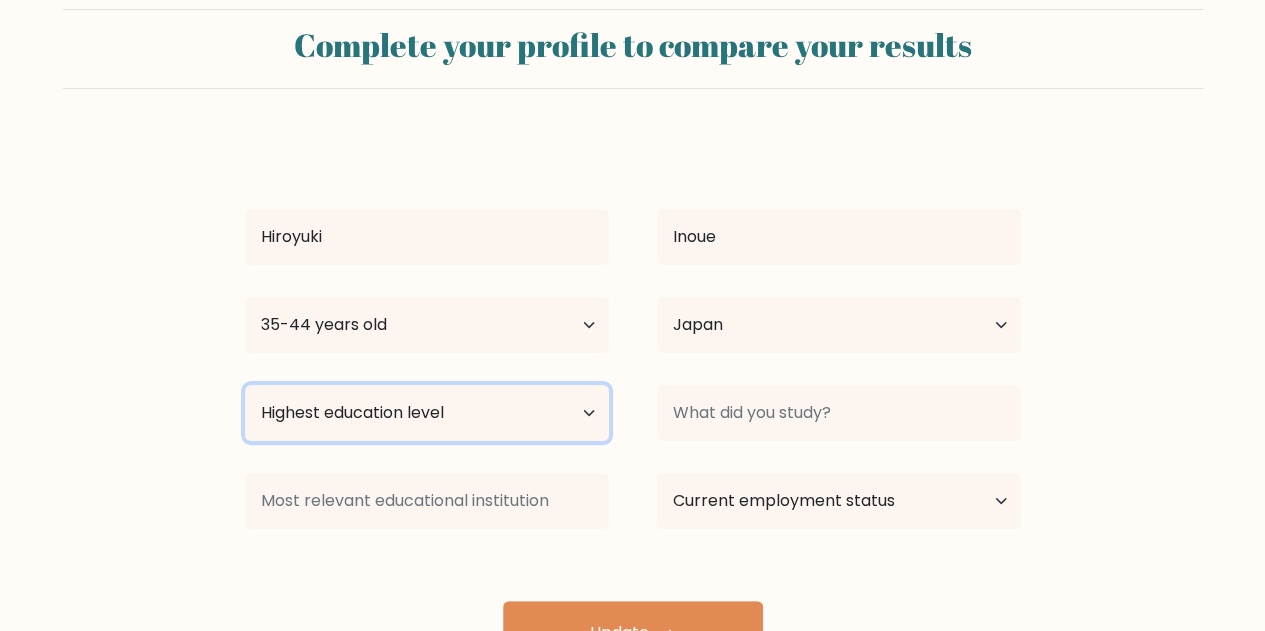 click on "Highest education level
No schooling
Primary
Lower Secondary
Upper Secondary
Occupation Specific
Bachelor's degree
Master's degree
Doctoral degree" at bounding box center [427, 413] 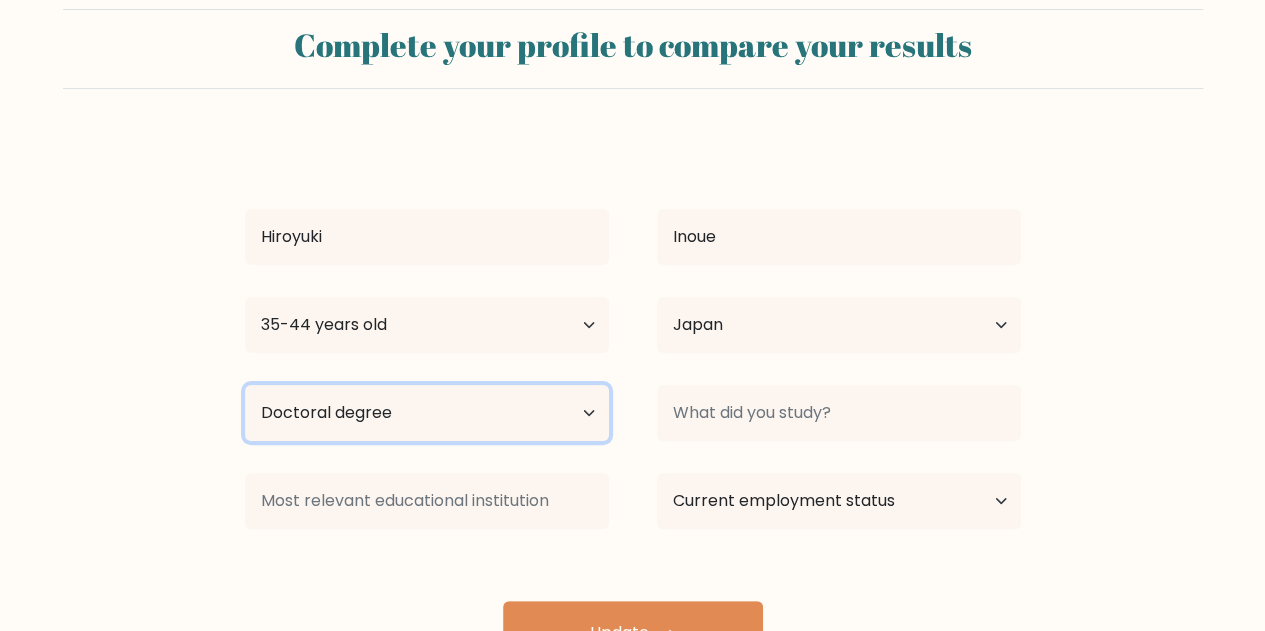 click on "Highest education level
No schooling
Primary
Lower Secondary
Upper Secondary
Occupation Specific
Bachelor's degree
Master's degree
Doctoral degree" at bounding box center (427, 413) 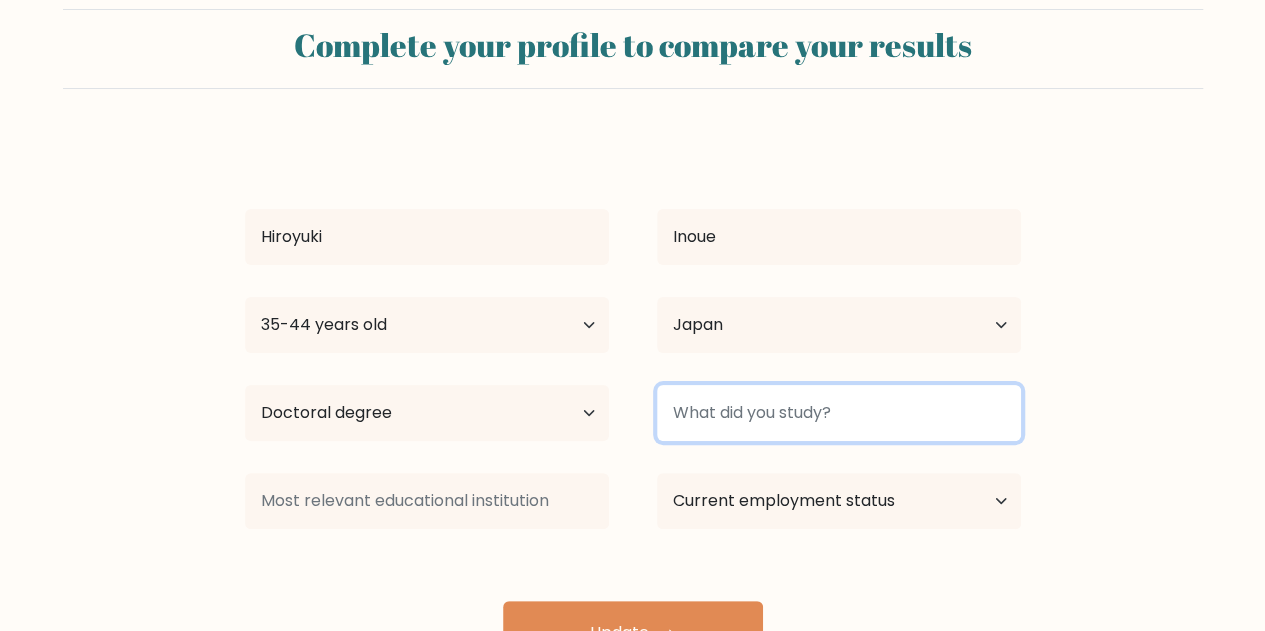click at bounding box center [839, 413] 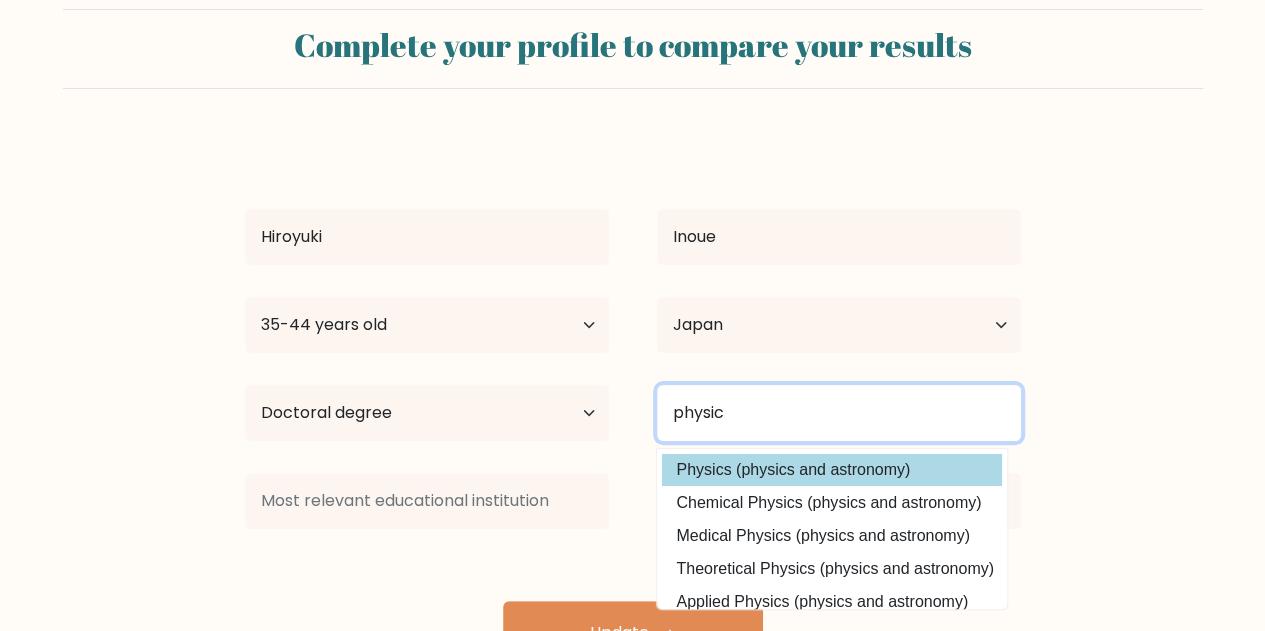type on "physic" 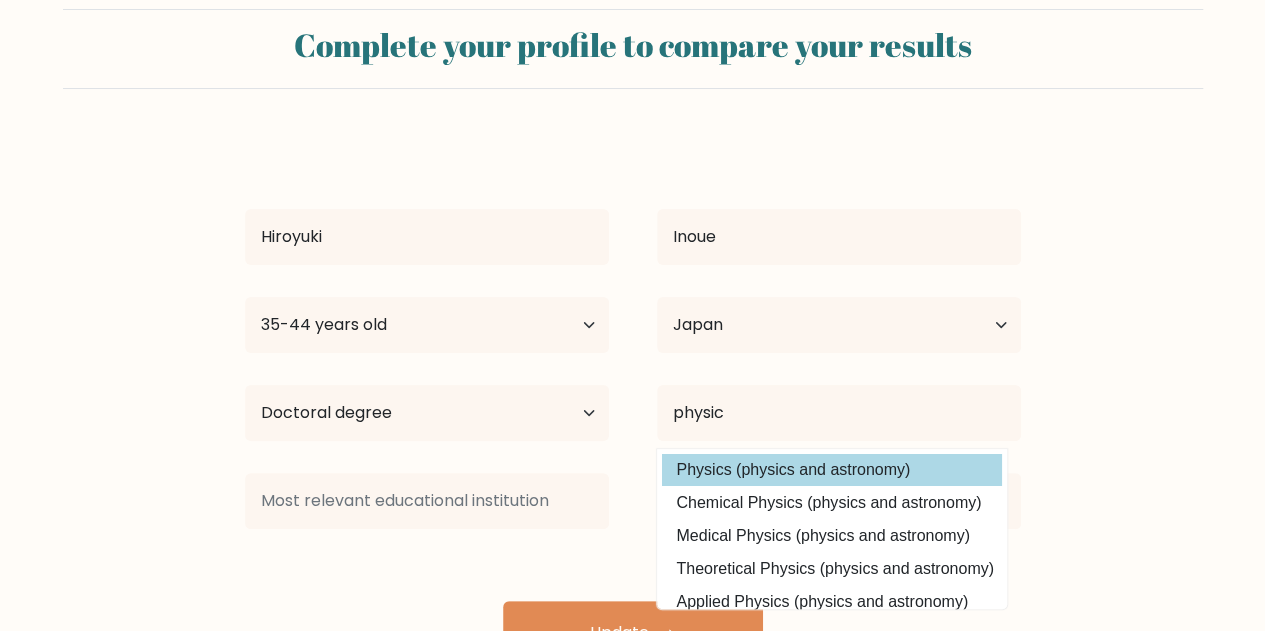 click on "Hiroyuki
Inoue
Age
Under 18 years old
18-24 years old
25-34 years old
35-44 years old
45-54 years old
55-64 years old
65 years old and above
Country
Afghanistan
Albania
Algeria
American Samoa
Andorra
Angola
Anguilla
Antarctica
Antigua and Barbuda
Argentina
Armenia
Aruba
Australia
Austria
Azerbaijan
Bahamas
Bahrain
Bangladesh
Barbados
Belarus
Belgium
Belize
Benin
Bermuda
Bhutan
Chad" at bounding box center (633, 401) 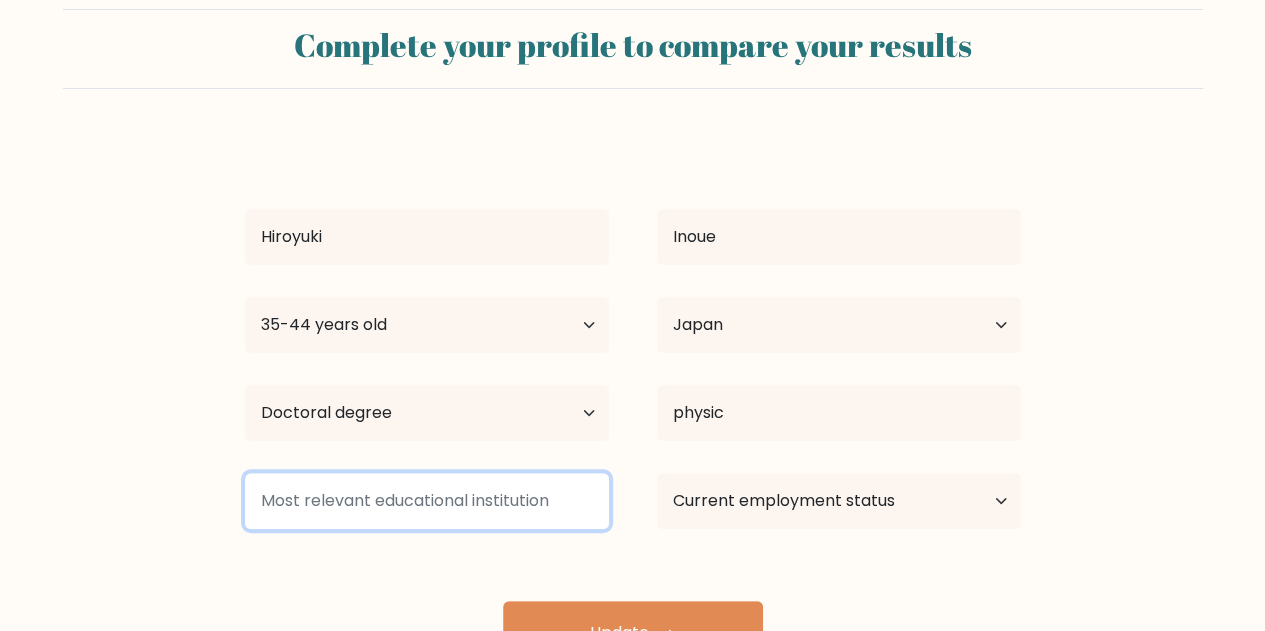 click at bounding box center (427, 501) 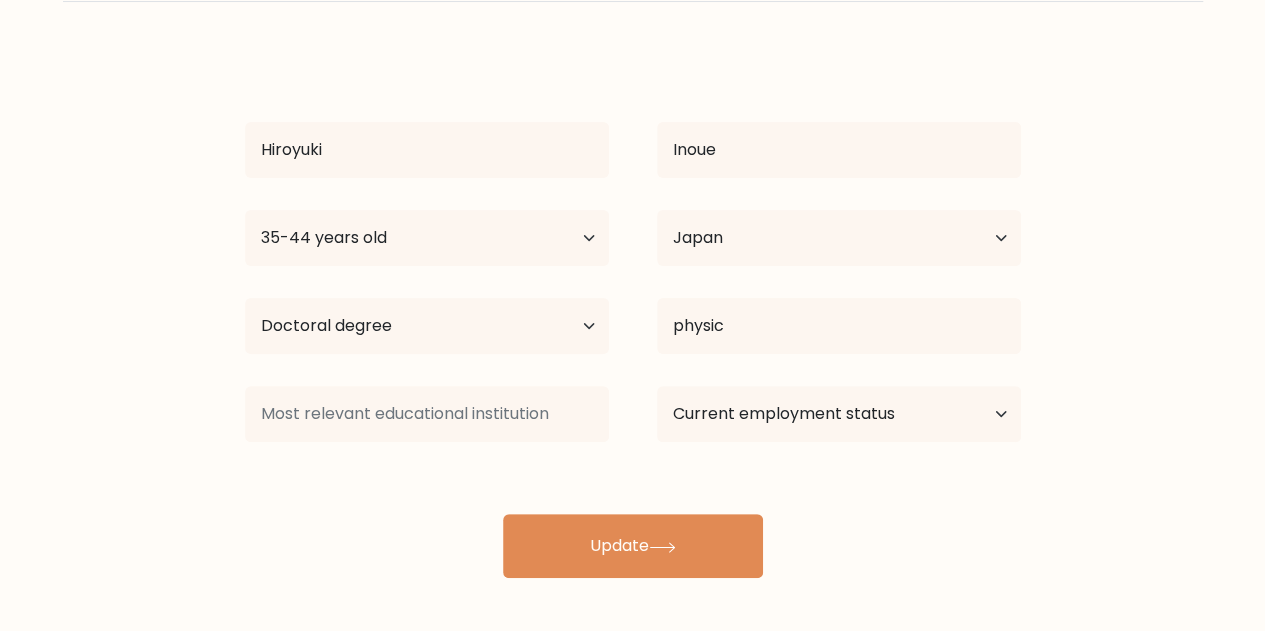 click on "Hiroyuki
Inoue
Age
Under 18 years old
18-24 years old
25-34 years old
35-44 years old
45-54 years old
55-64 years old
65 years old and above
Country
Afghanistan
Albania
Algeria
American Samoa
Andorra
Angola
Anguilla
Antarctica
Antigua and Barbuda
Argentina
Armenia
Aruba
Australia
Austria
Azerbaijan
Bahamas
Bahrain
Bangladesh
Barbados
Belarus
Belgium
Belize
Benin
Bermuda
Bhutan
Chad" at bounding box center [633, 314] 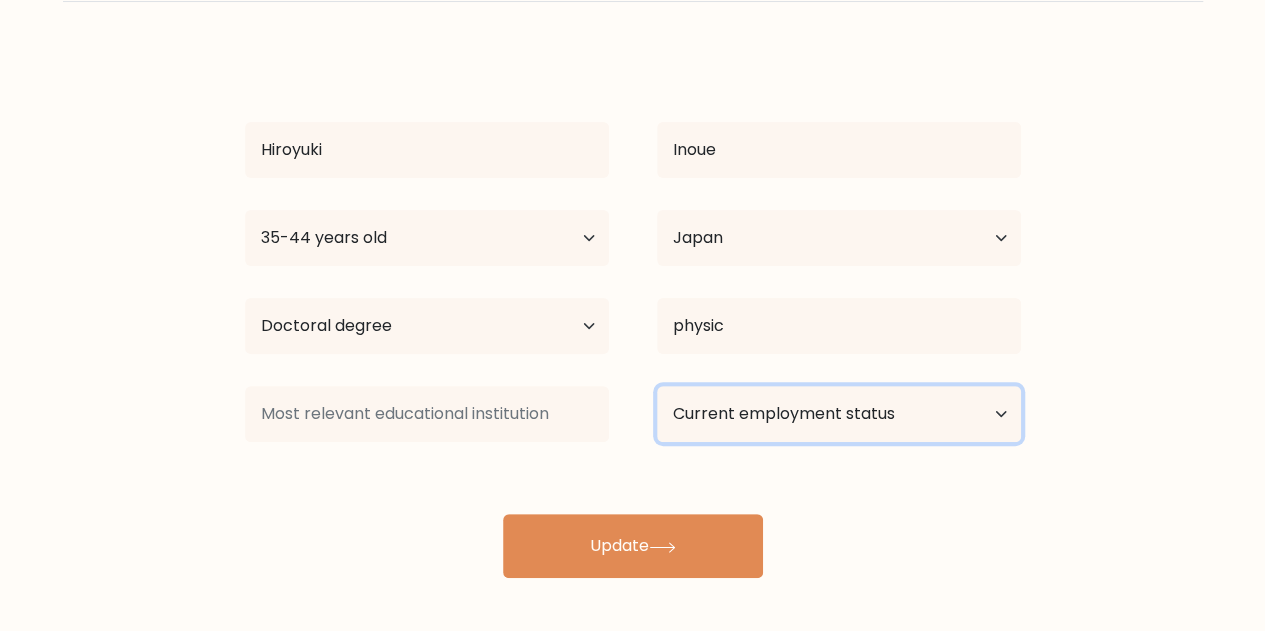 click on "Current employment status
Employed
Student
Retired
Other / prefer not to answer" at bounding box center [839, 414] 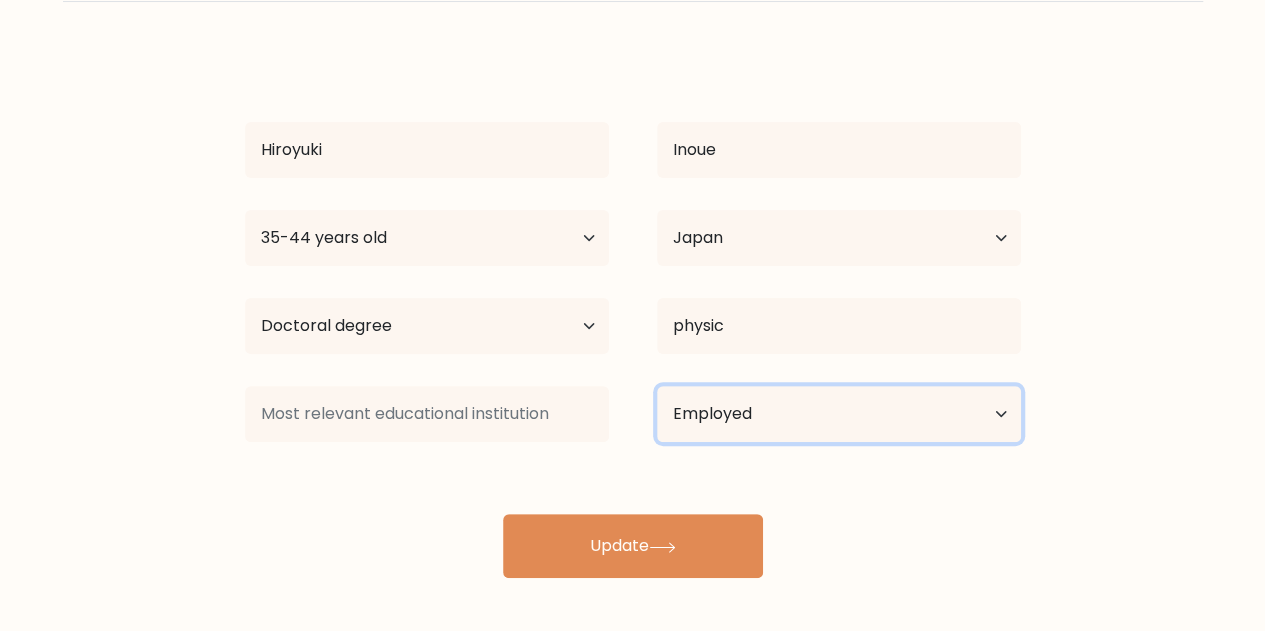 click on "Current employment status
Employed
Student
Retired
Other / prefer not to answer" at bounding box center [839, 414] 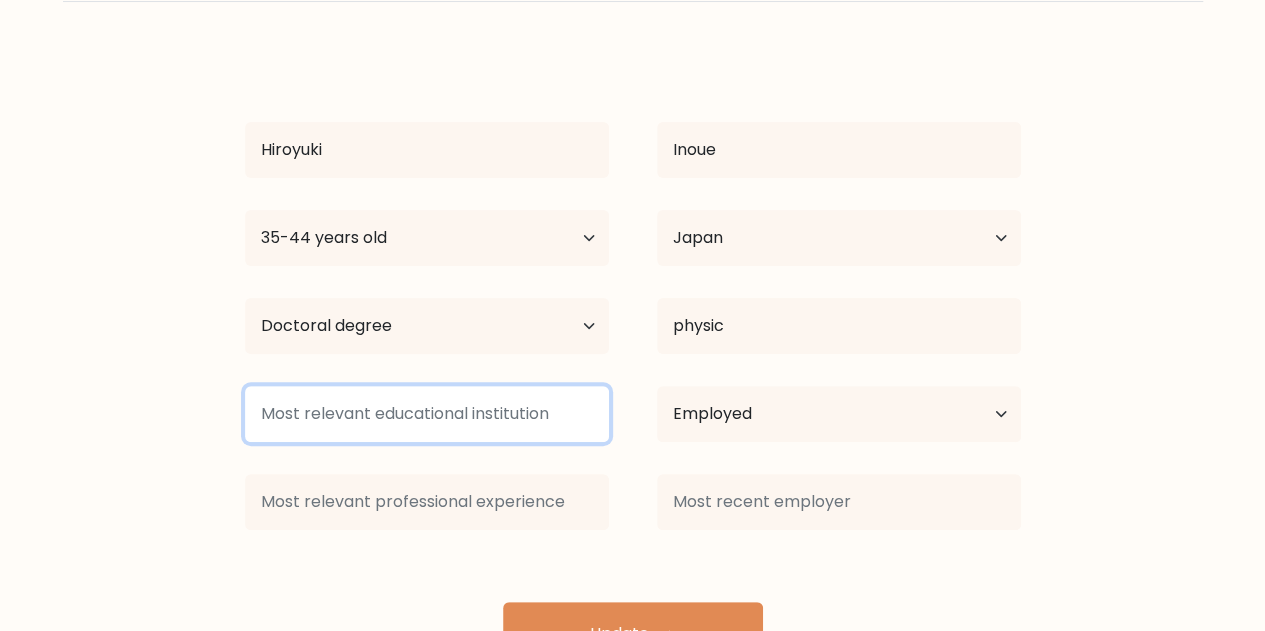 click at bounding box center (427, 414) 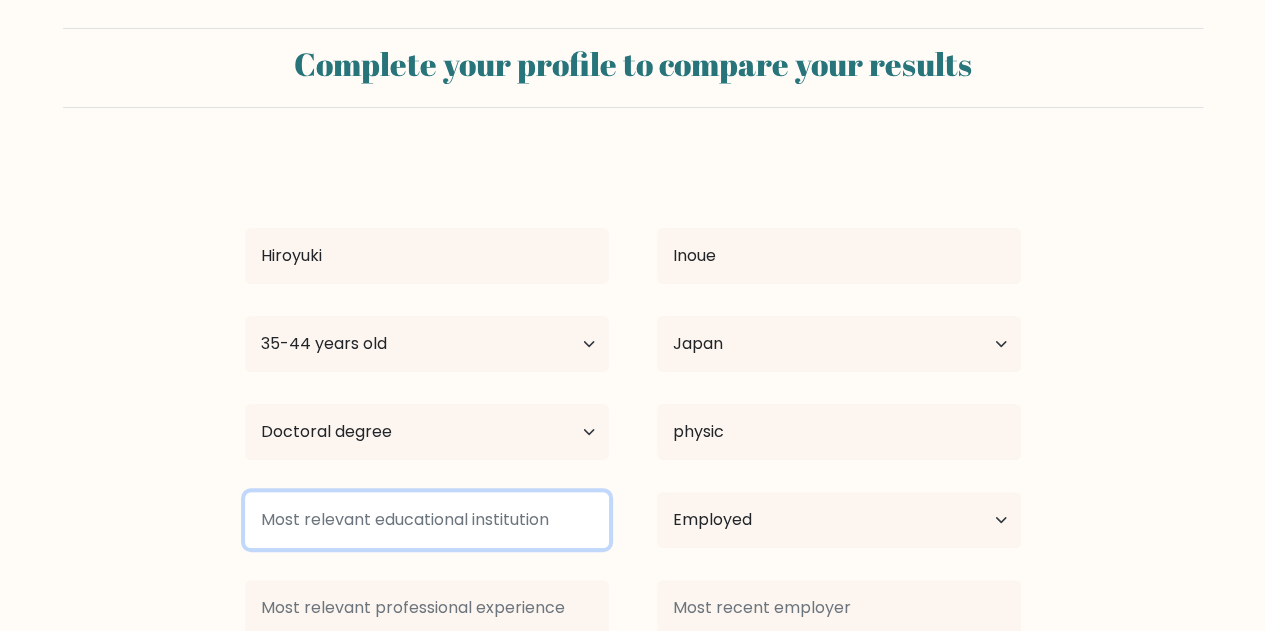 scroll, scrollTop: 160, scrollLeft: 0, axis: vertical 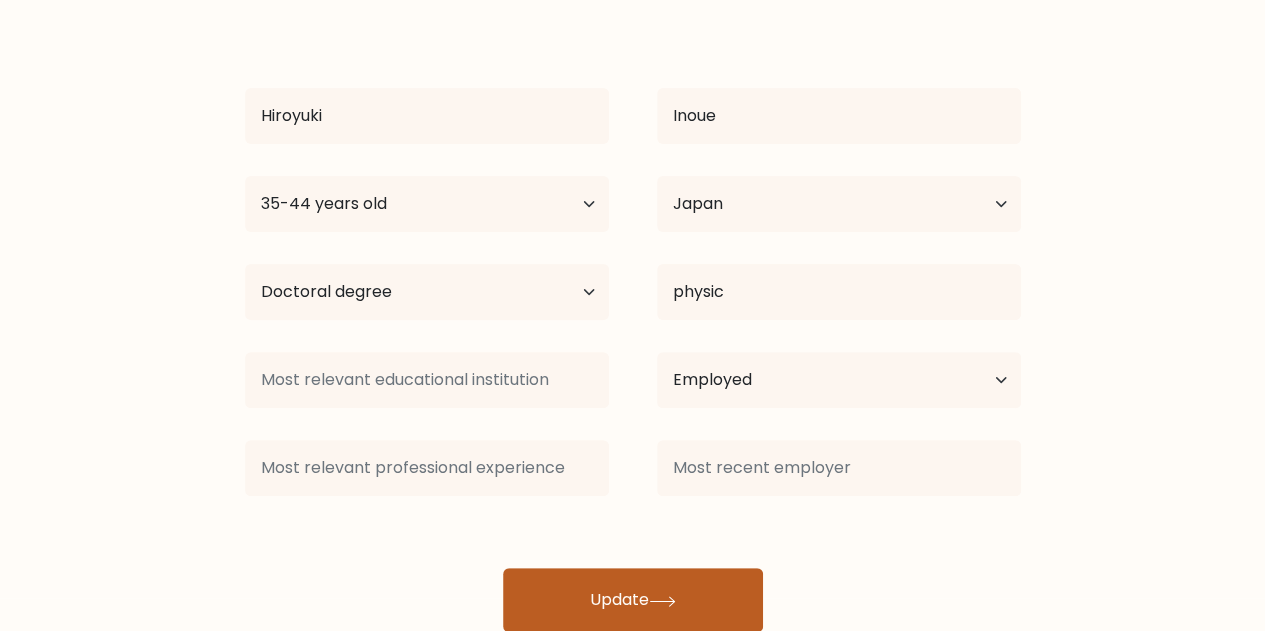 click on "Update" at bounding box center (633, 600) 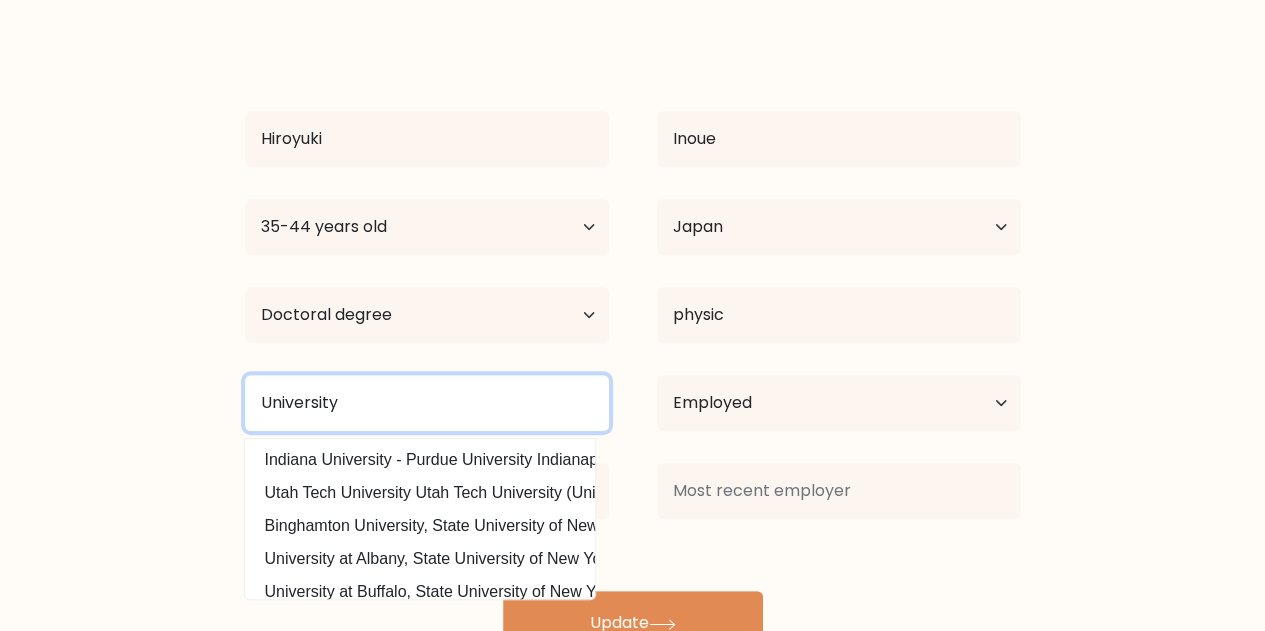 scroll, scrollTop: 138, scrollLeft: 0, axis: vertical 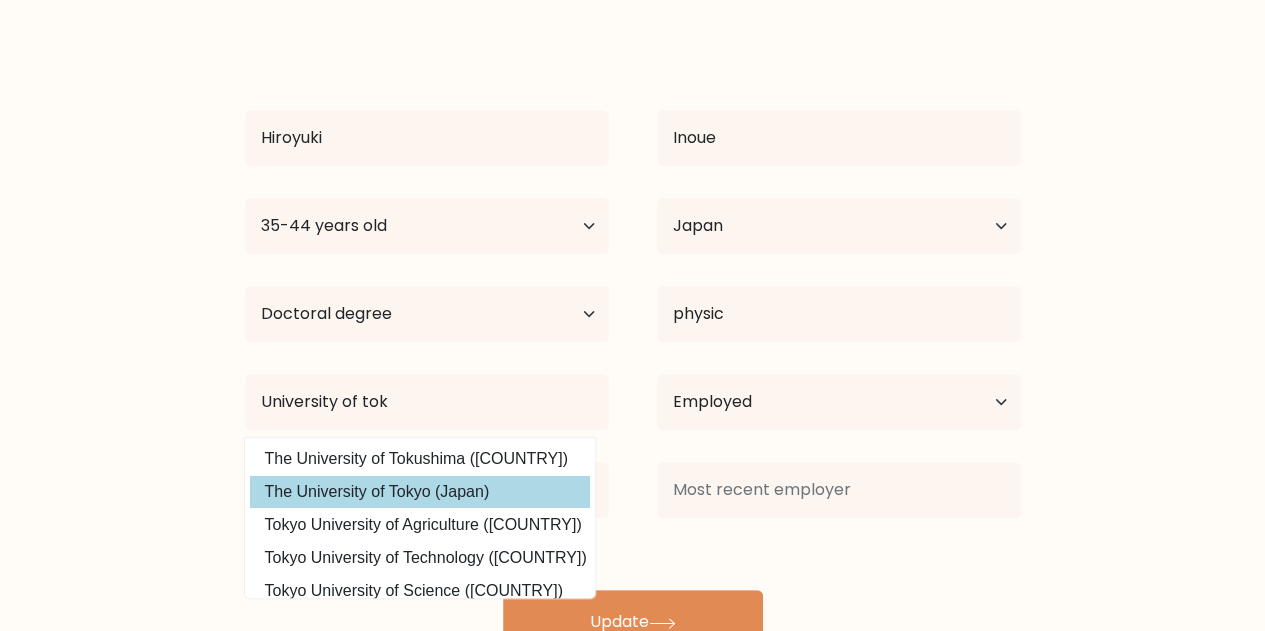 click on "Hiroyuki
Inoue
Age
Under 18 years old
18-24 years old
25-34 years old
35-44 years old
45-54 years old
55-64 years old
65 years old and above
Country
Afghanistan
Albania
Algeria
American Samoa
Andorra
Angola
Anguilla
Antarctica
Antigua and Barbuda
Argentina
Armenia
Aruba
Australia
Austria
Azerbaijan
Bahamas
Bahrain
Bangladesh
Barbados
Belarus
Belgium
Belize
Benin
Bermuda
Bhutan
Chad" at bounding box center (633, 346) 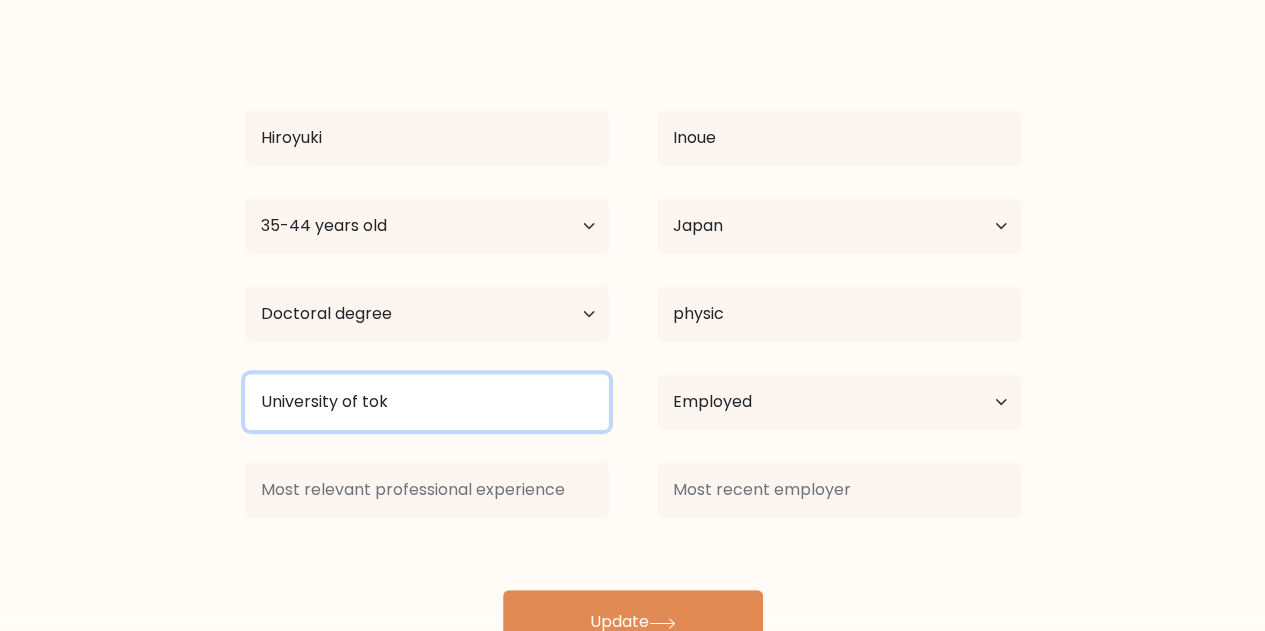 click on "University of tok" at bounding box center [427, 402] 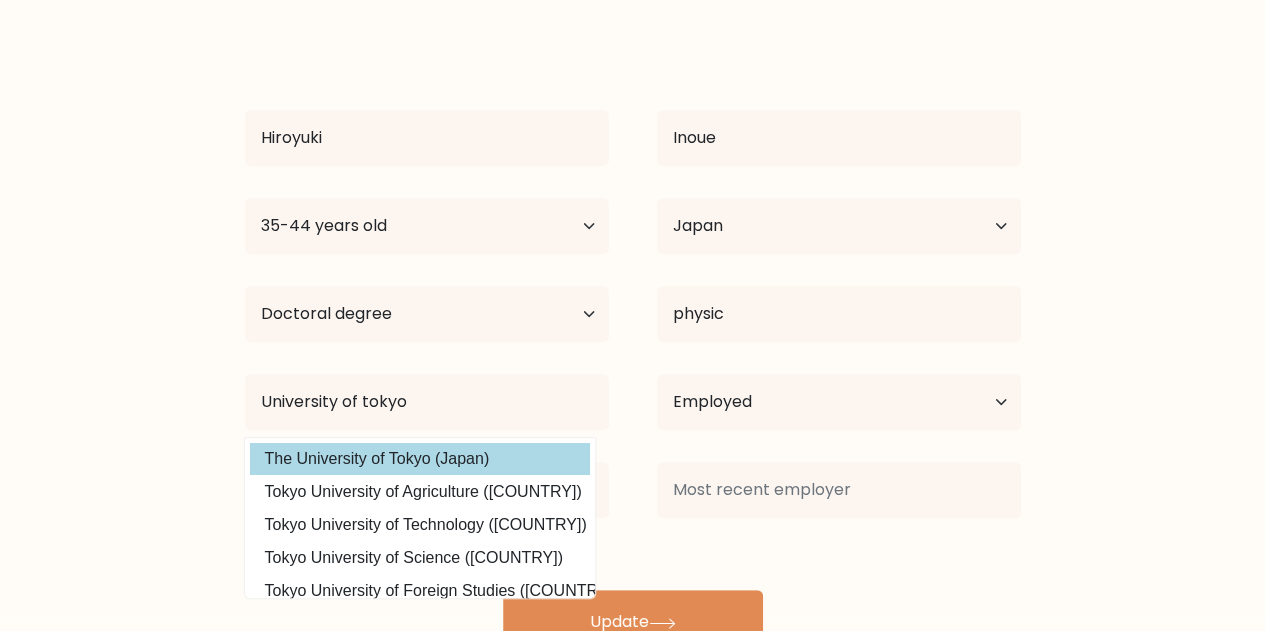 click on "Hiroyuki
Inoue
Age
Under 18 years old
18-24 years old
25-34 years old
35-44 years old
45-54 years old
55-64 years old
65 years old and above
Country
Afghanistan
Albania
Algeria
American Samoa
Andorra
Angola
Anguilla
Antarctica
Antigua and Barbuda
Argentina
Armenia
Aruba
Australia
Austria
Azerbaijan
Bahamas
Bahrain
Bangladesh
Barbados
Belarus
Belgium
Belize
Benin
Bermuda
Bhutan
Chad" at bounding box center [633, 346] 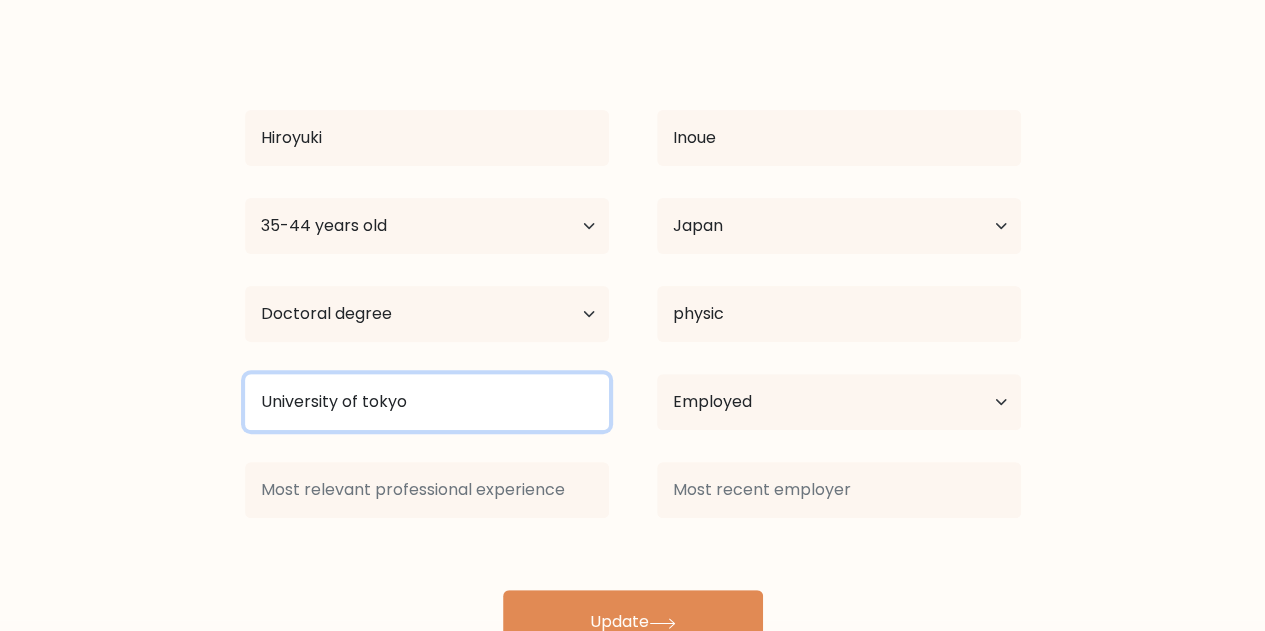 click on "University of tokyo" at bounding box center (427, 402) 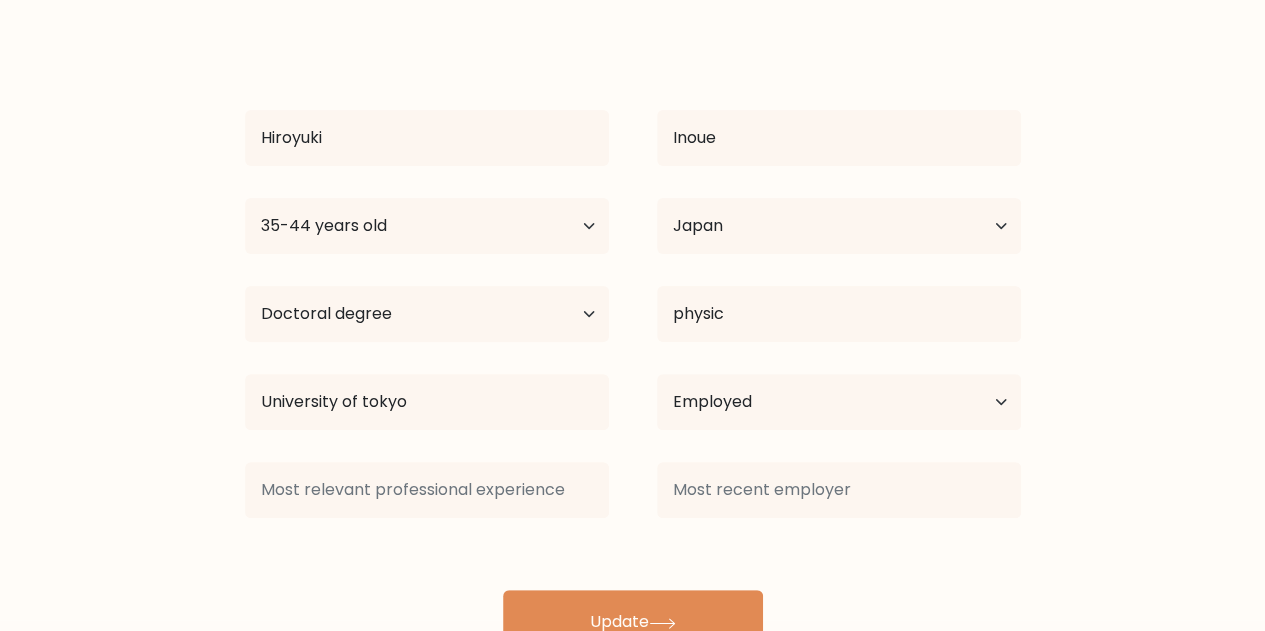 click on "Hiroyuki
Inoue
Age
Under 18 years old
18-24 years old
25-34 years old
35-44 years old
45-54 years old
55-64 years old
65 years old and above
Country
Afghanistan
Albania
Algeria
American Samoa
Andorra
Angola
Anguilla
Antarctica
Antigua and Barbuda
Argentina
Armenia
Aruba
Australia
Austria
Azerbaijan
Bahamas
Bahrain
Bangladesh
Barbados
Belarus
Belgium
Belize
Benin
Bermuda
Bhutan
Chad" at bounding box center (633, 346) 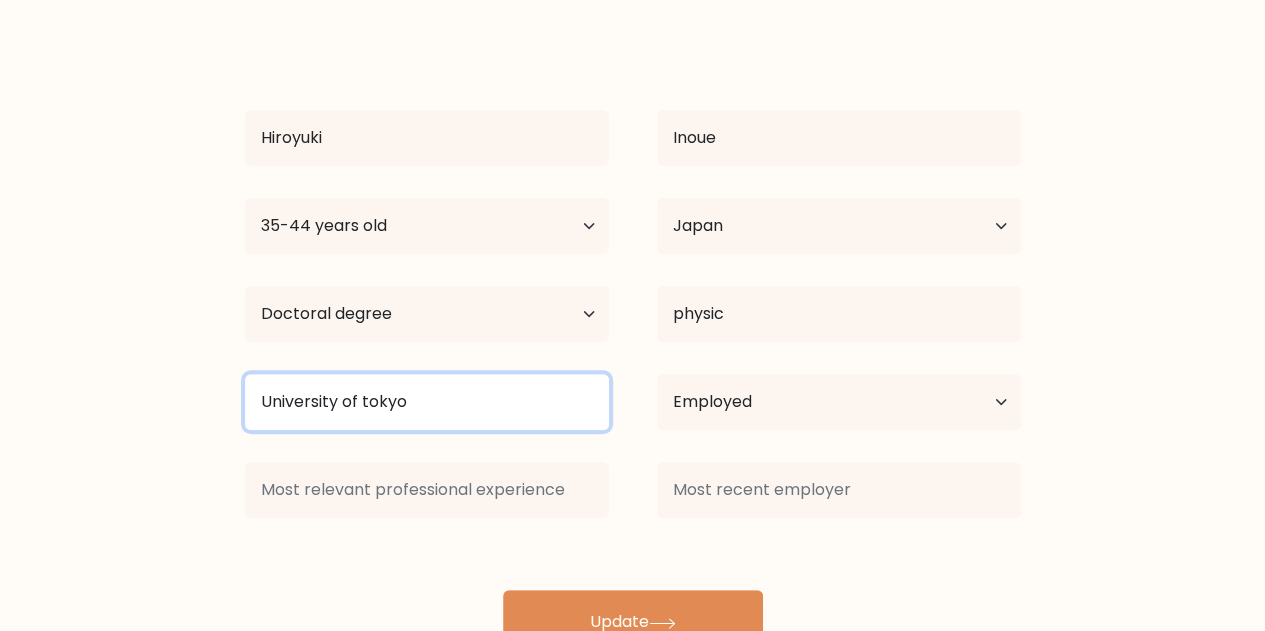 click on "University of tokyo" at bounding box center [427, 402] 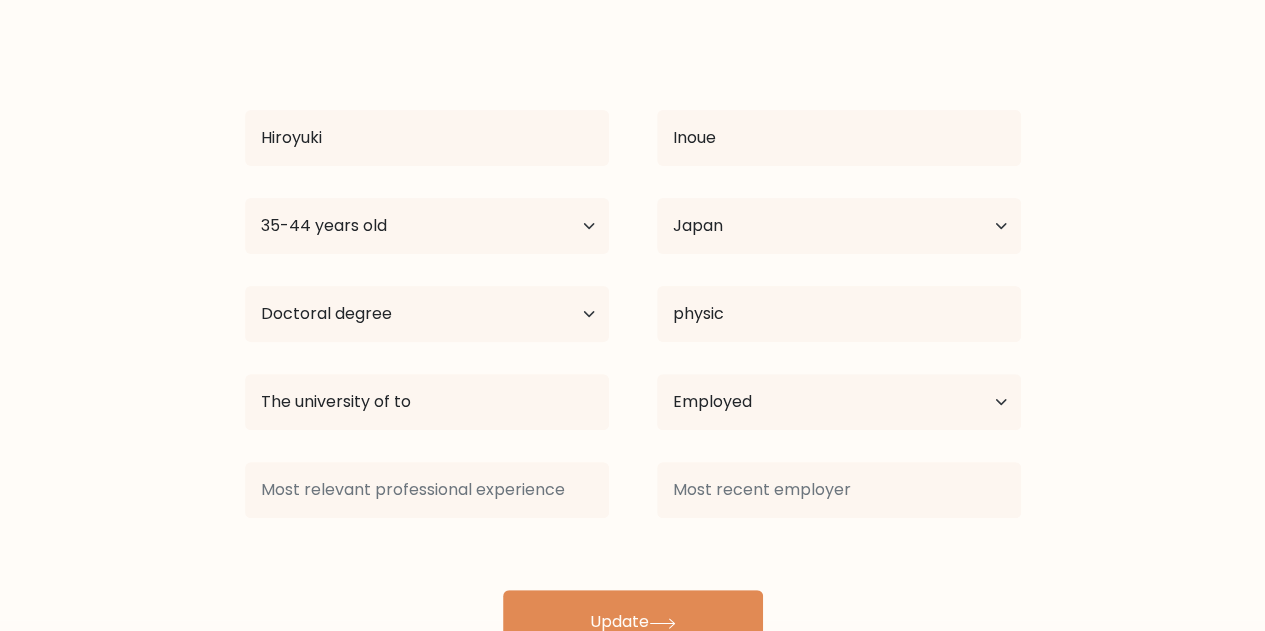 click on "Hiroyuki
Inoue
Age
Under 18 years old
18-24 years old
25-34 years old
35-44 years old
45-54 years old
55-64 years old
65 years old and above
Country
Afghanistan
Albania
Algeria
American Samoa
Andorra
Angola
Anguilla
Antarctica
Antigua and Barbuda
Argentina
Armenia
Aruba
Australia
Austria
Azerbaijan
Bahamas
Bahrain
Bangladesh
Barbados
Belarus
Belgium
Belize
Benin
Bermuda
Bhutan
Chad" at bounding box center [633, 346] 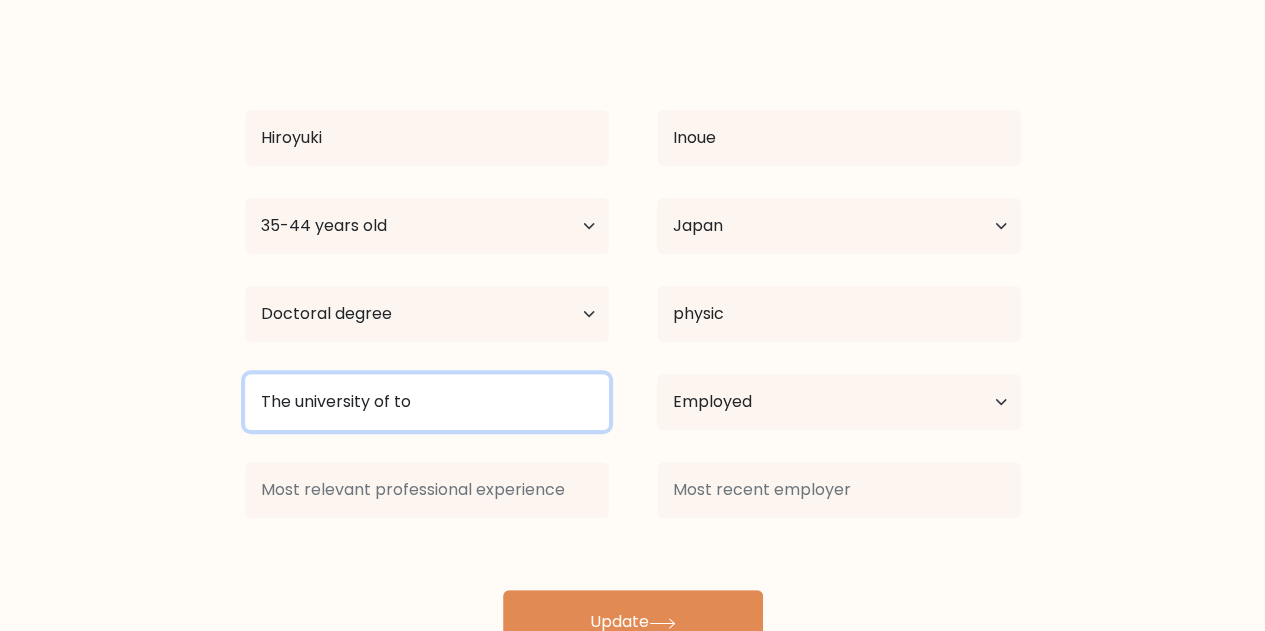 click on "The university of to" at bounding box center (427, 402) 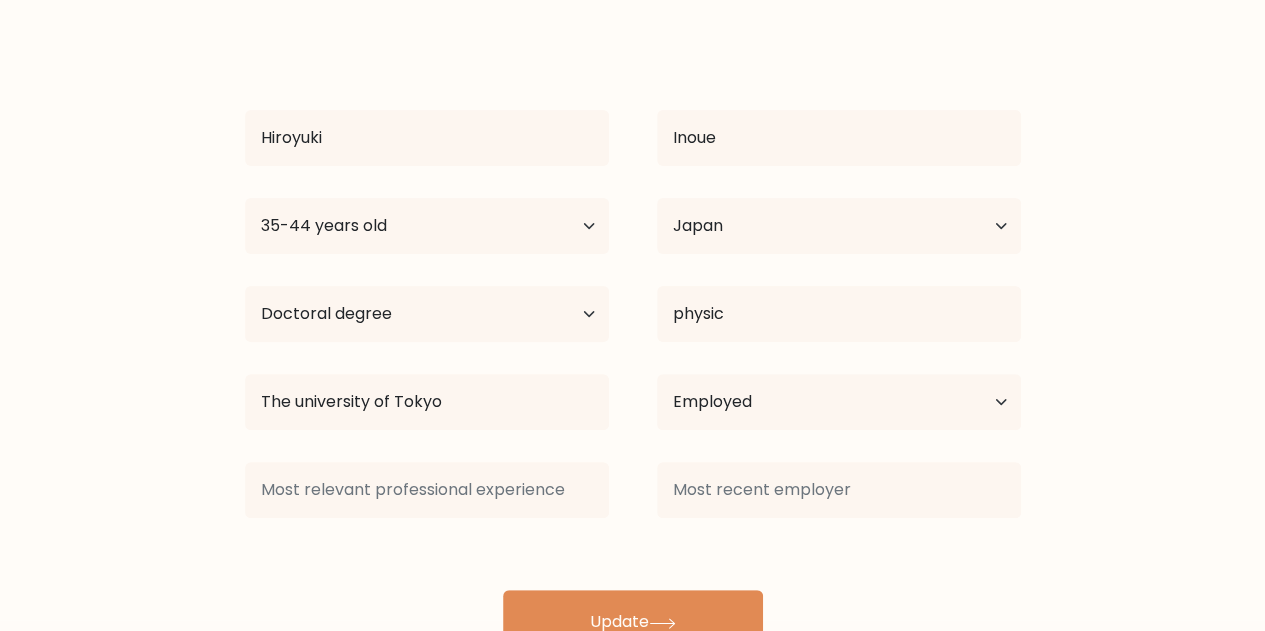 click on "The university of Tokyo
The University of Tokyo (Japan)
Tokyo University of the Arts (Japan)
Tokyo Union Theological Seminary (Japan)
Tokyo University of Agriculture (Japan)
Tokyo University of Technology (Japan)
Tokyo University of Science (Japan)
Tokyo University of Foreign Studies (Japan)
Tokyo University of Social Welfare (Japan)
Tokyo University of Information Sciences (Japan)
Tokyo University of Agriculture and Technology (Japan)" at bounding box center (427, 402) 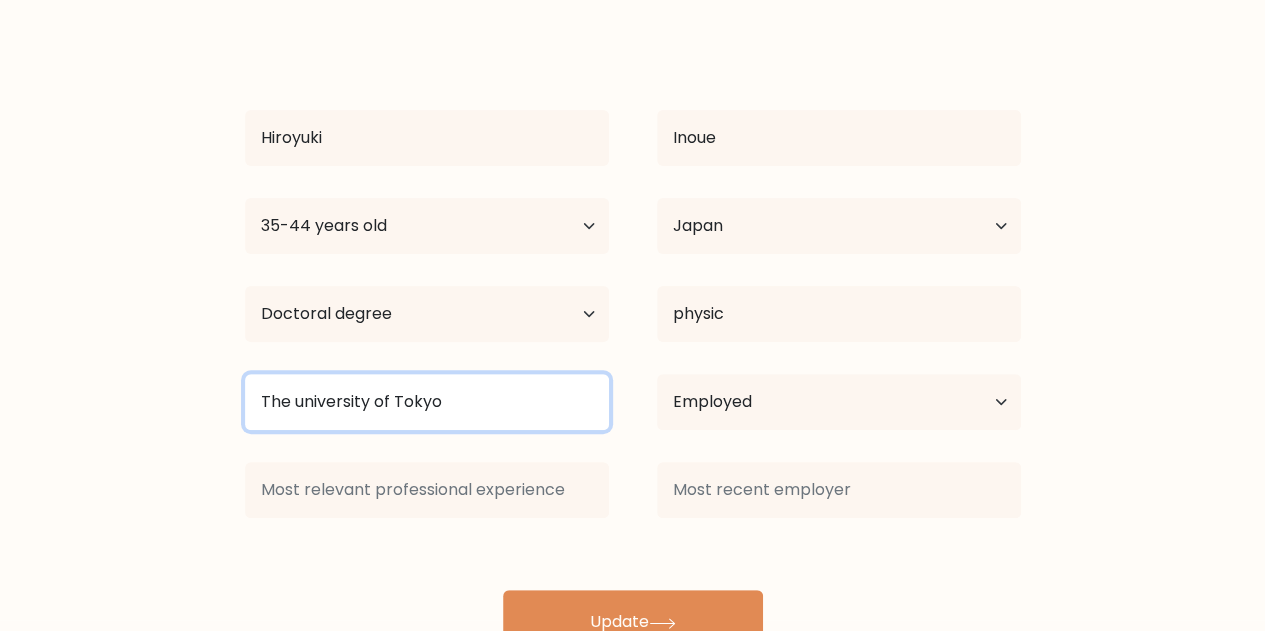 click on "The university of Tokyo" at bounding box center (427, 402) 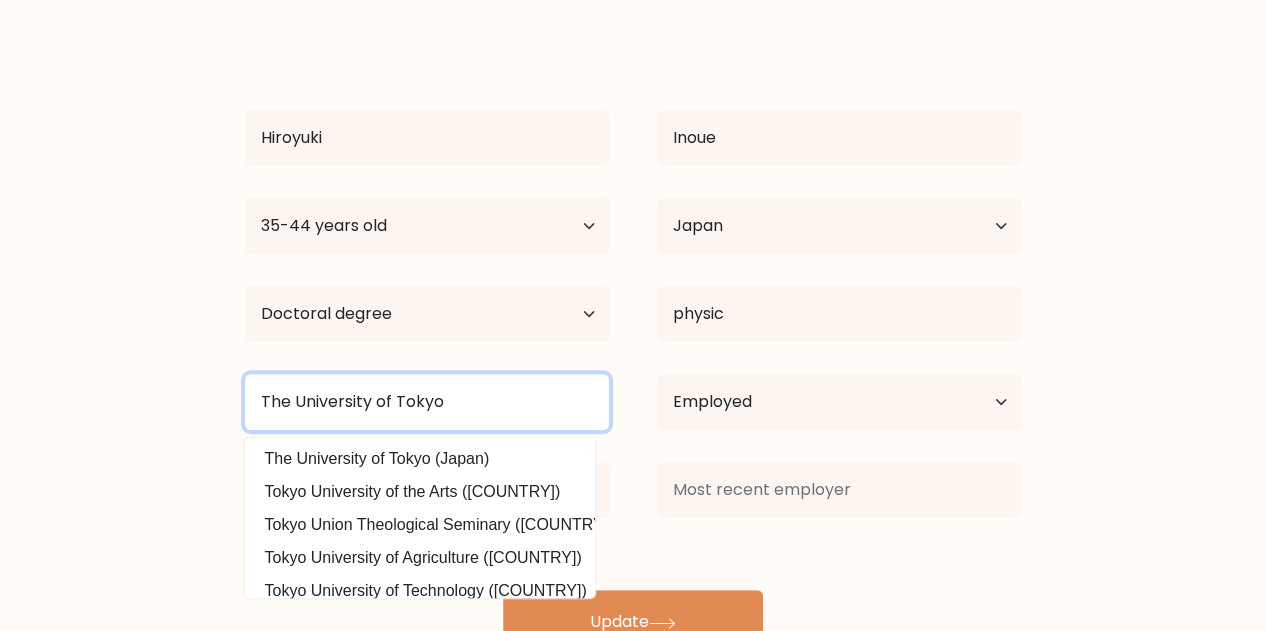 type on "The University of Tokyo" 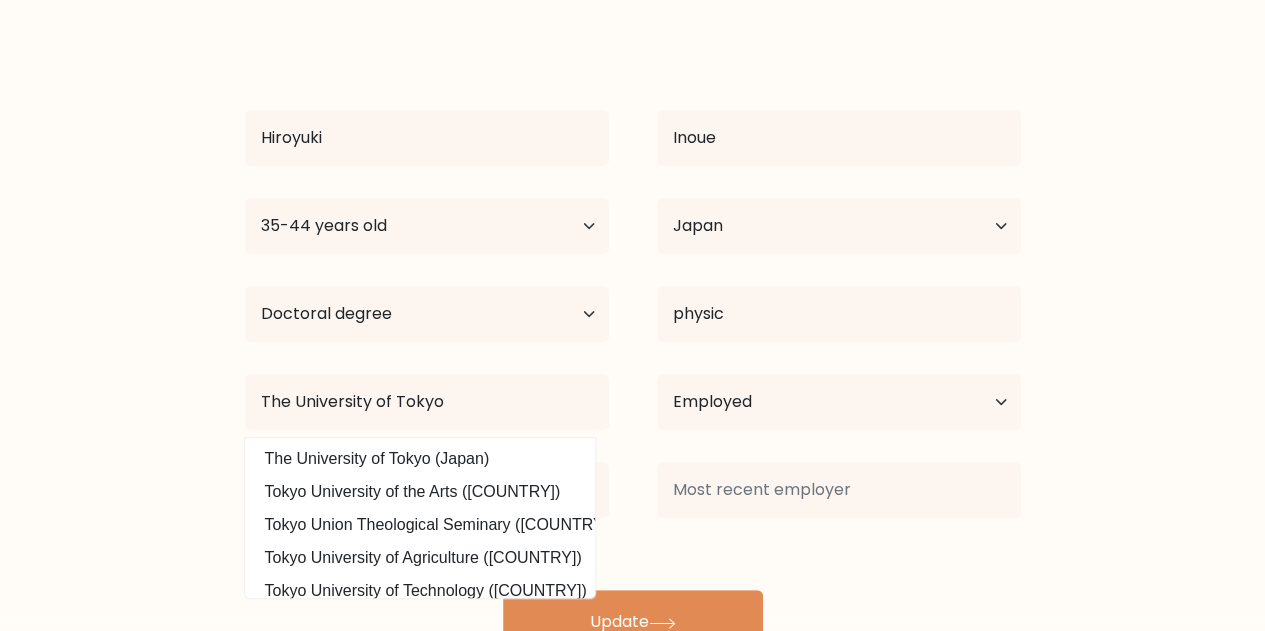 click on "Complete your profile to compare your results
Hiroyuki
Inoue
Age
Under 18 years old
18-24 years old
25-34 years old
35-44 years old
45-54 years old
55-64 years old
65 years old and above
Country
Afghanistan
Albania
Algeria
American Samoa" at bounding box center (632, 282) 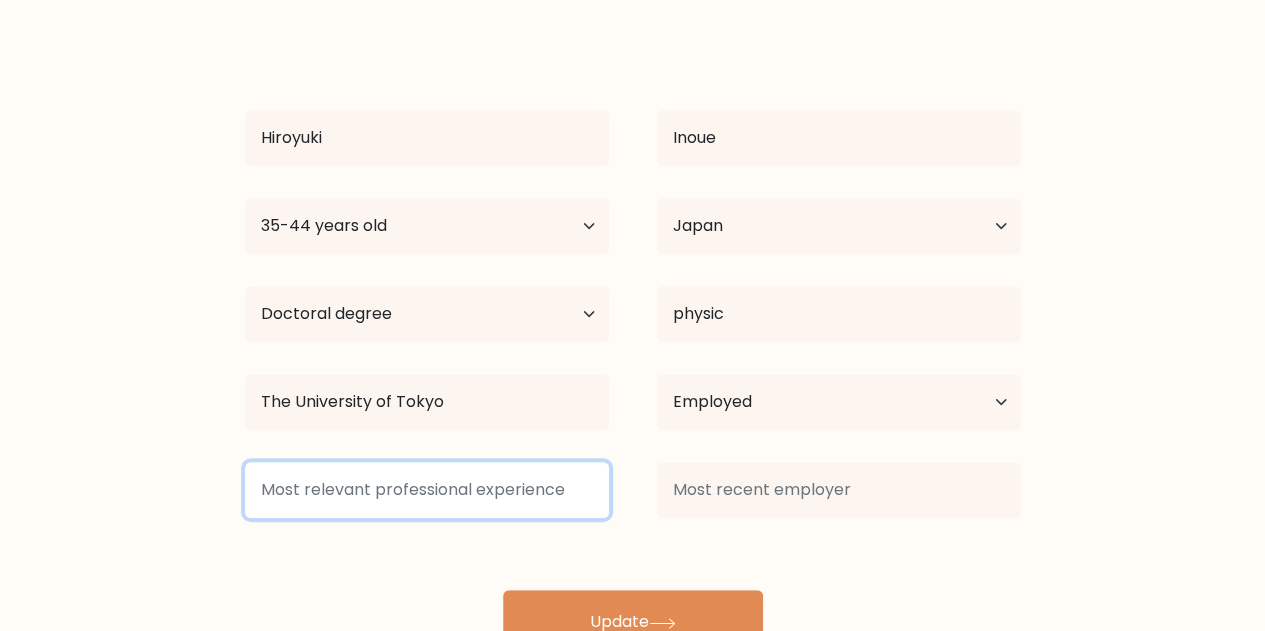 click at bounding box center (427, 490) 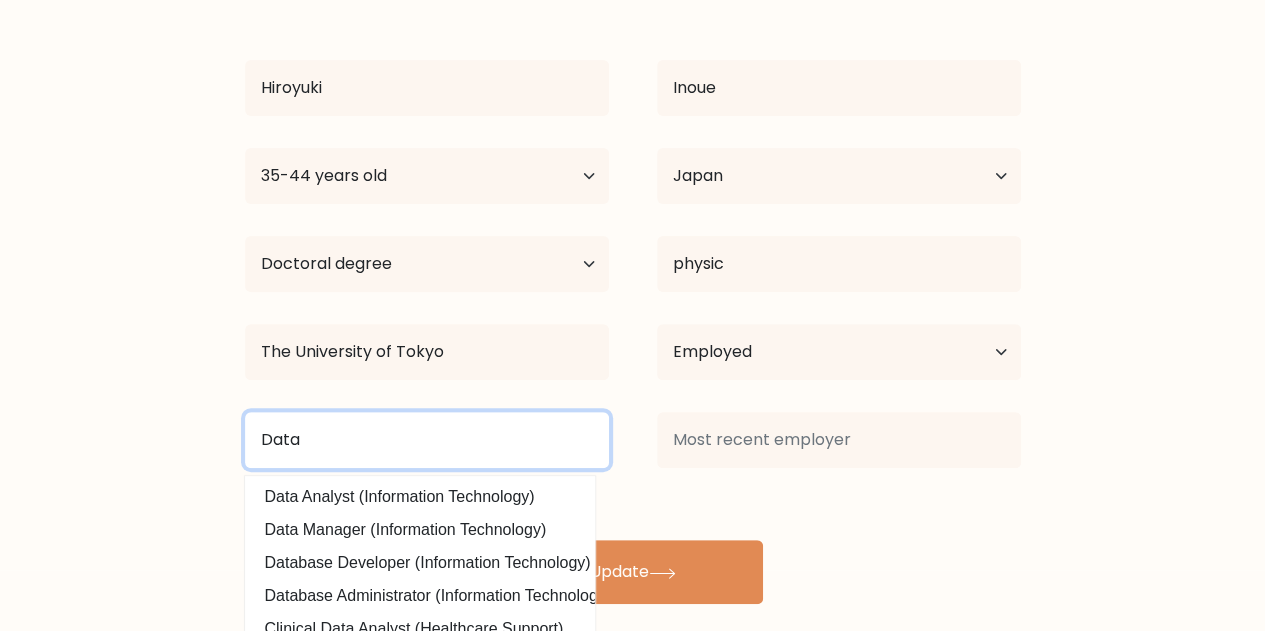 scroll, scrollTop: 192, scrollLeft: 0, axis: vertical 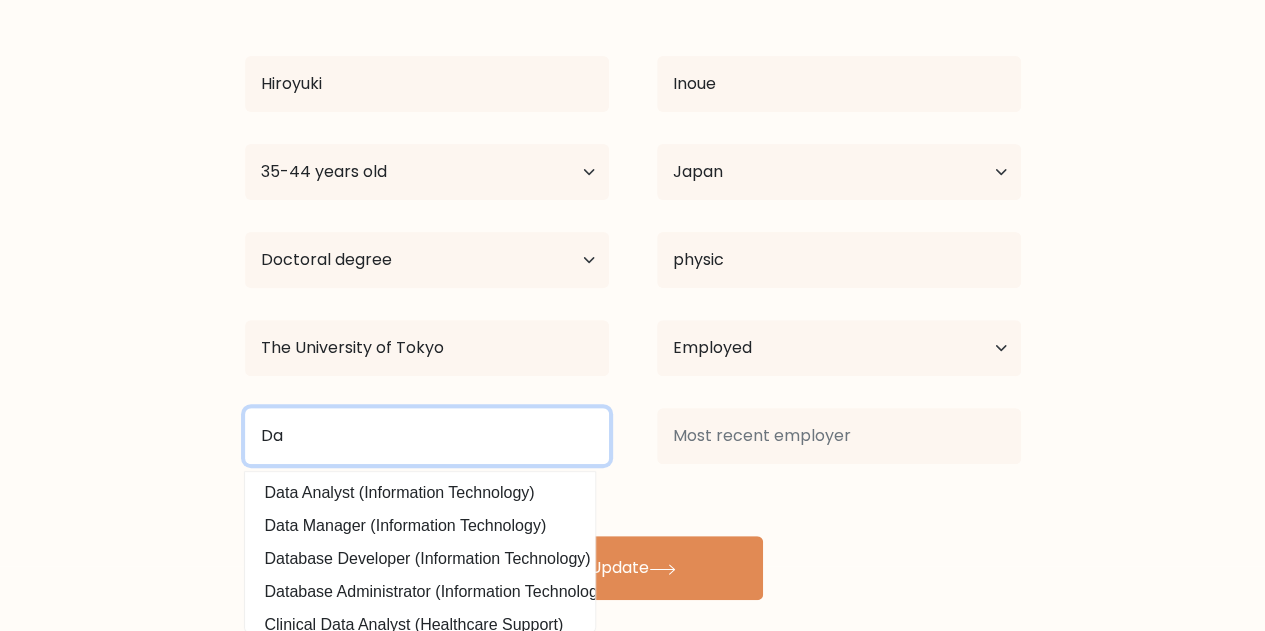 type on "D" 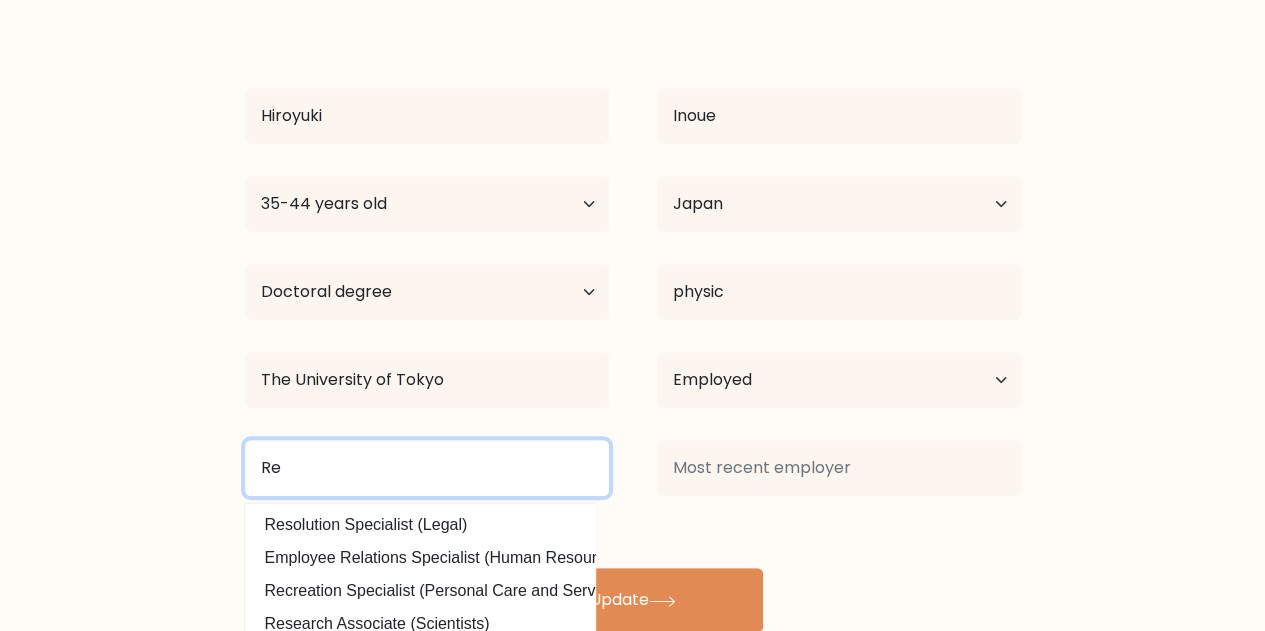 scroll, scrollTop: 192, scrollLeft: 0, axis: vertical 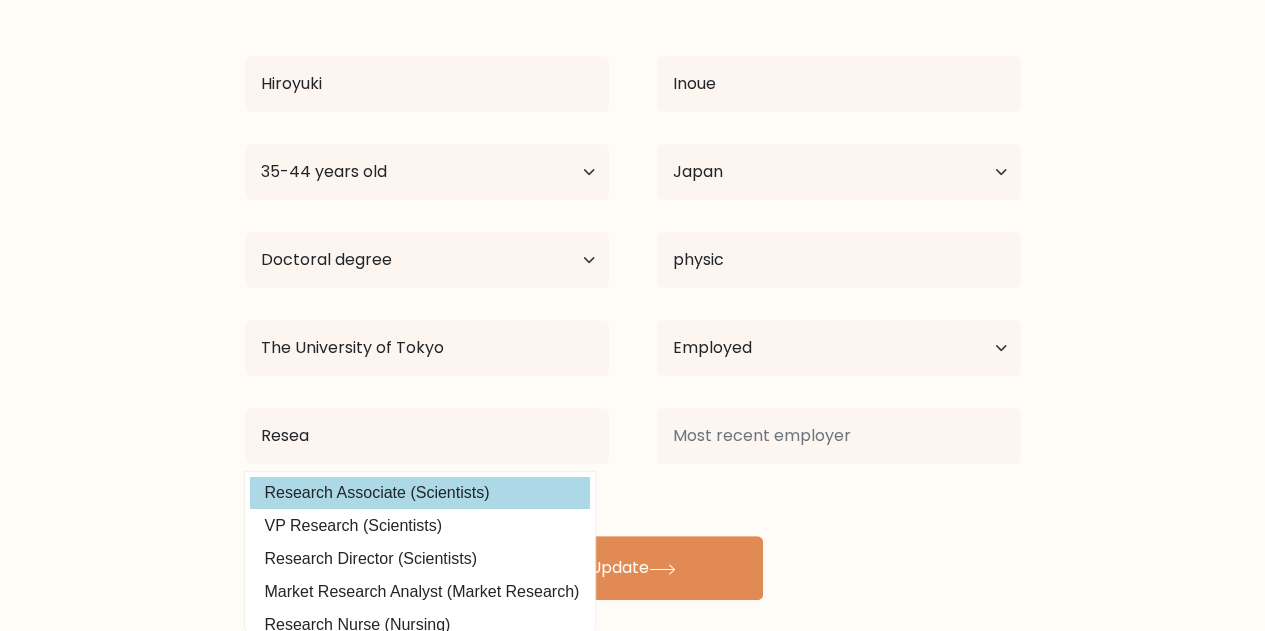 click on "Resea
Research Associate (Scientists)
VP Research (Scientists)
Research Director (Scientists)
Market Research Analyst (Market Research)
Research Nurse (Nursing)
Research Manager (Scientists)
Director Market Research (Market Research)
Research Coordinator (Scientists)
Research Intern (Internship)
Research Assistant (Scientists)" at bounding box center [427, 436] 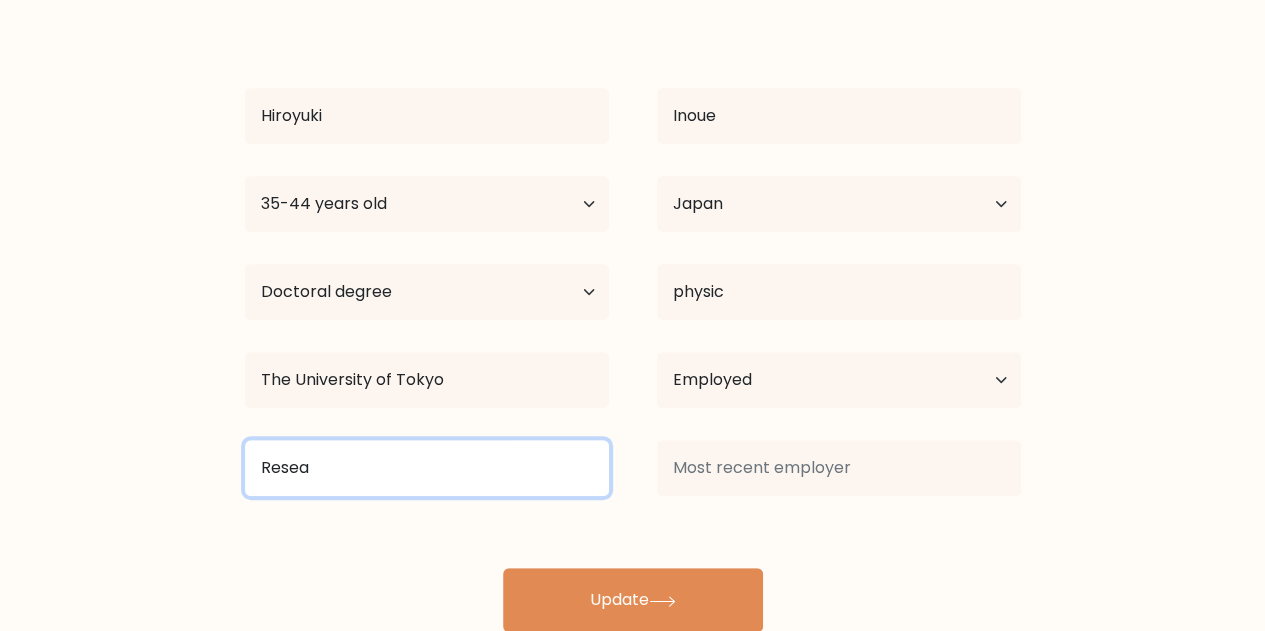 click on "Resea" at bounding box center (427, 468) 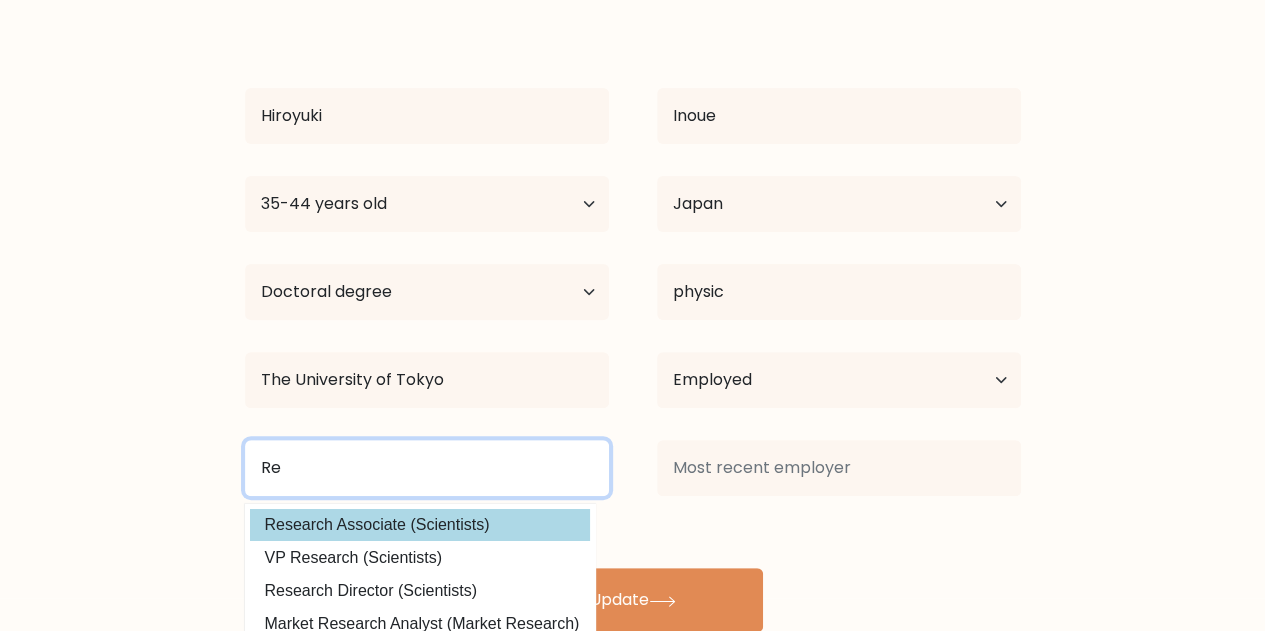 type on "R" 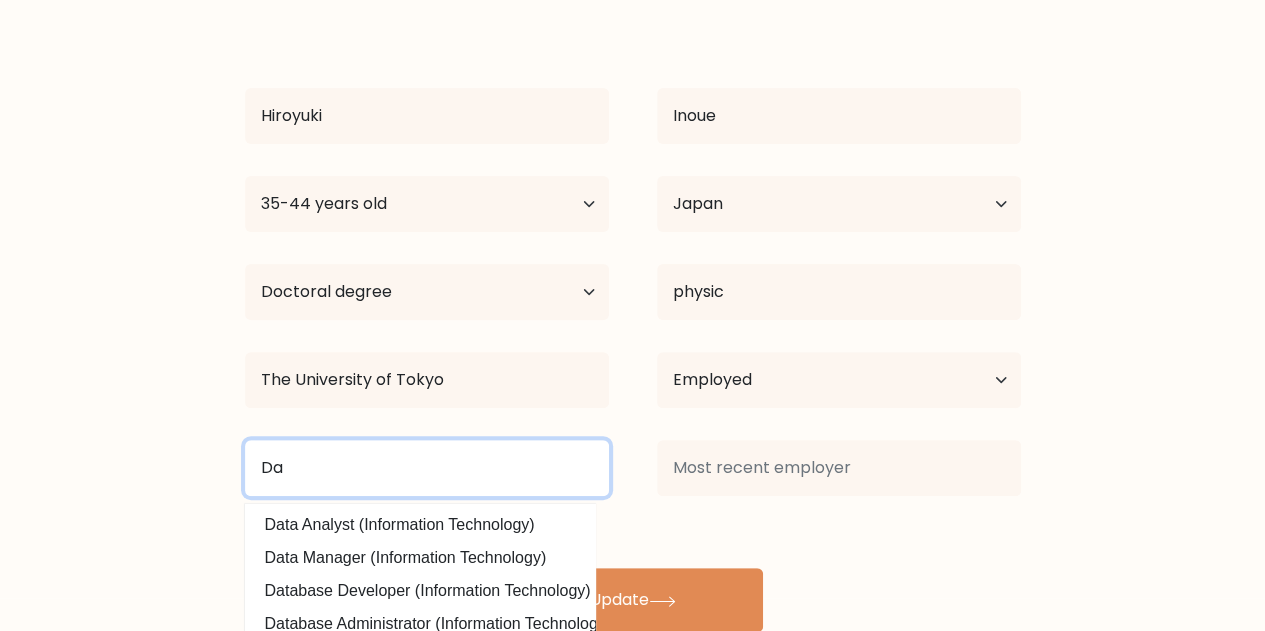 type on "D" 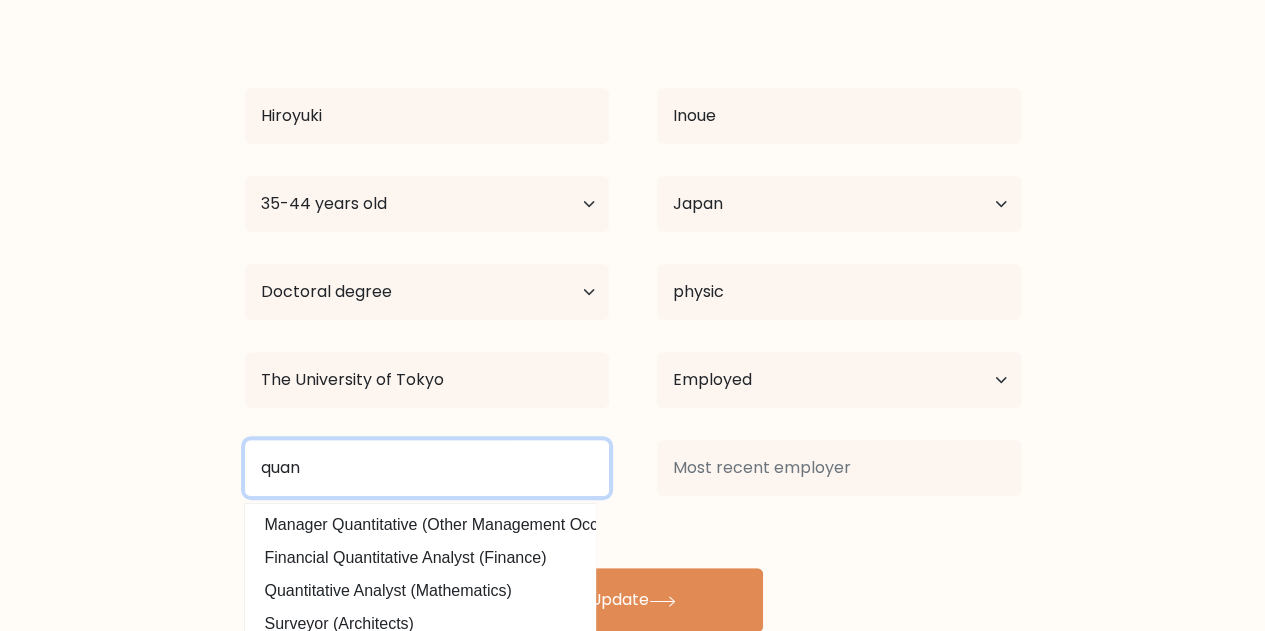 scroll, scrollTop: 190, scrollLeft: 0, axis: vertical 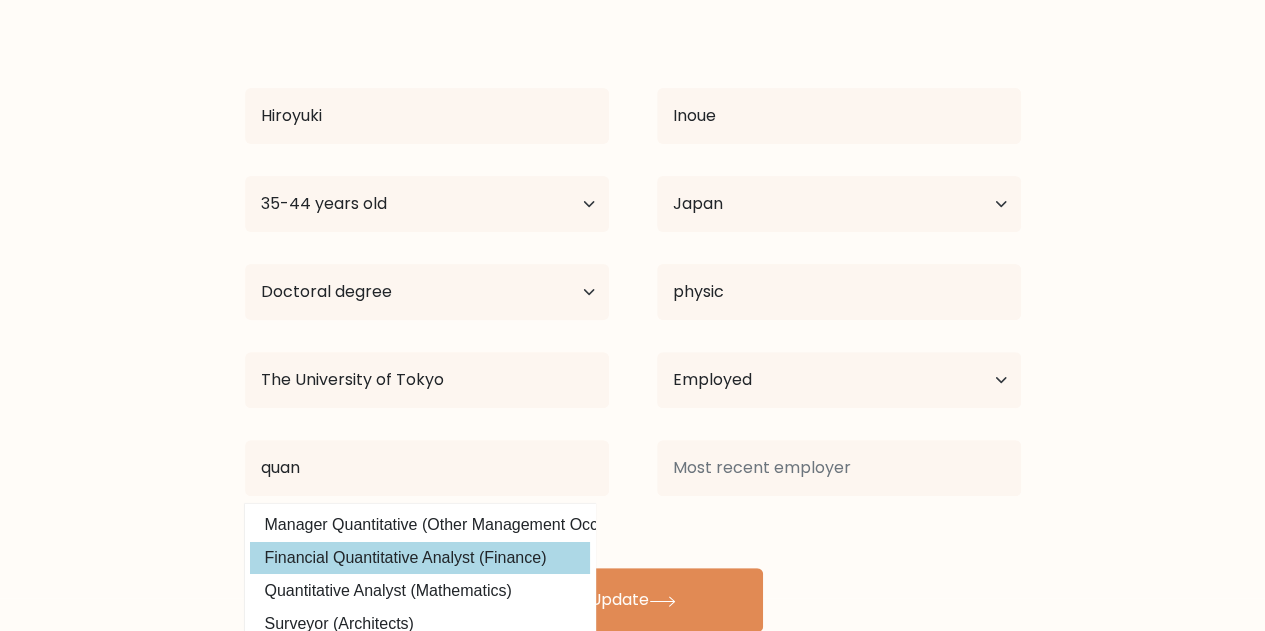 click on "Hiroyuki
Inoue
Age
Under 18 years old
18-24 years old
25-34 years old
35-44 years old
45-54 years old
55-64 years old
65 years old and above
Country
Afghanistan
Albania
Algeria
American Samoa
Andorra
Angola
Anguilla
Antarctica
Antigua and Barbuda
Argentina
Armenia
Aruba
Australia
Austria
Azerbaijan
Bahamas
Bahrain
Bangladesh
Barbados
Belarus
Belgium
Belize
Benin
Bermuda
Bhutan
Chad" at bounding box center [633, 324] 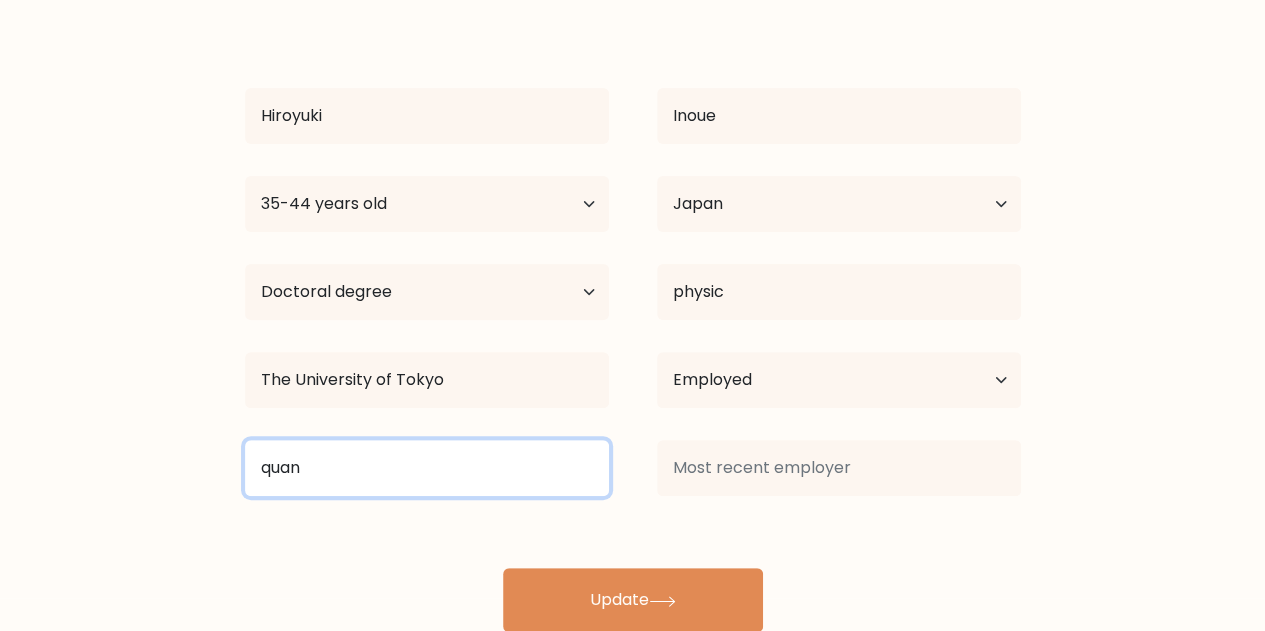 click on "quan" at bounding box center (427, 468) 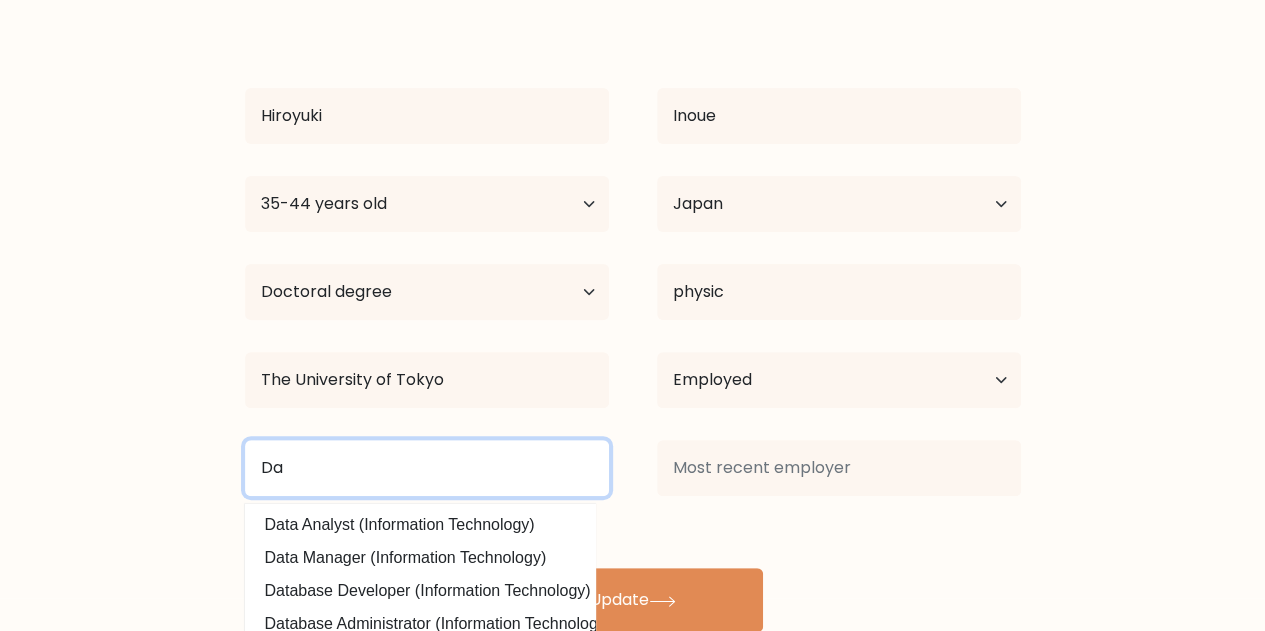 type on "D" 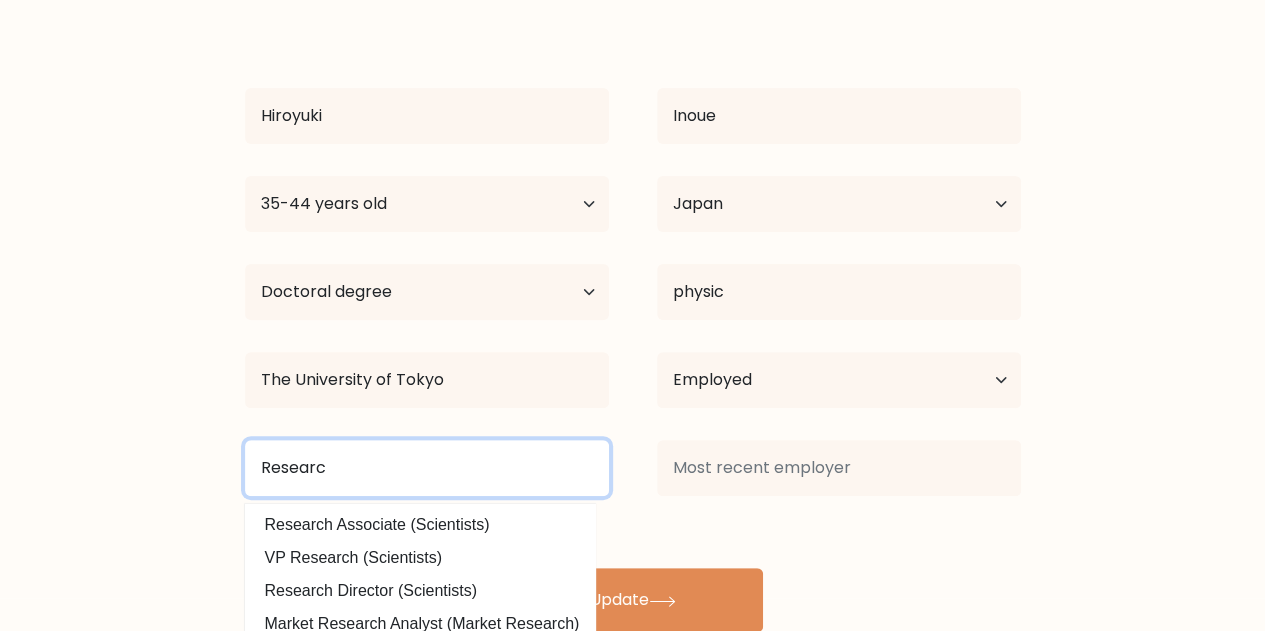type on "Research" 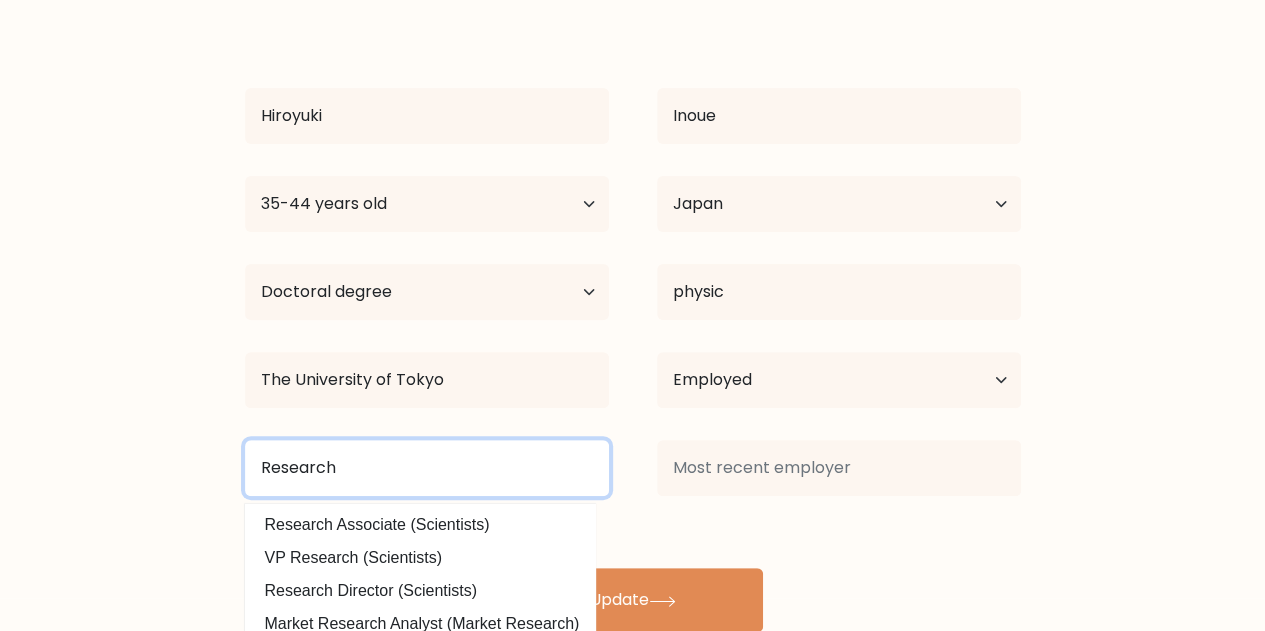 scroll, scrollTop: 192, scrollLeft: 0, axis: vertical 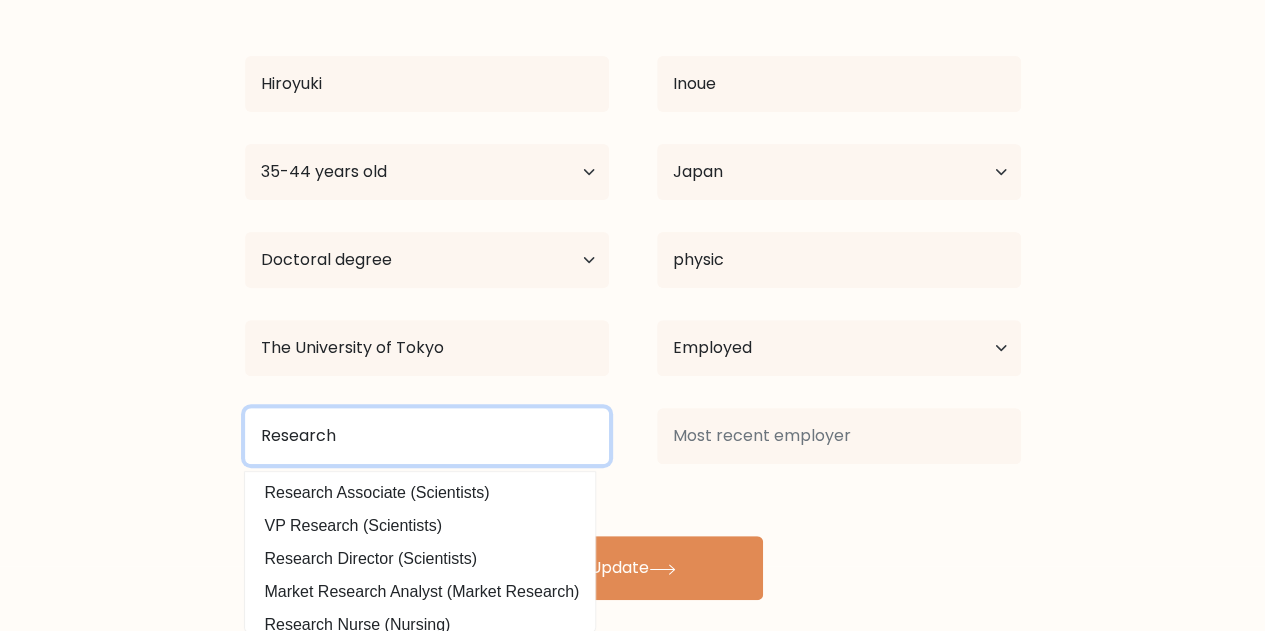 click on "Research" at bounding box center (427, 436) 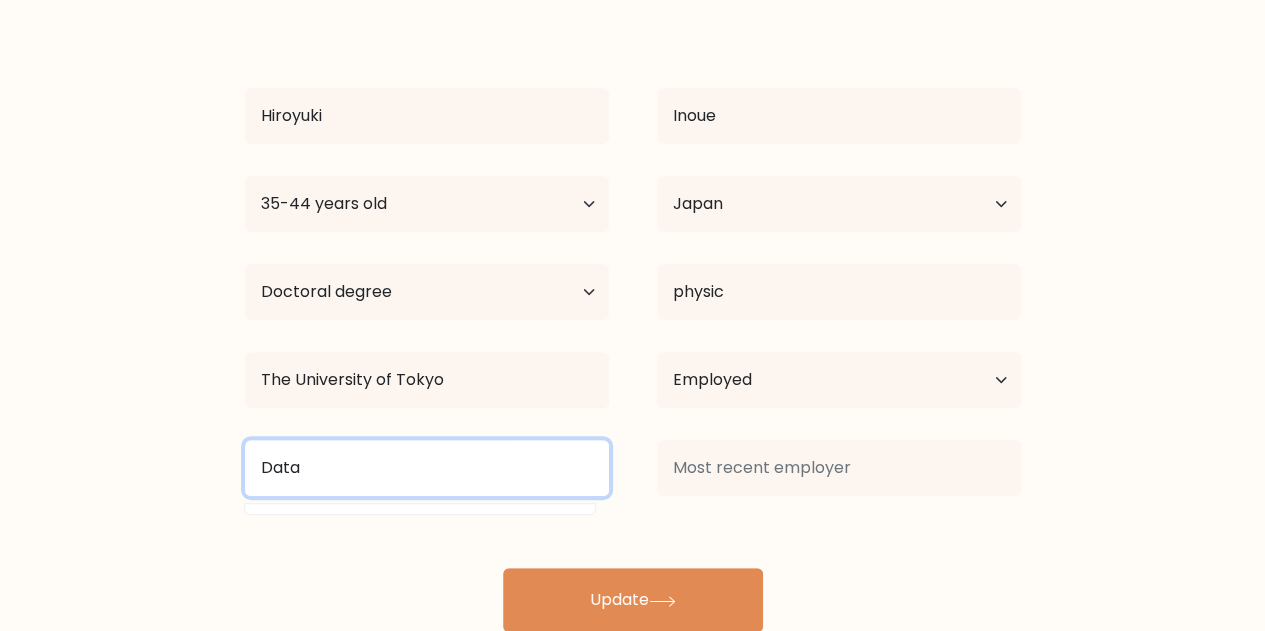 scroll, scrollTop: 192, scrollLeft: 0, axis: vertical 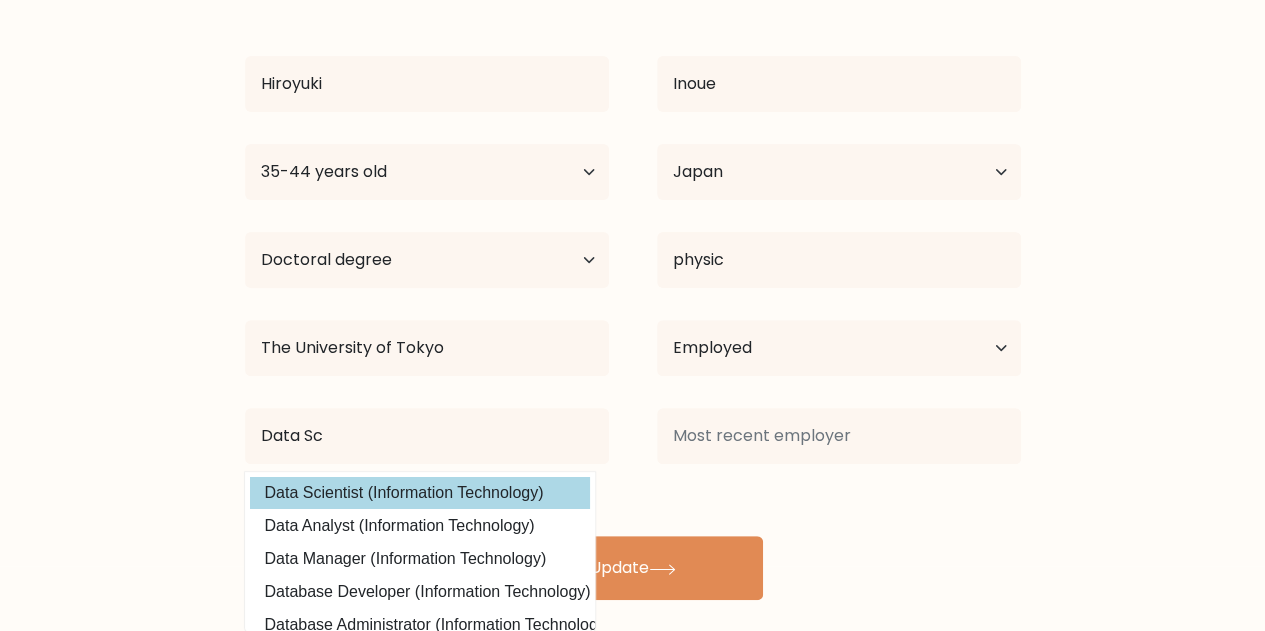 click on "Data Sc
Data Scientist (Information Technology)
Data Analyst (Information Technology)
Data Manager (Information Technology)
Database Developer (Information Technology)
Database Administrator (Information Technology)
Clinical Data Analyst (Healthcare Support)
Database Analyst (Information Technology)
Director Database (Information Technology)
Big Data Engineer (Information Technology)
Director Data (Information Technology)" at bounding box center (427, 436) 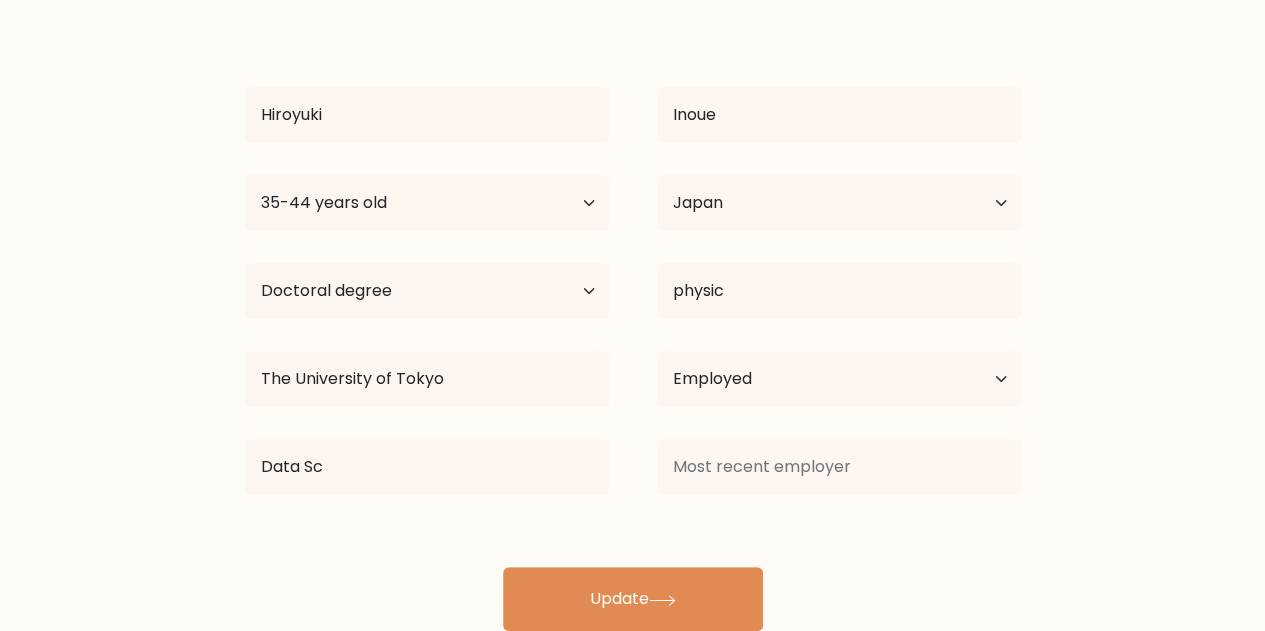 scroll, scrollTop: 160, scrollLeft: 0, axis: vertical 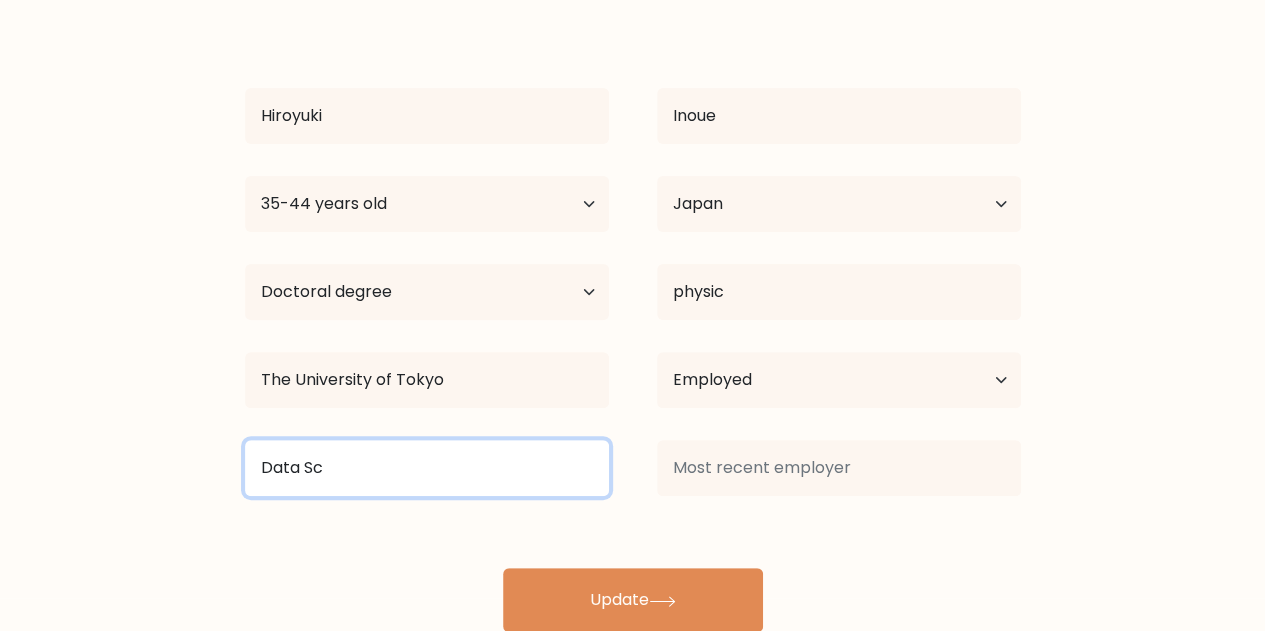 click on "Data Sc" at bounding box center (427, 468) 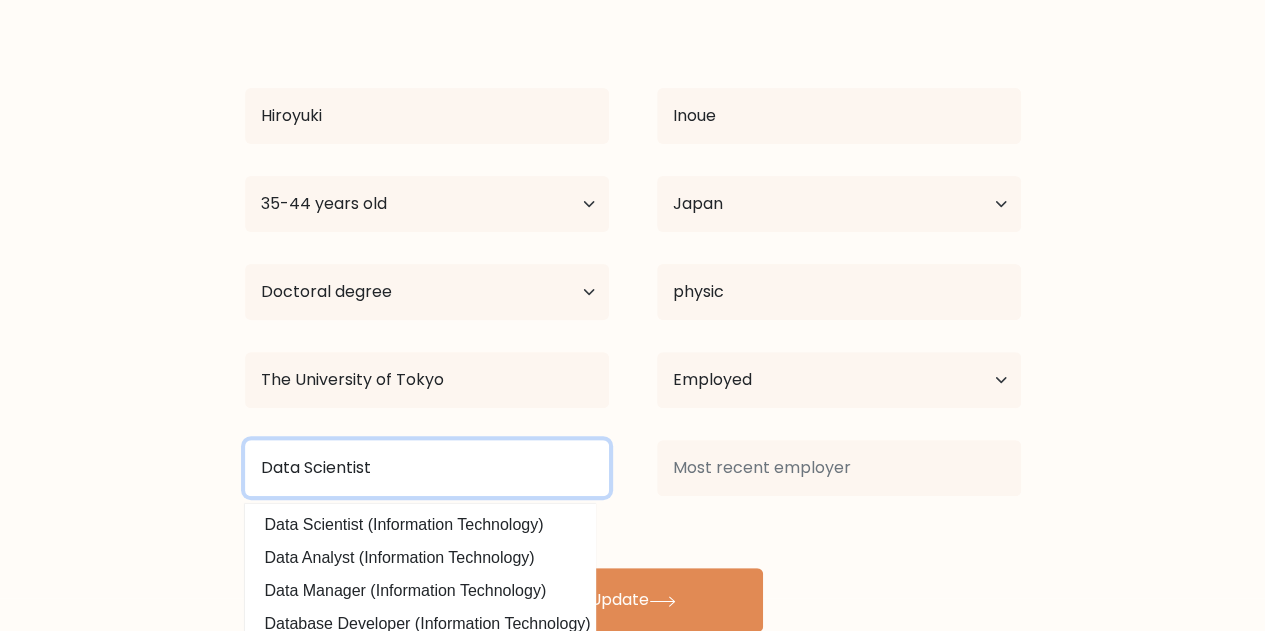 type on "Data Scientist" 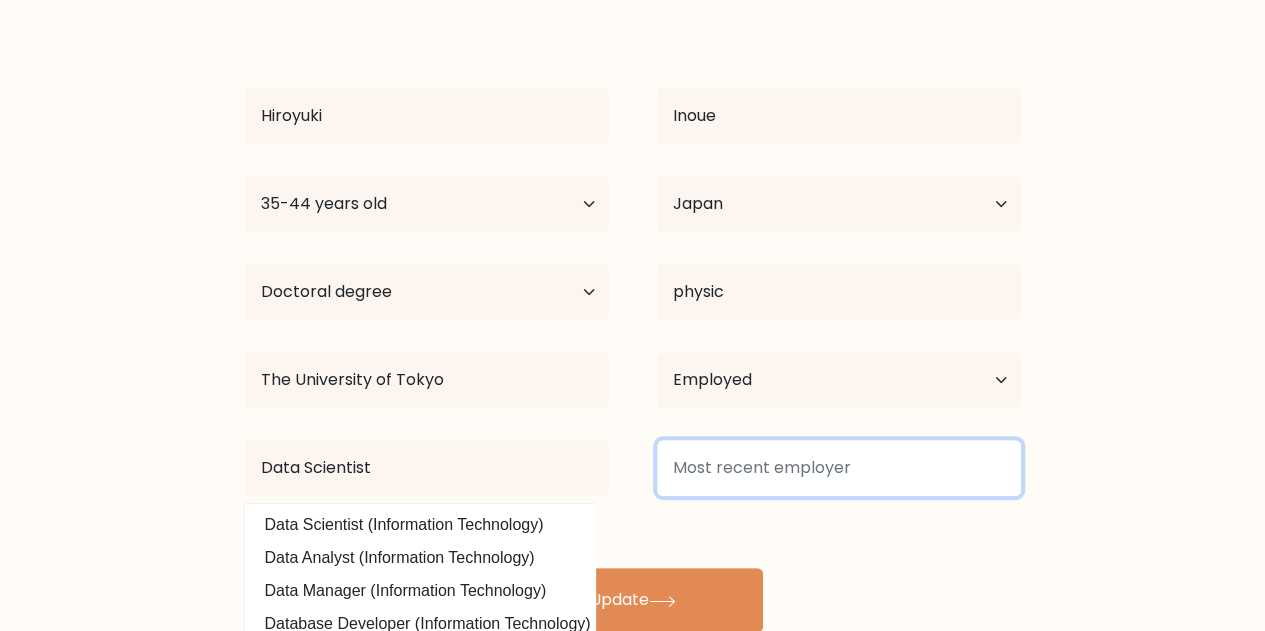 click at bounding box center [839, 468] 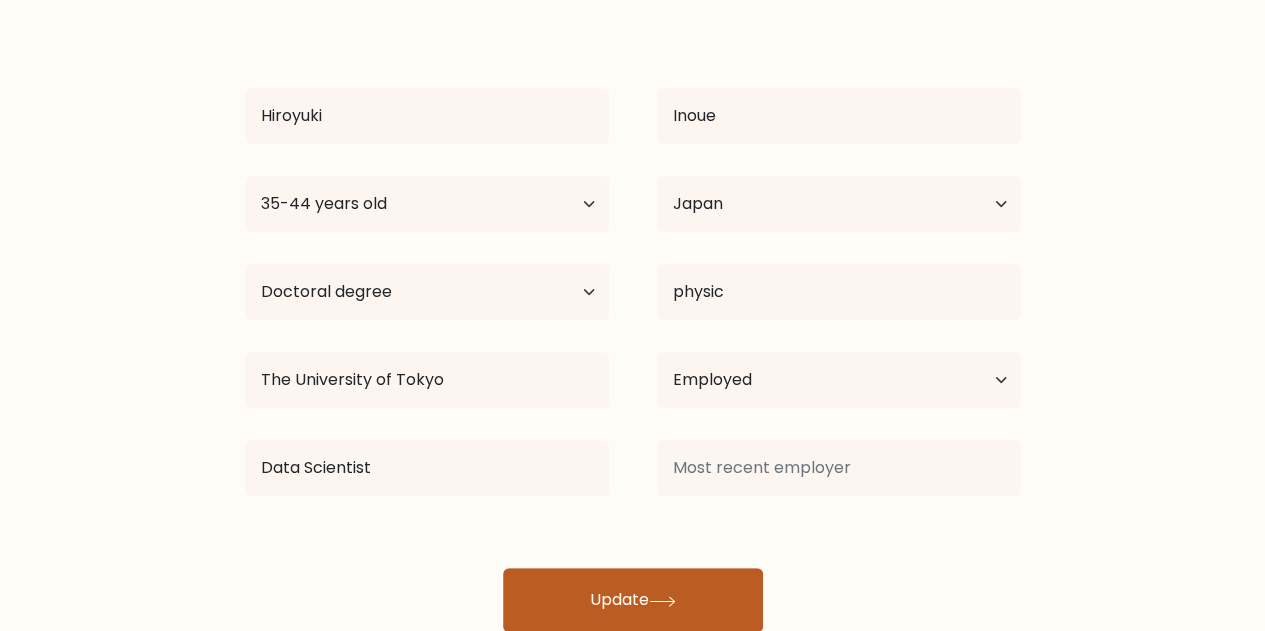 click on "Update" at bounding box center (633, 600) 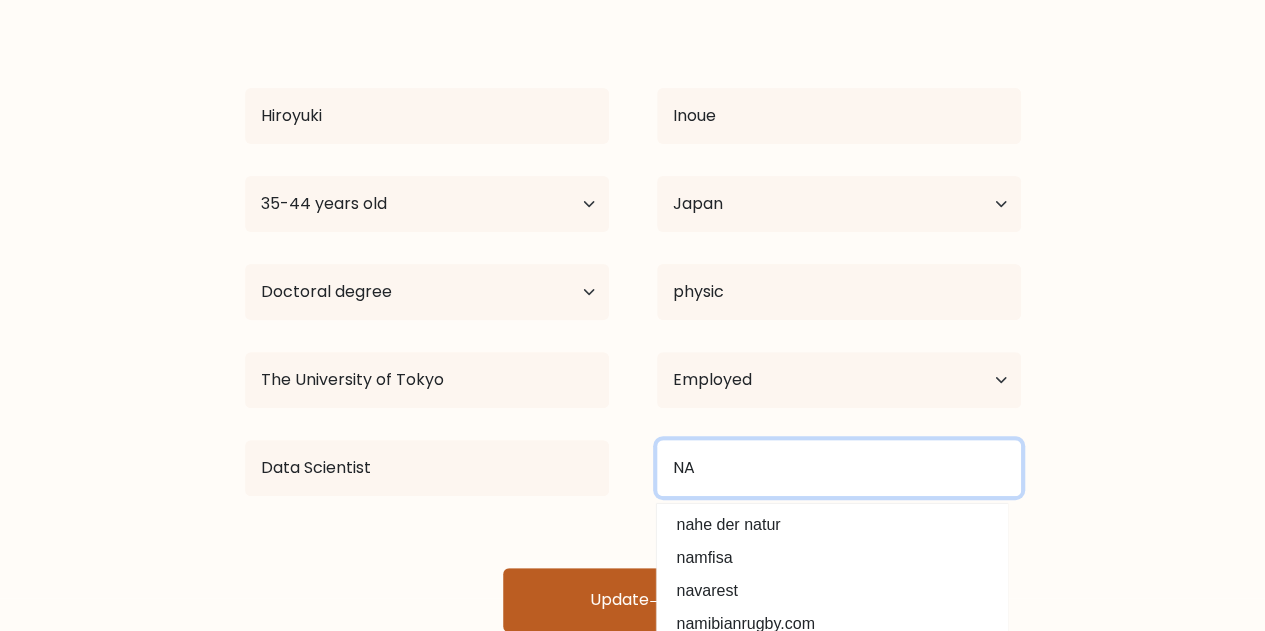 type on "NA" 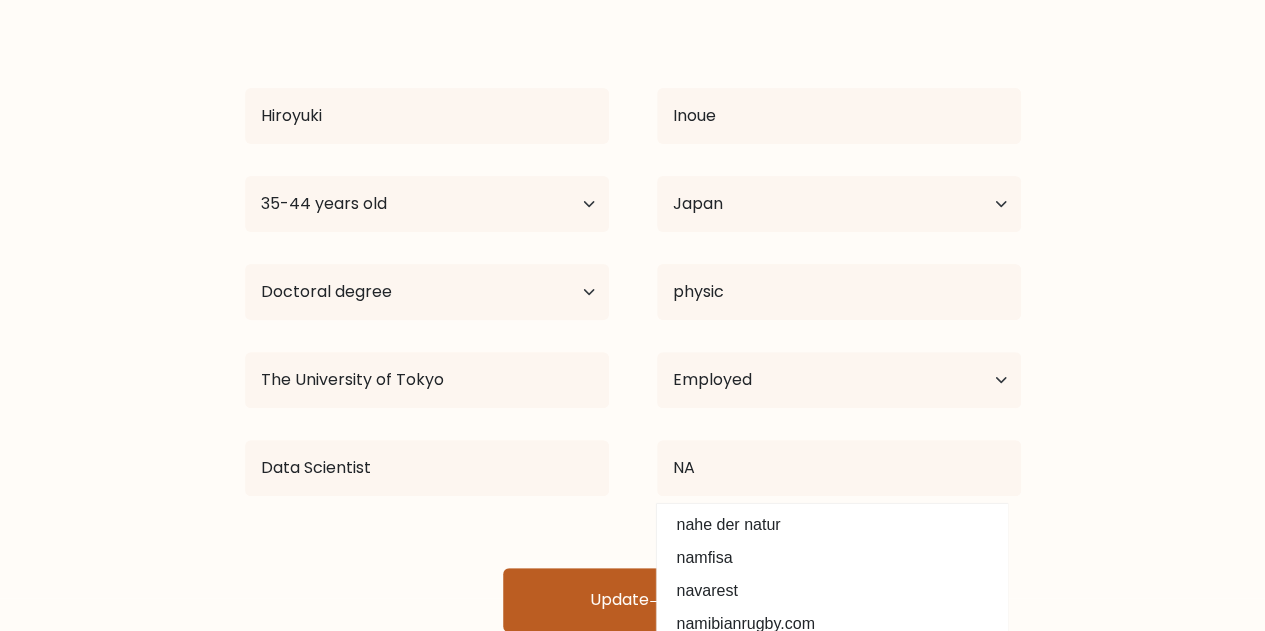 click on "Update" at bounding box center (633, 600) 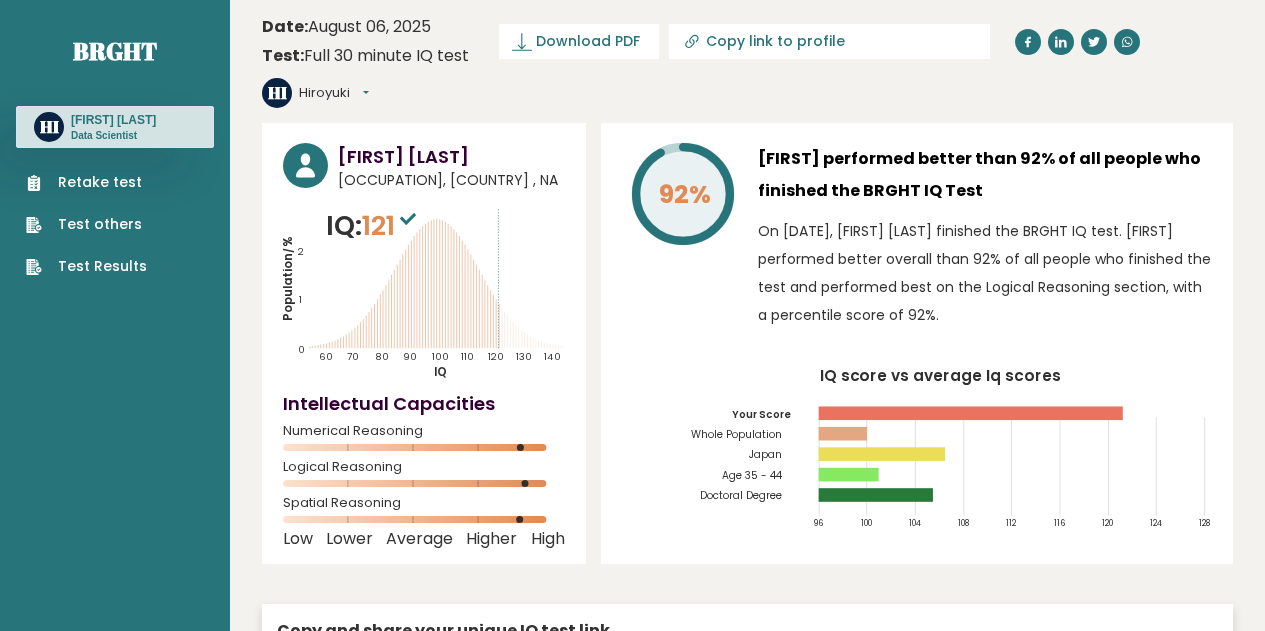 scroll, scrollTop: 0, scrollLeft: 0, axis: both 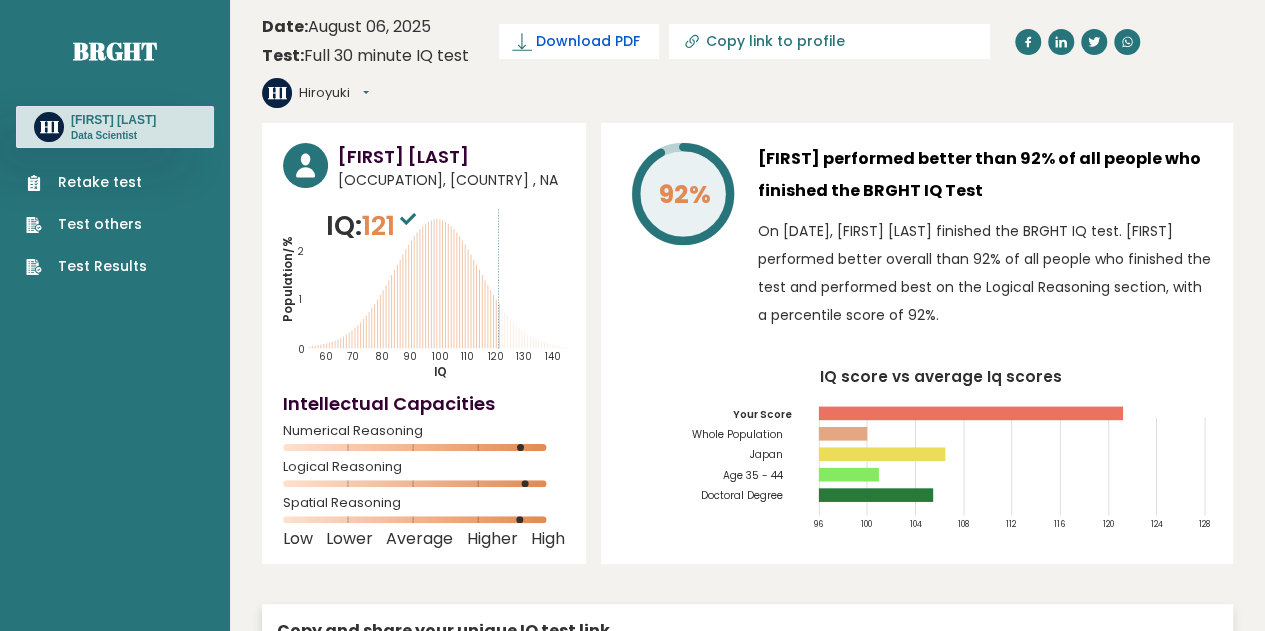 click on "Download PDF" at bounding box center [588, 41] 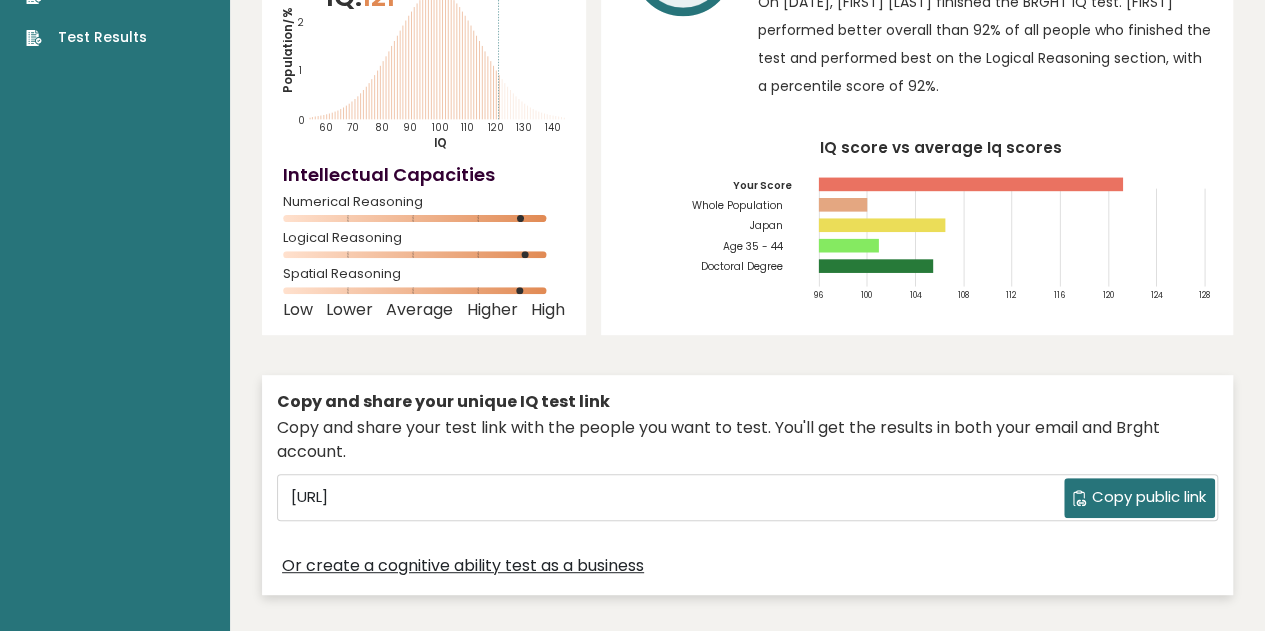 scroll, scrollTop: 230, scrollLeft: 0, axis: vertical 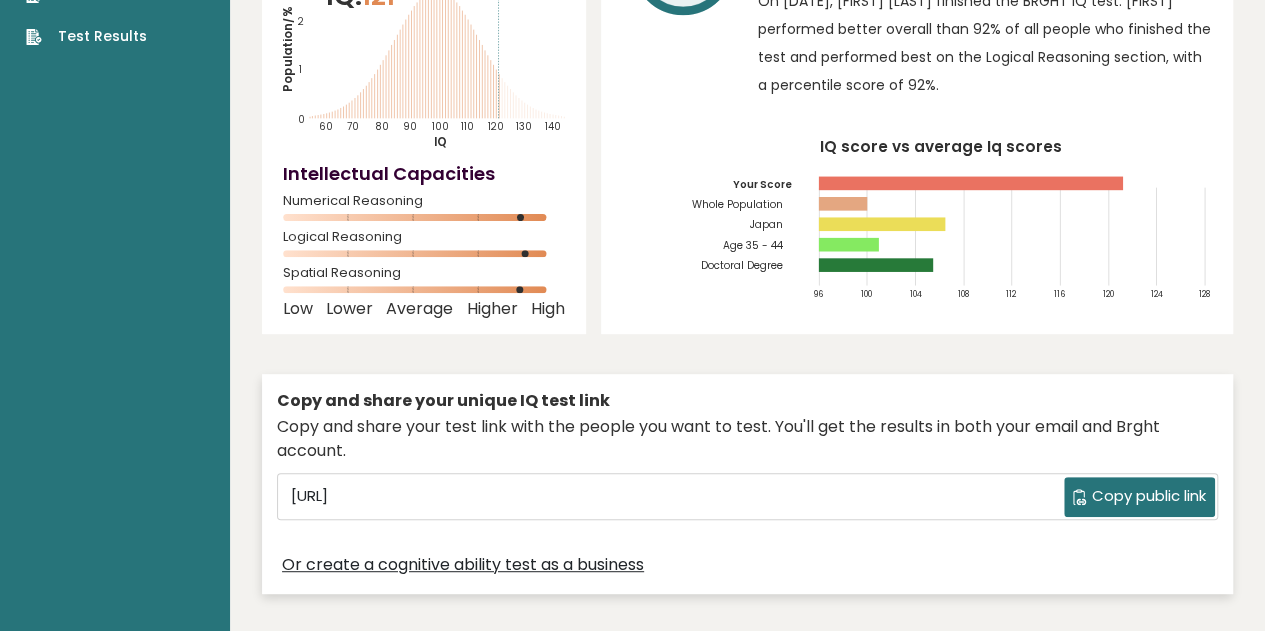 click on "Copy and share your unique IQ test link" at bounding box center [747, 401] 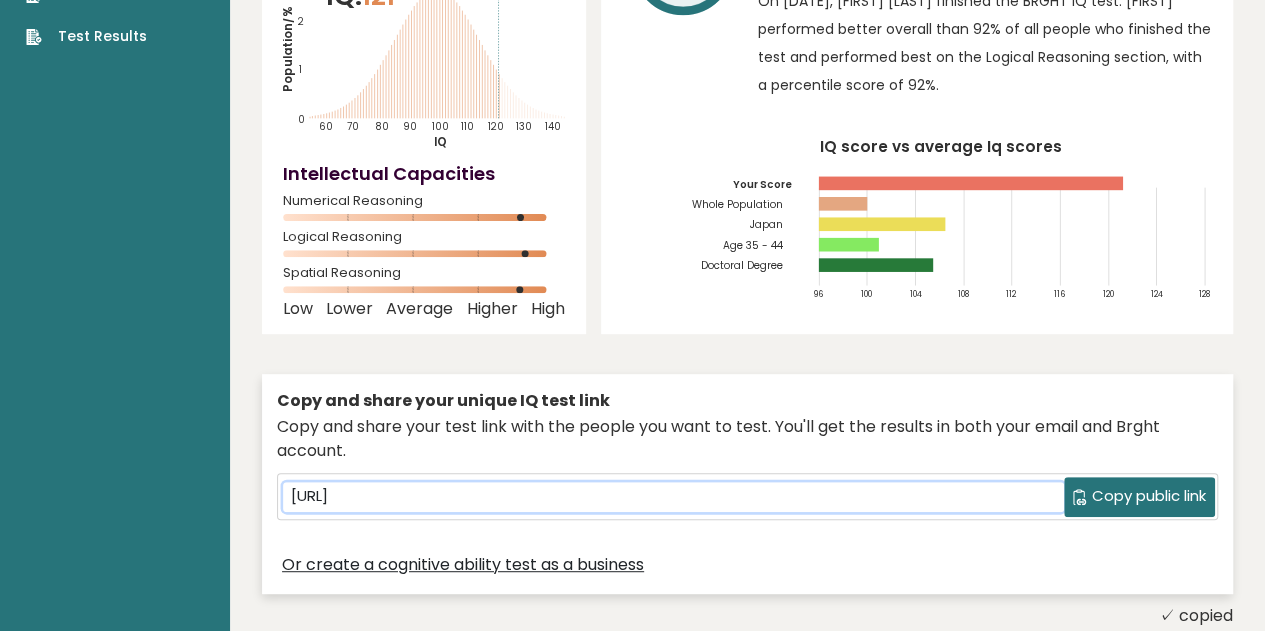 scroll, scrollTop: 0, scrollLeft: 0, axis: both 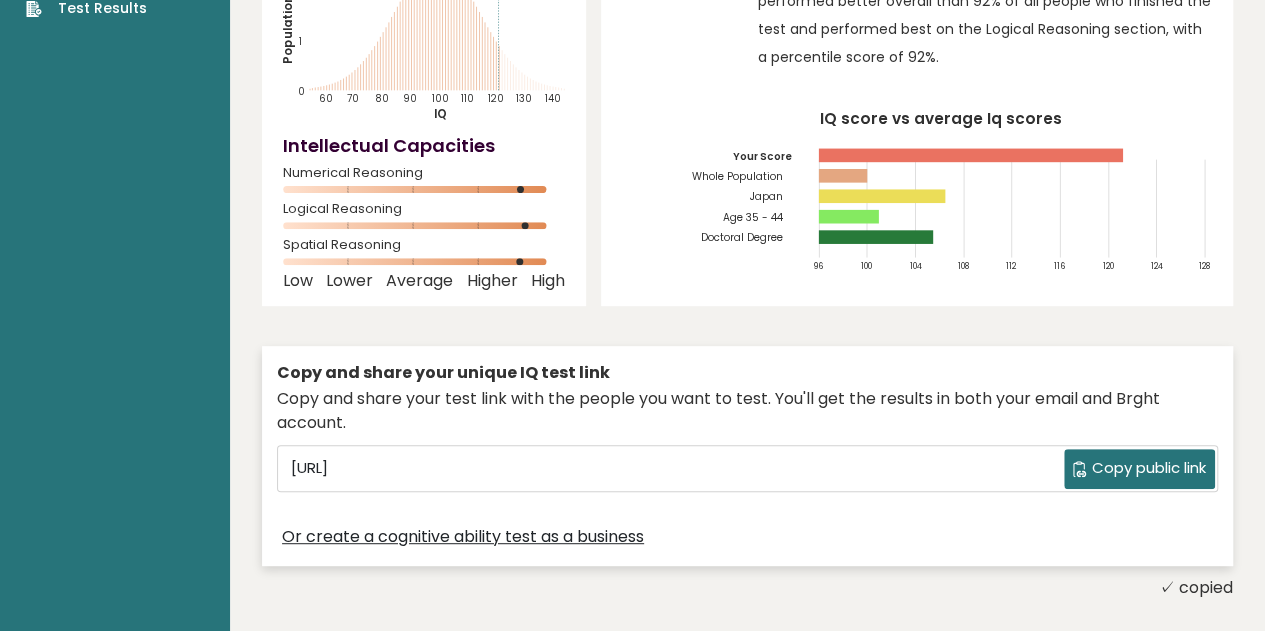click on "[FIRST] [LAST]
[OCCUPATION],
[COUNTRY]
, NA
IQ:  121
Population/%
IQ
0
1
2
60
70
80
90
100
110
120
130
140
Low" at bounding box center [747, 232] 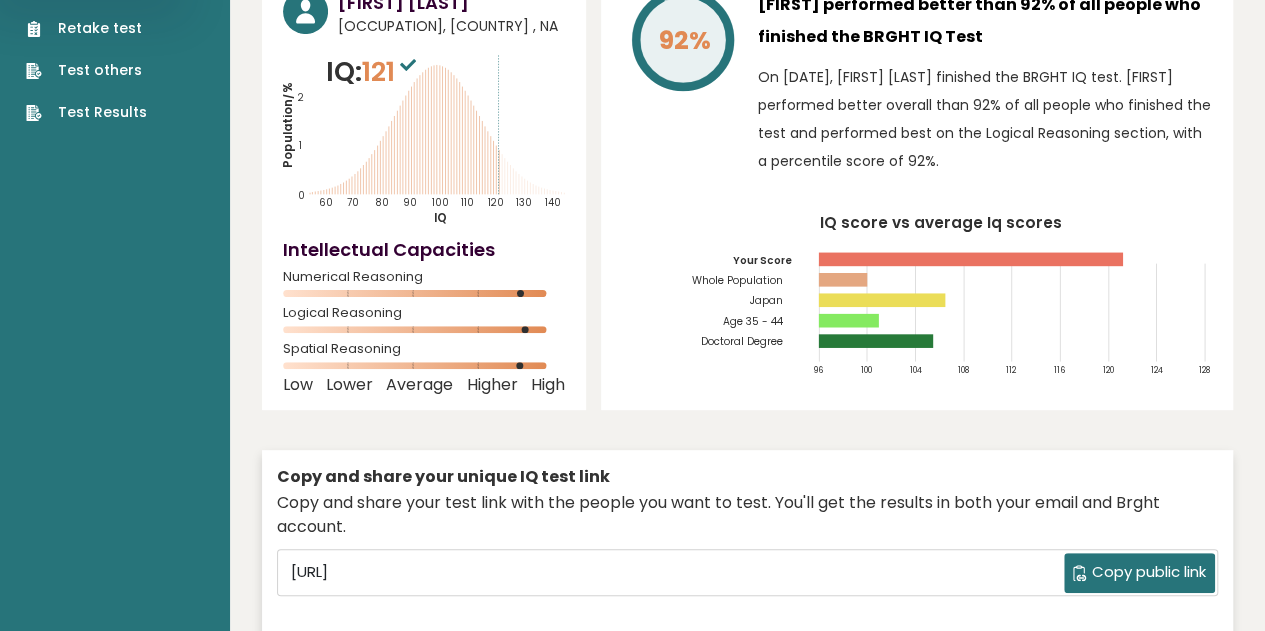 scroll, scrollTop: 157, scrollLeft: 0, axis: vertical 